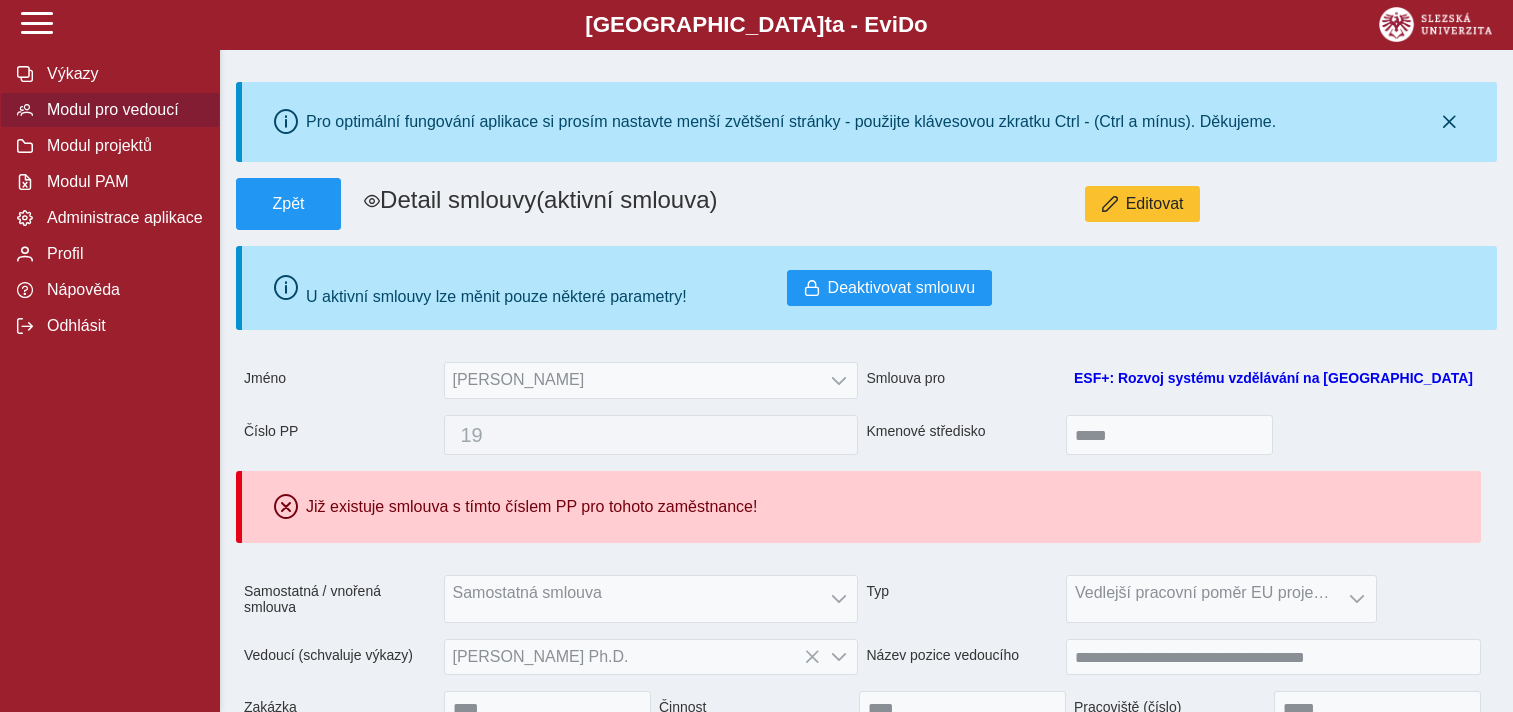 scroll, scrollTop: 200, scrollLeft: 0, axis: vertical 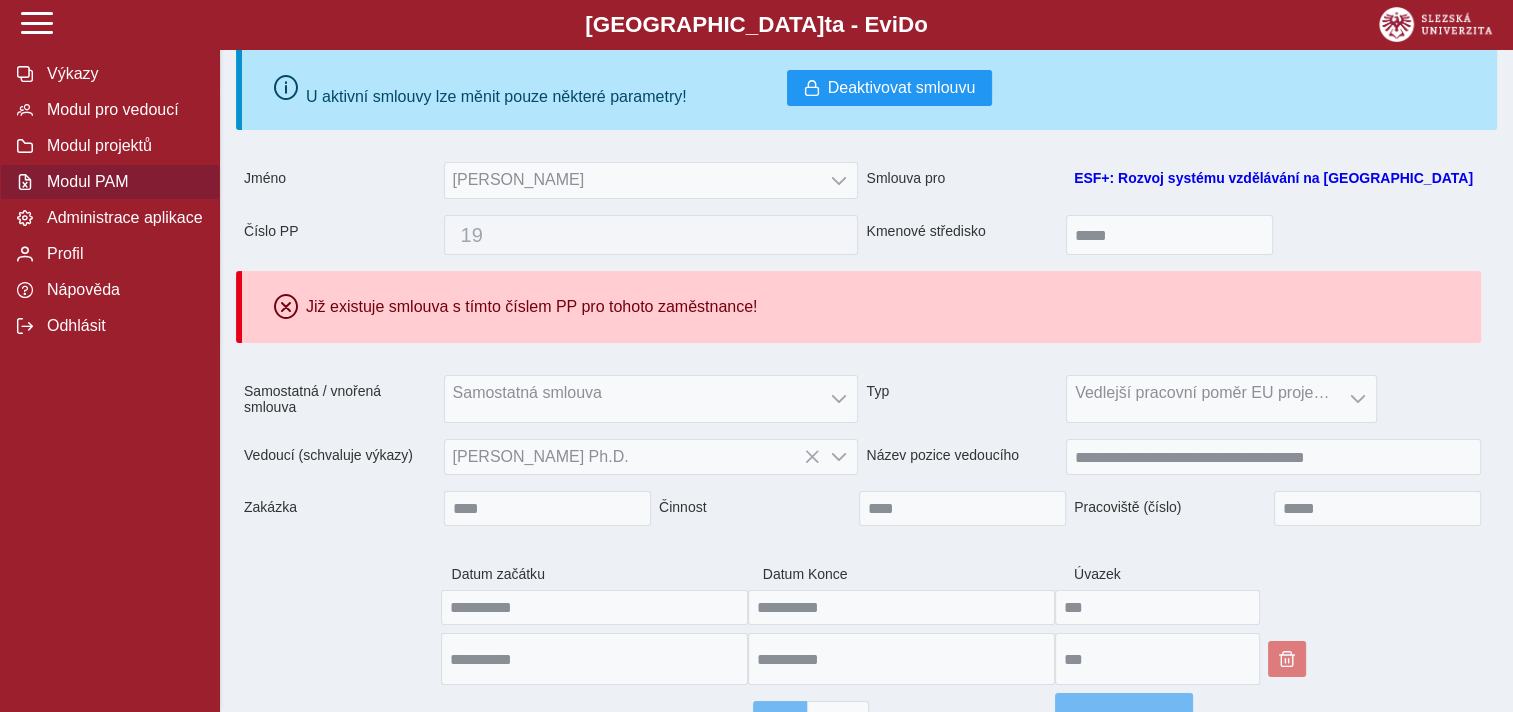 click on "Modul PAM" at bounding box center (122, 182) 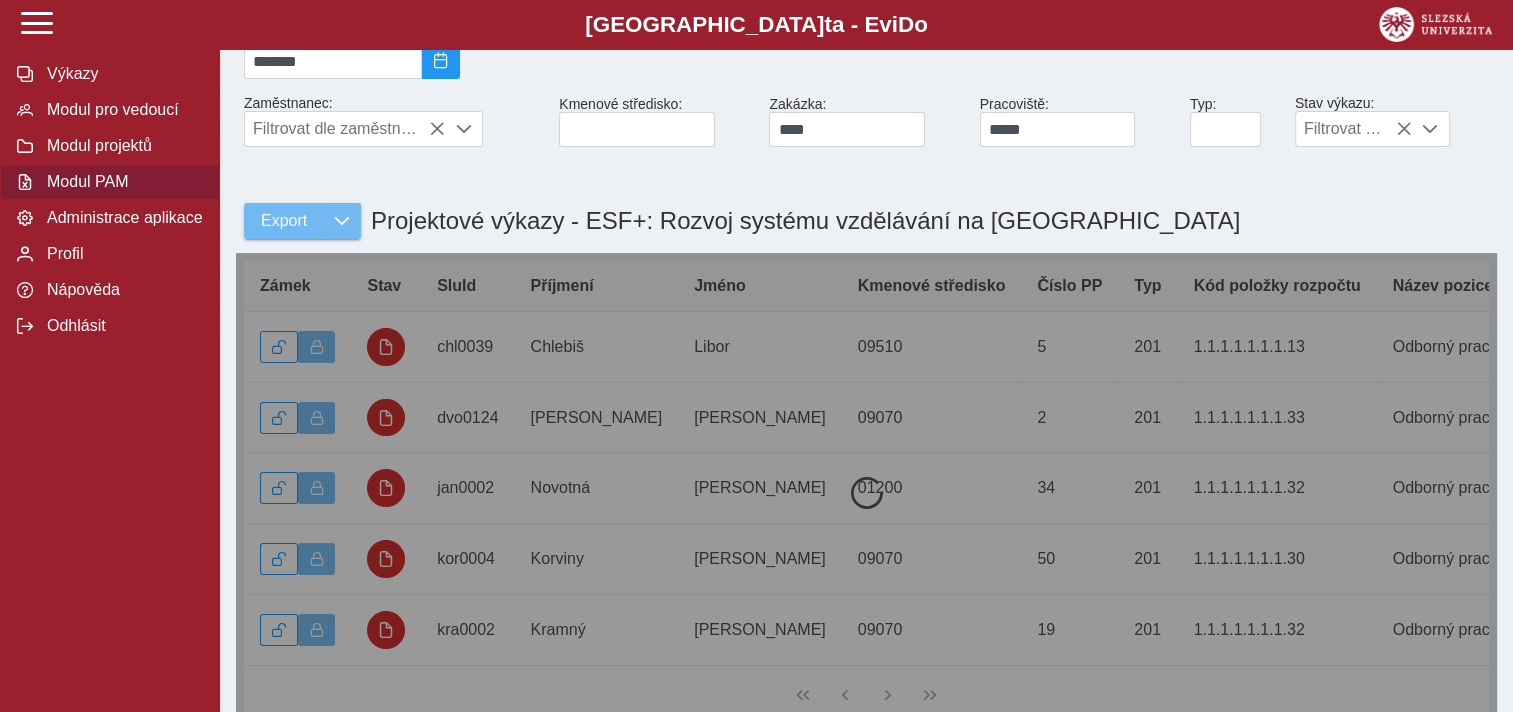 scroll, scrollTop: 0, scrollLeft: 0, axis: both 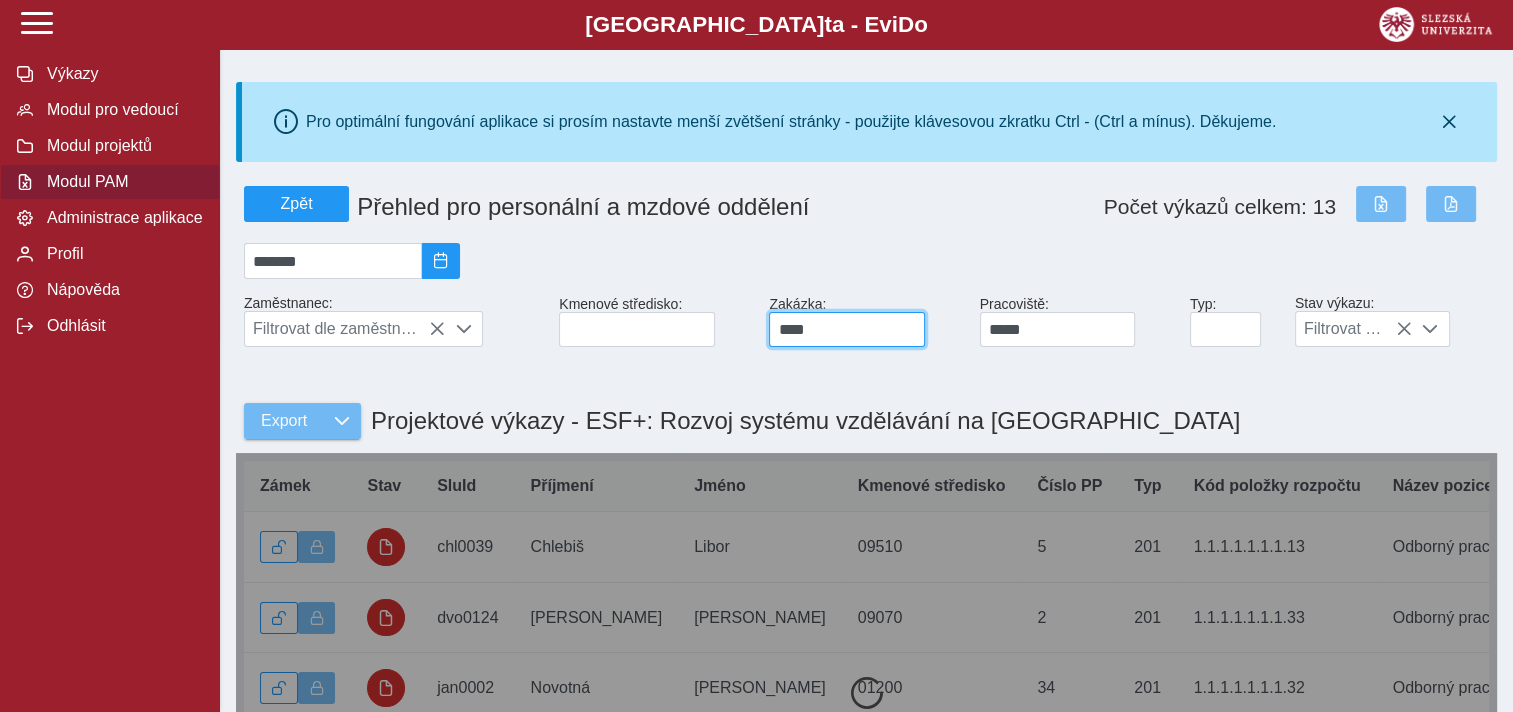 click on "****" at bounding box center (846, 329) 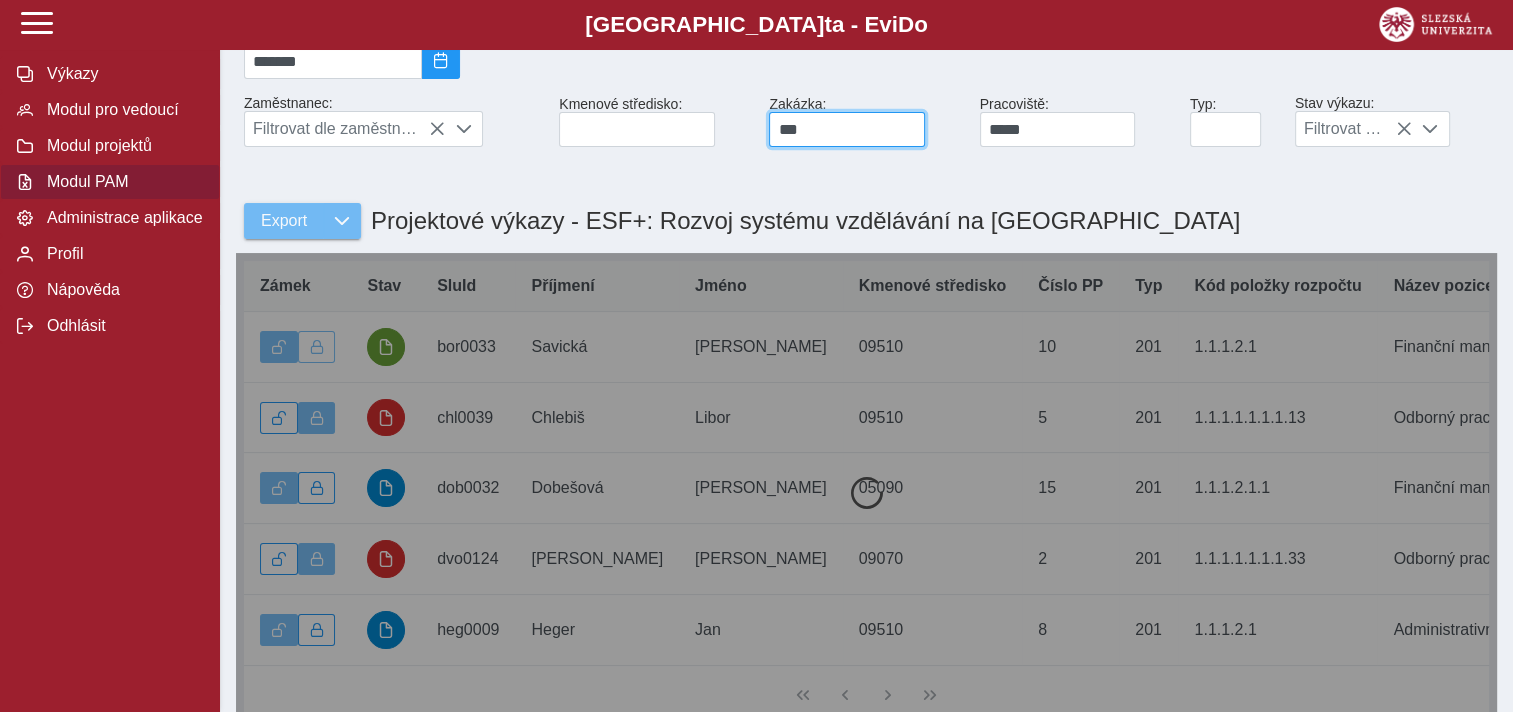 scroll, scrollTop: 0, scrollLeft: 0, axis: both 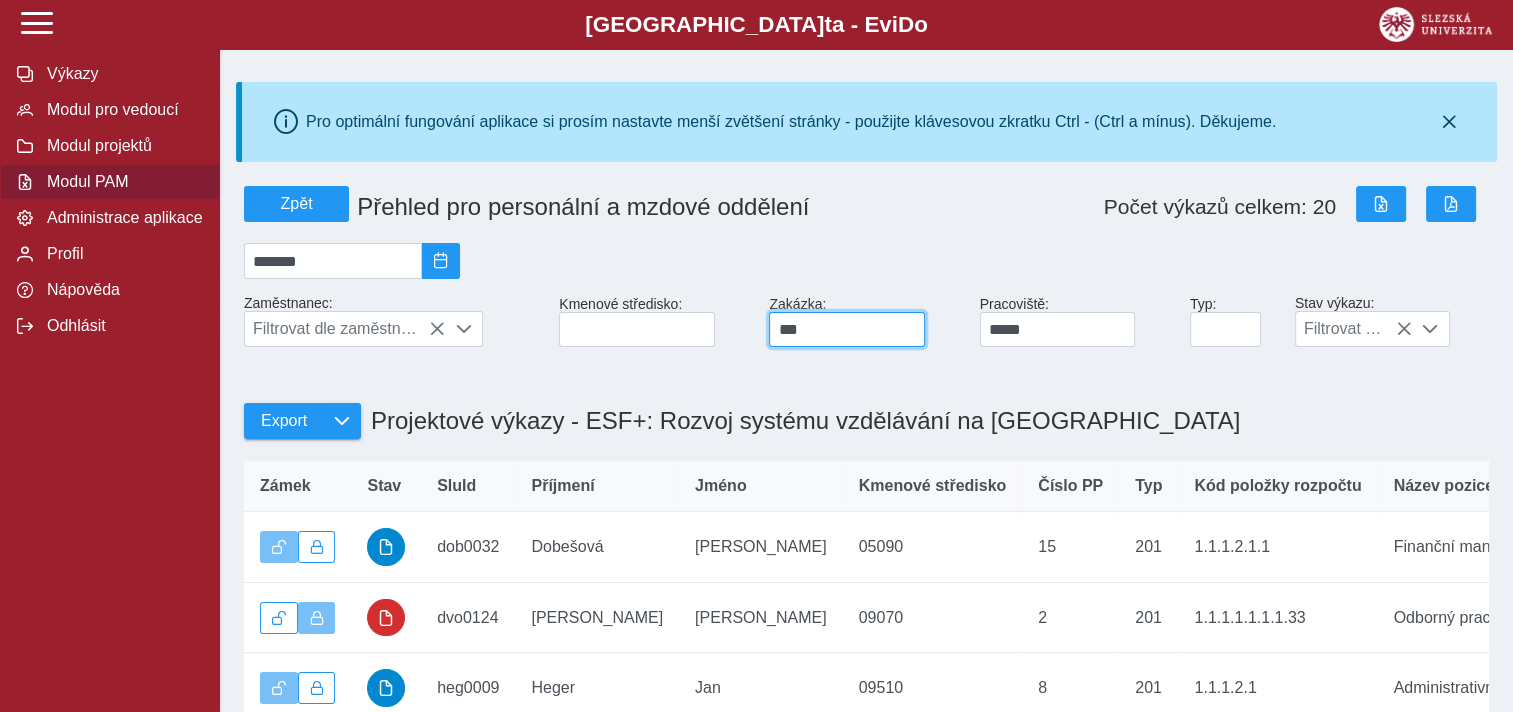 type on "****" 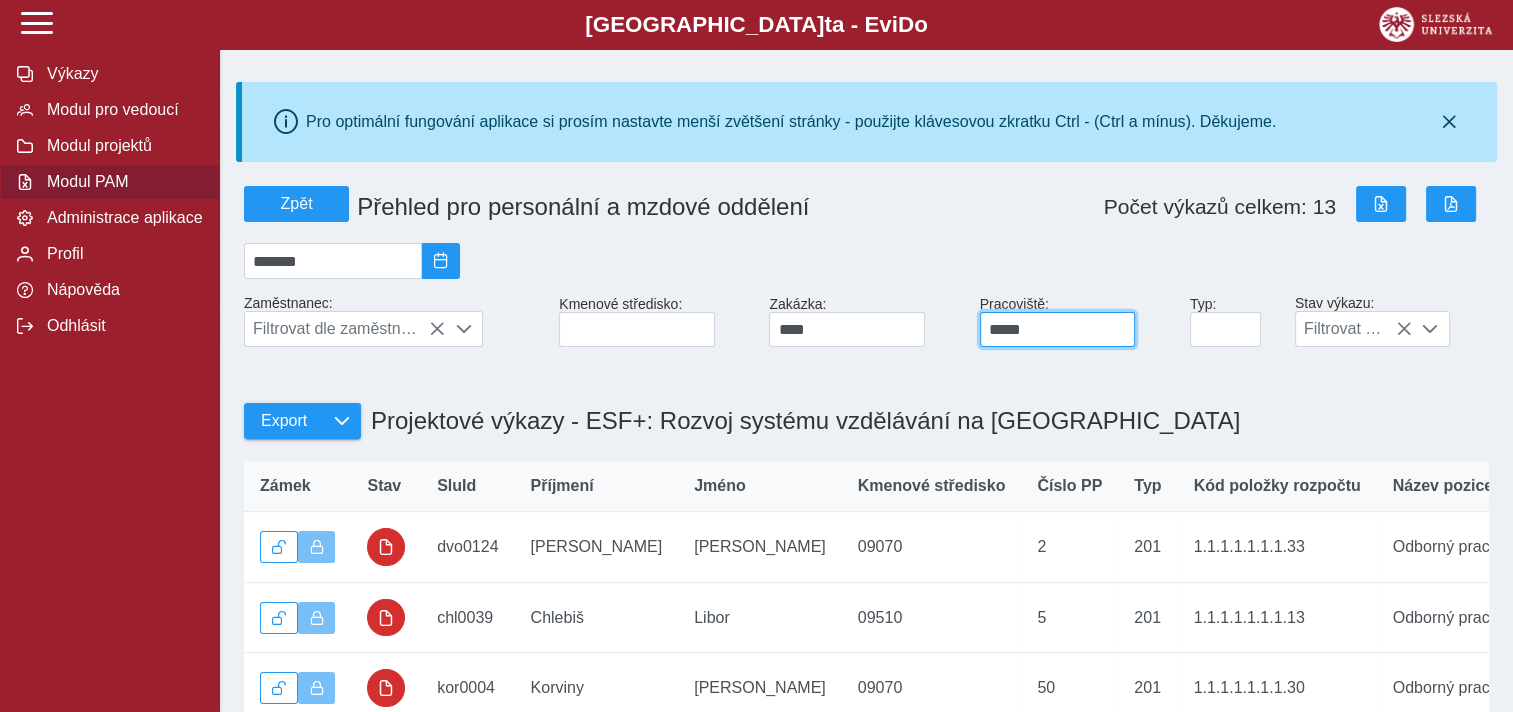 click on "*****" at bounding box center (1057, 329) 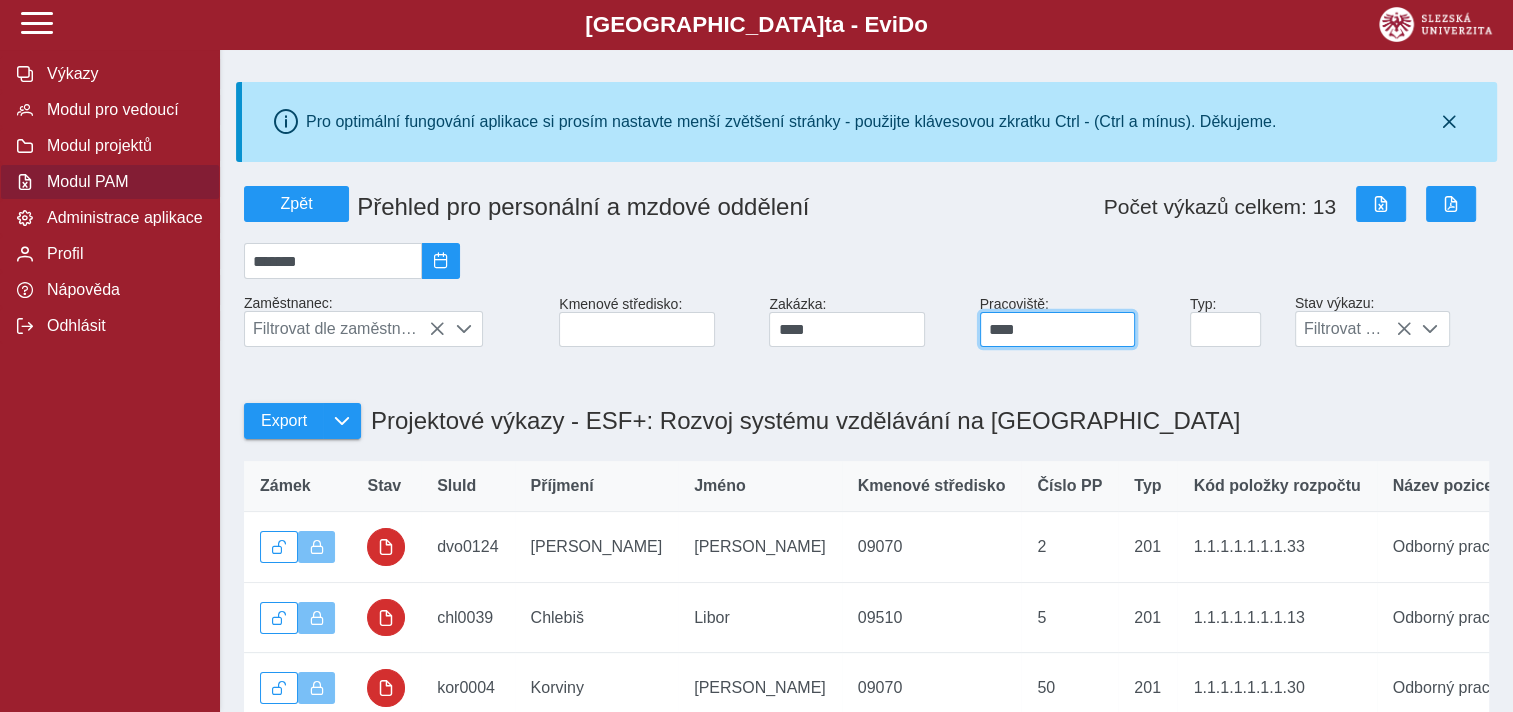 type on "*****" 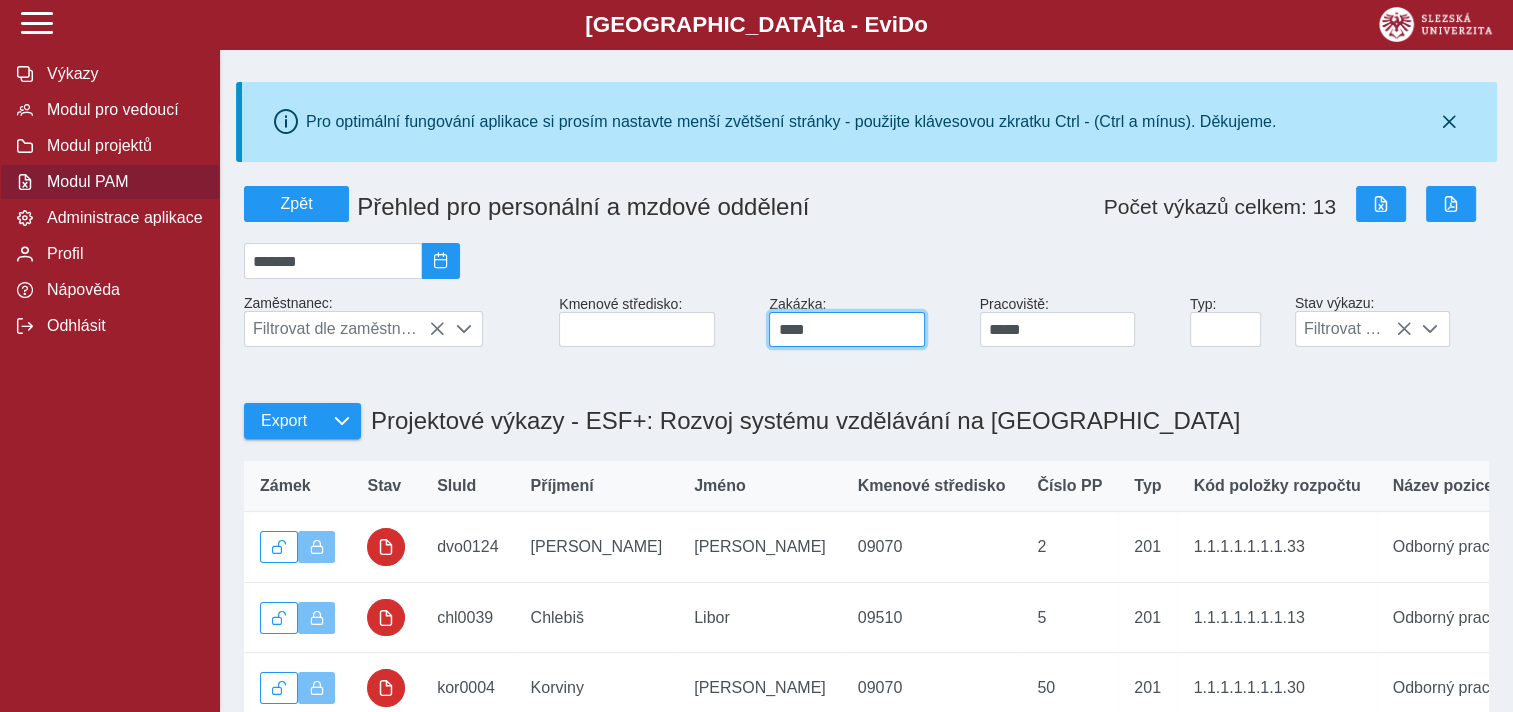 click on "****" at bounding box center (846, 329) 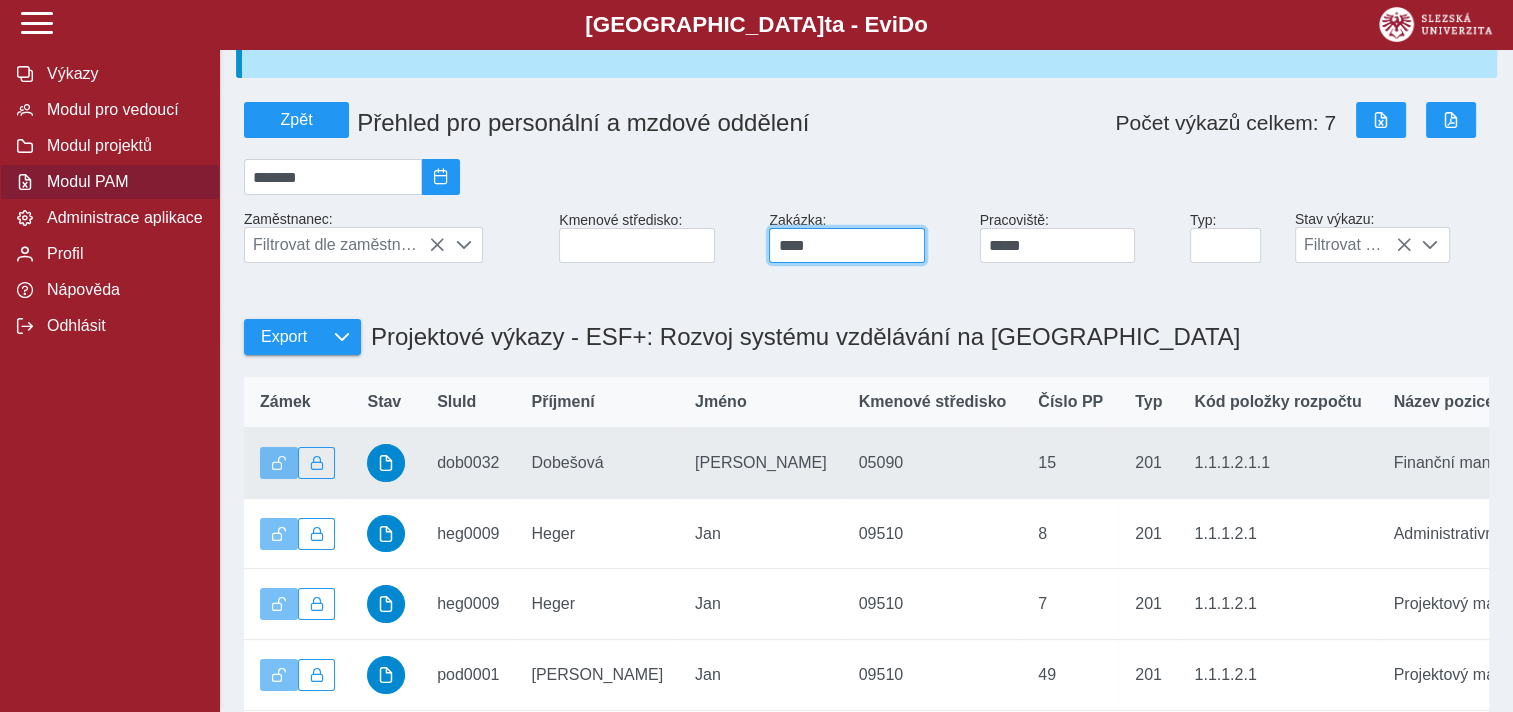 scroll, scrollTop: 200, scrollLeft: 0, axis: vertical 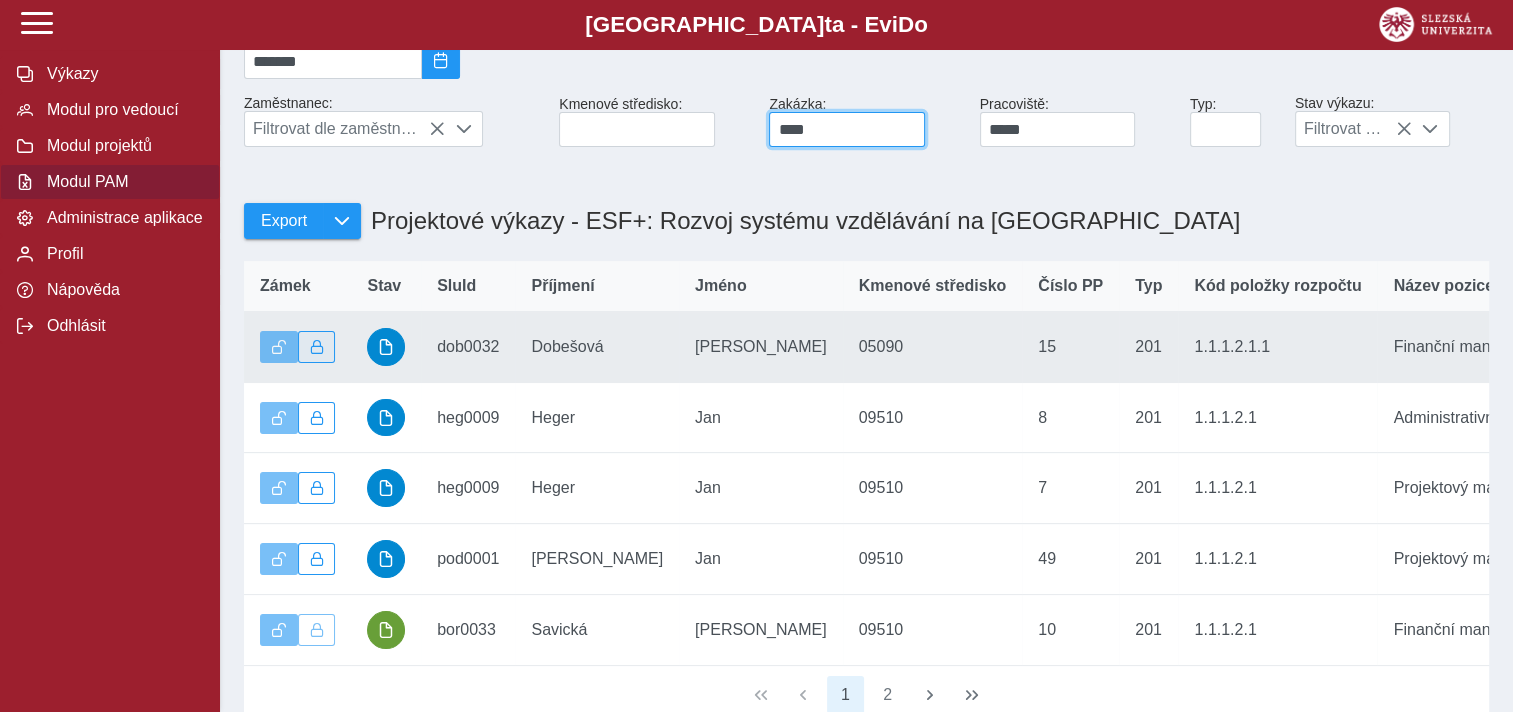 type on "****" 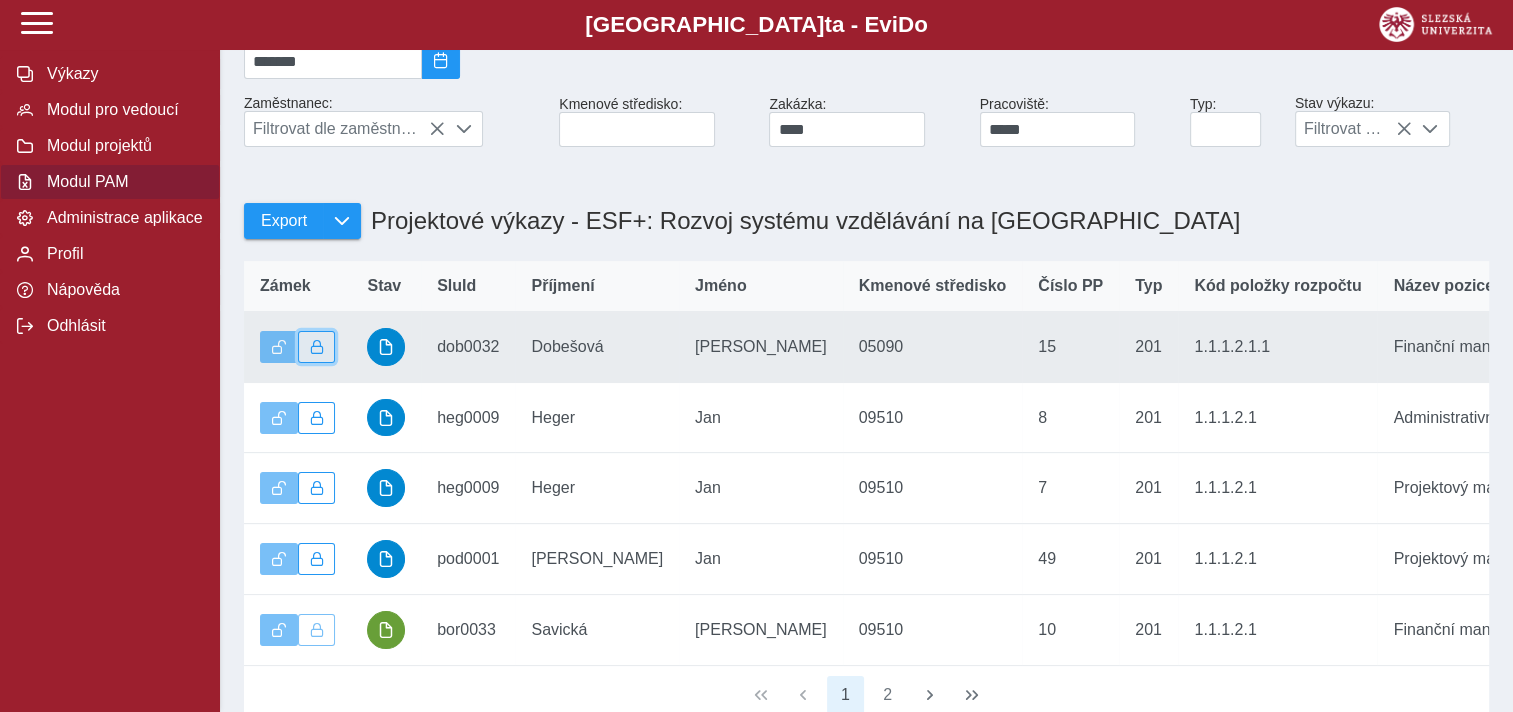 click at bounding box center (317, 347) 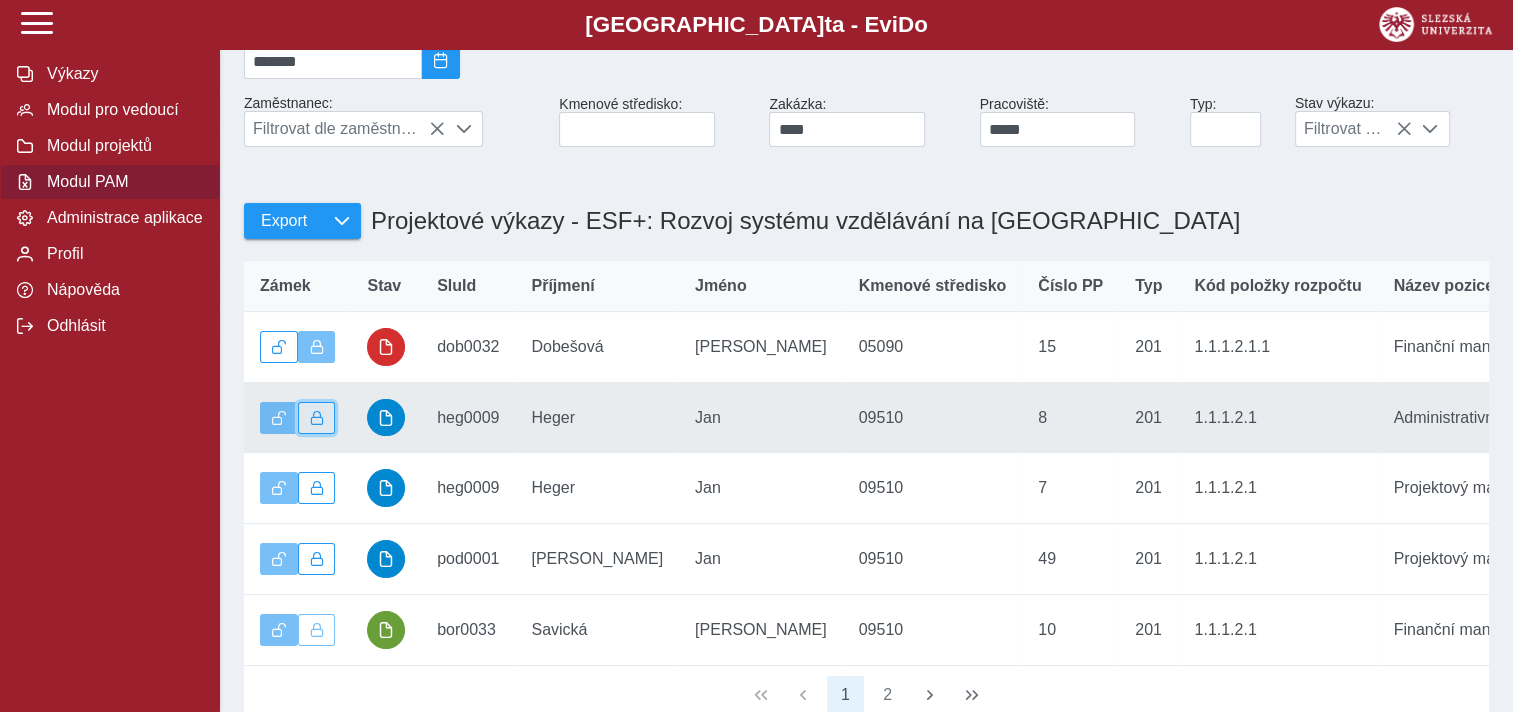 click at bounding box center [317, 418] 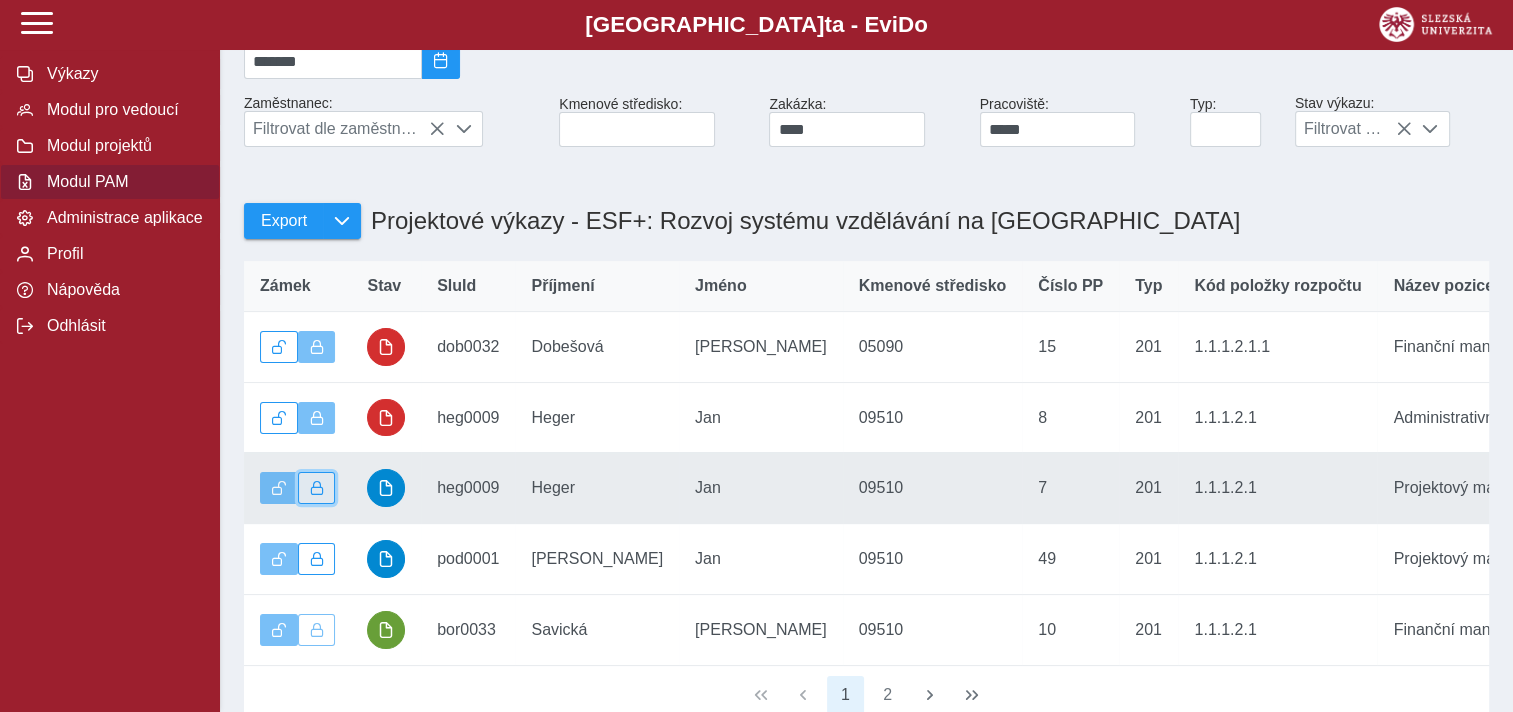 click at bounding box center [317, 488] 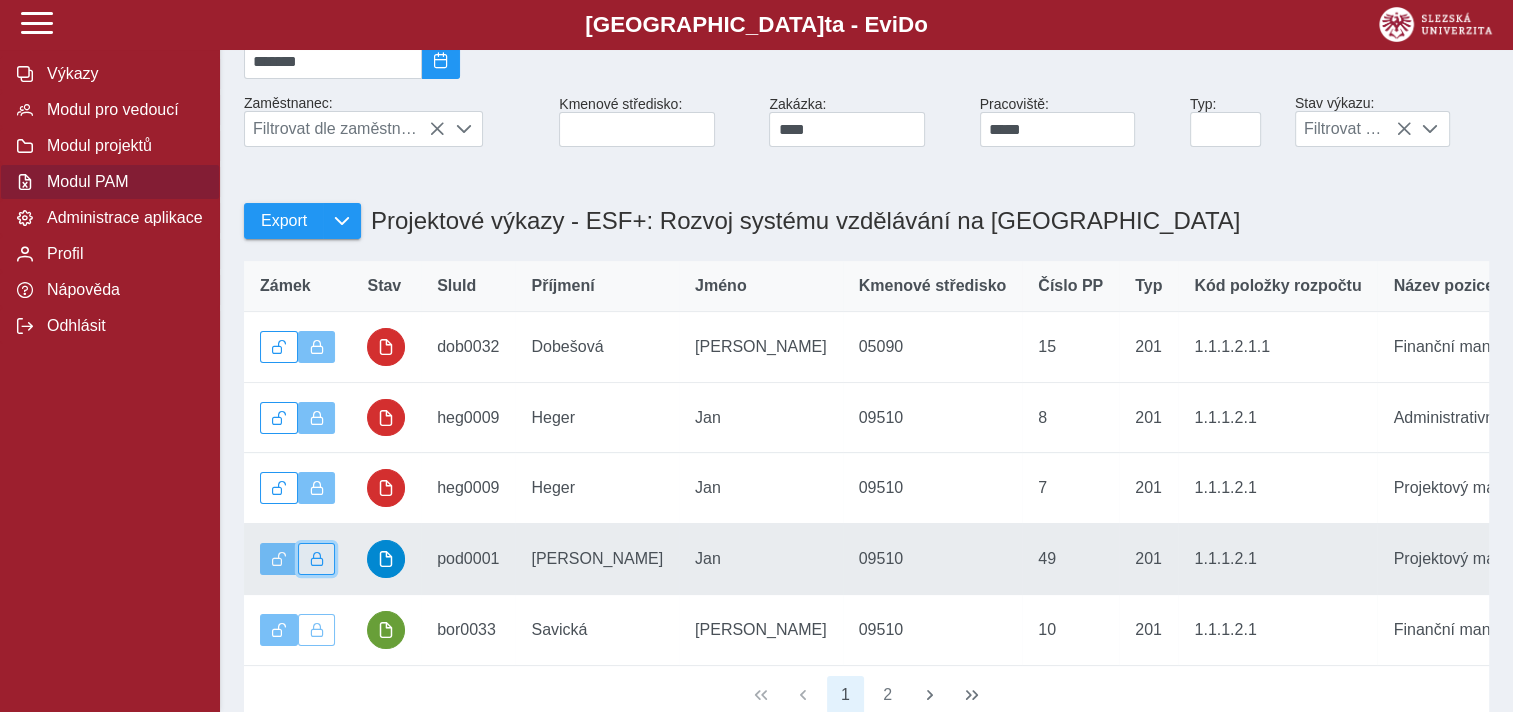 click at bounding box center (317, 559) 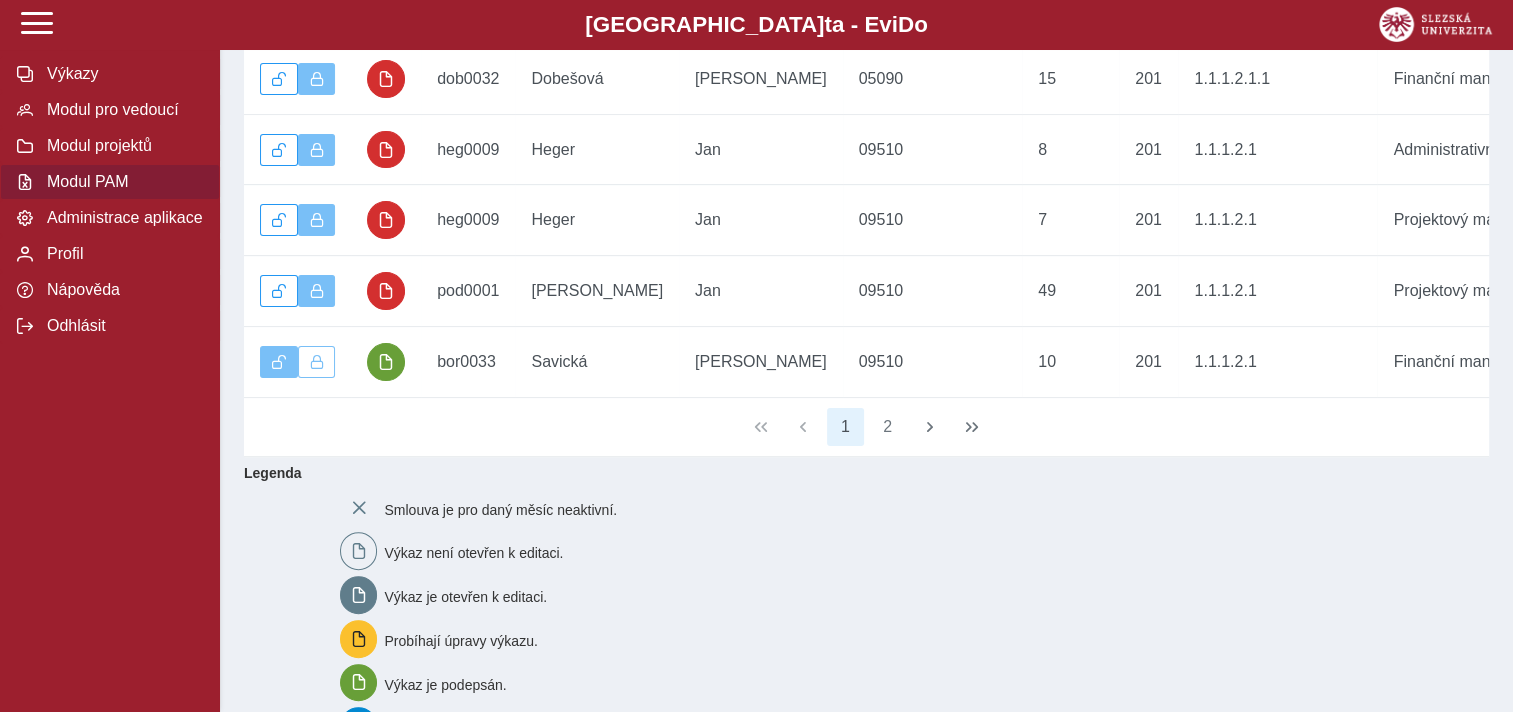 scroll, scrollTop: 500, scrollLeft: 0, axis: vertical 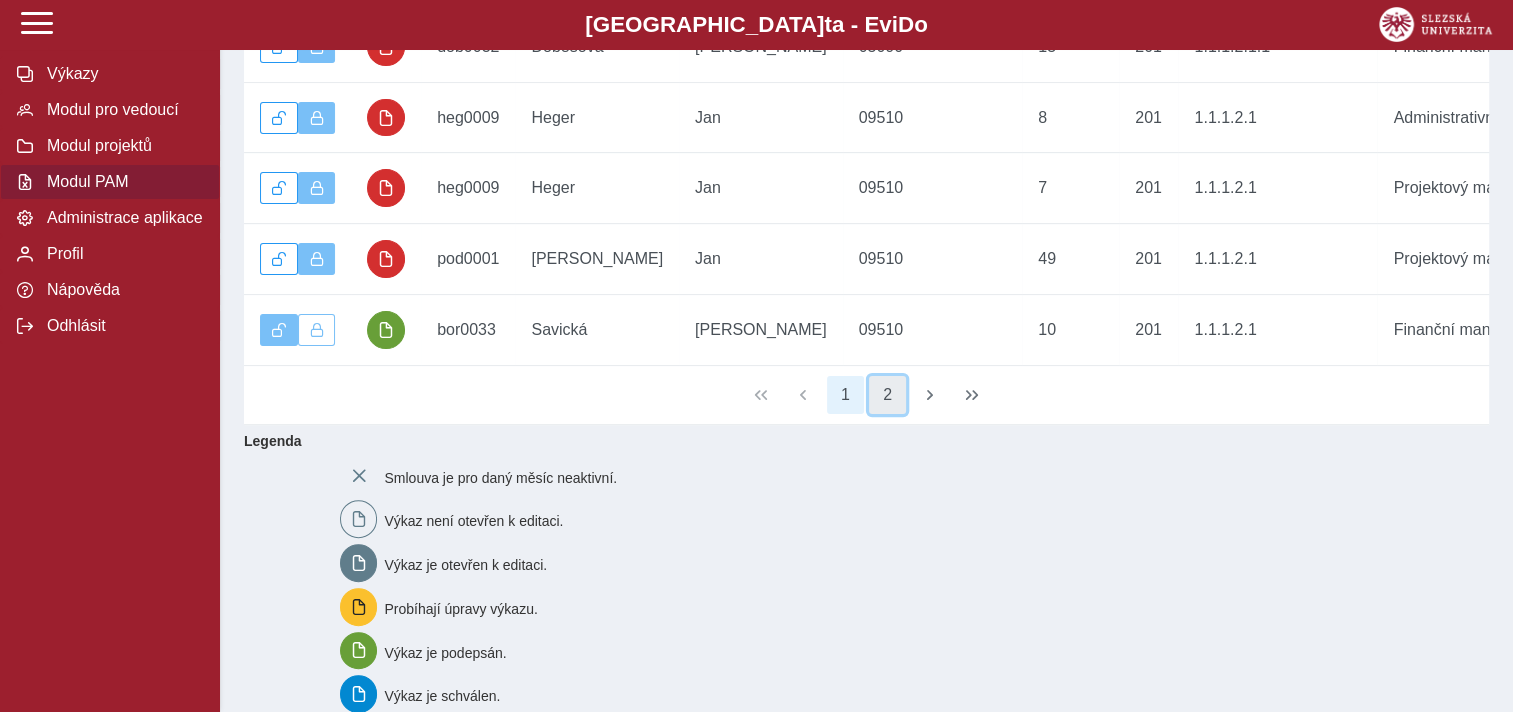 click on "2" at bounding box center [888, 395] 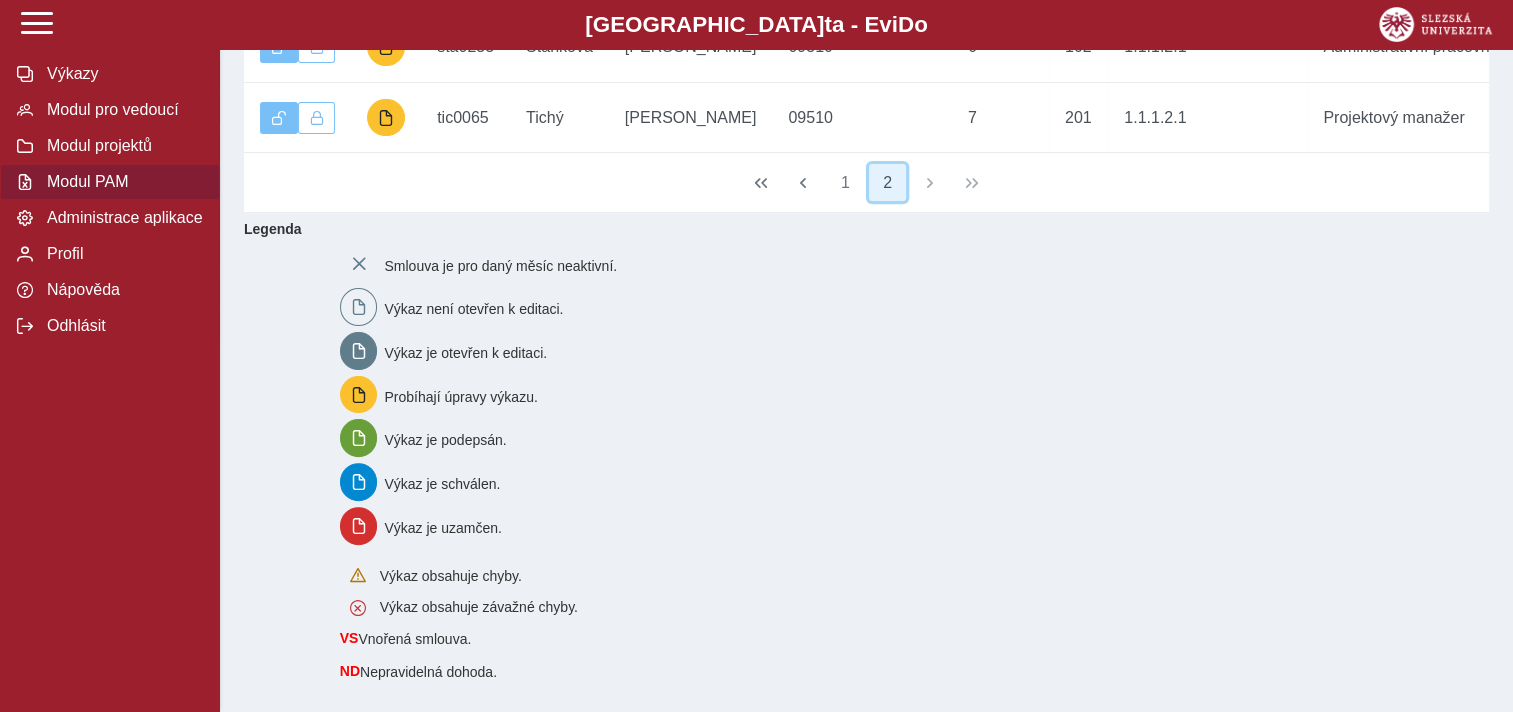 scroll, scrollTop: 300, scrollLeft: 0, axis: vertical 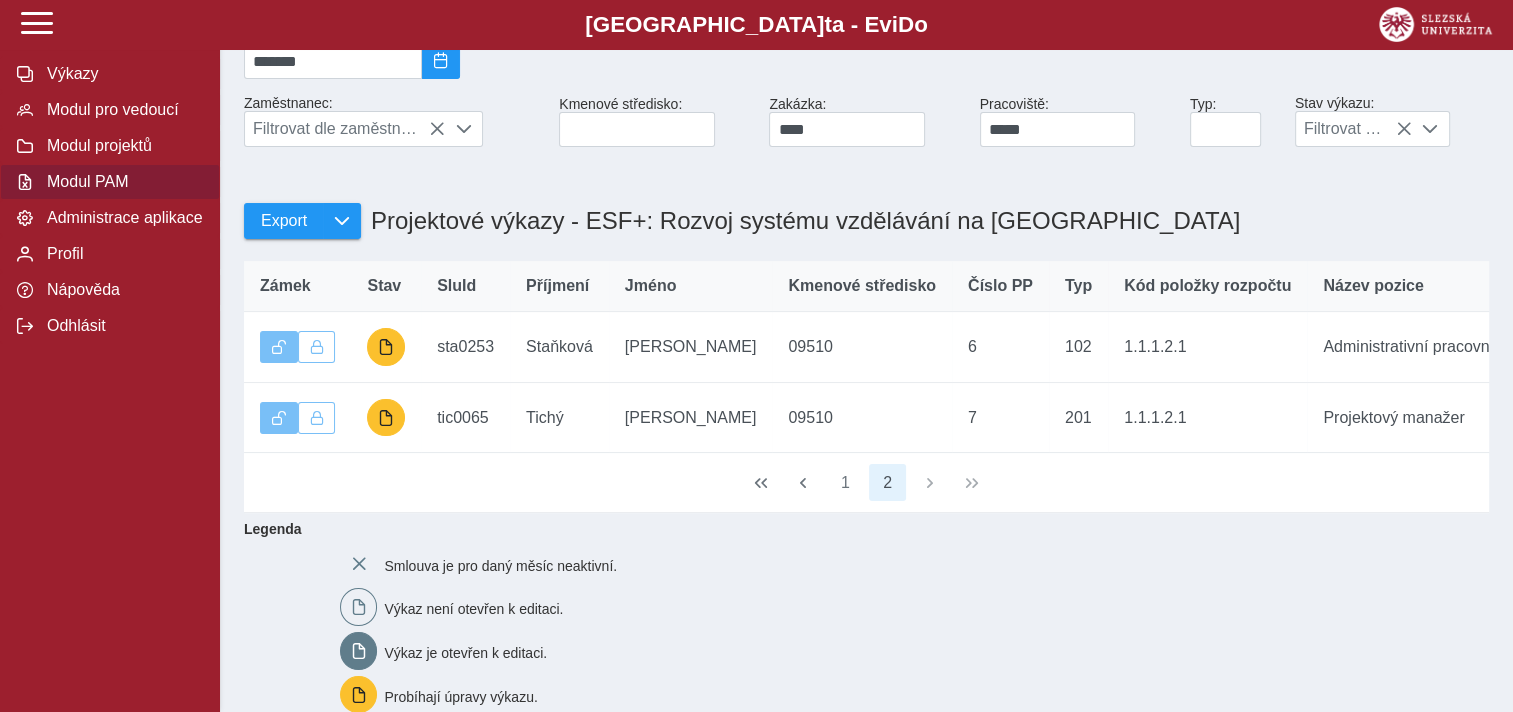click on "*******" at bounding box center [866, 61] 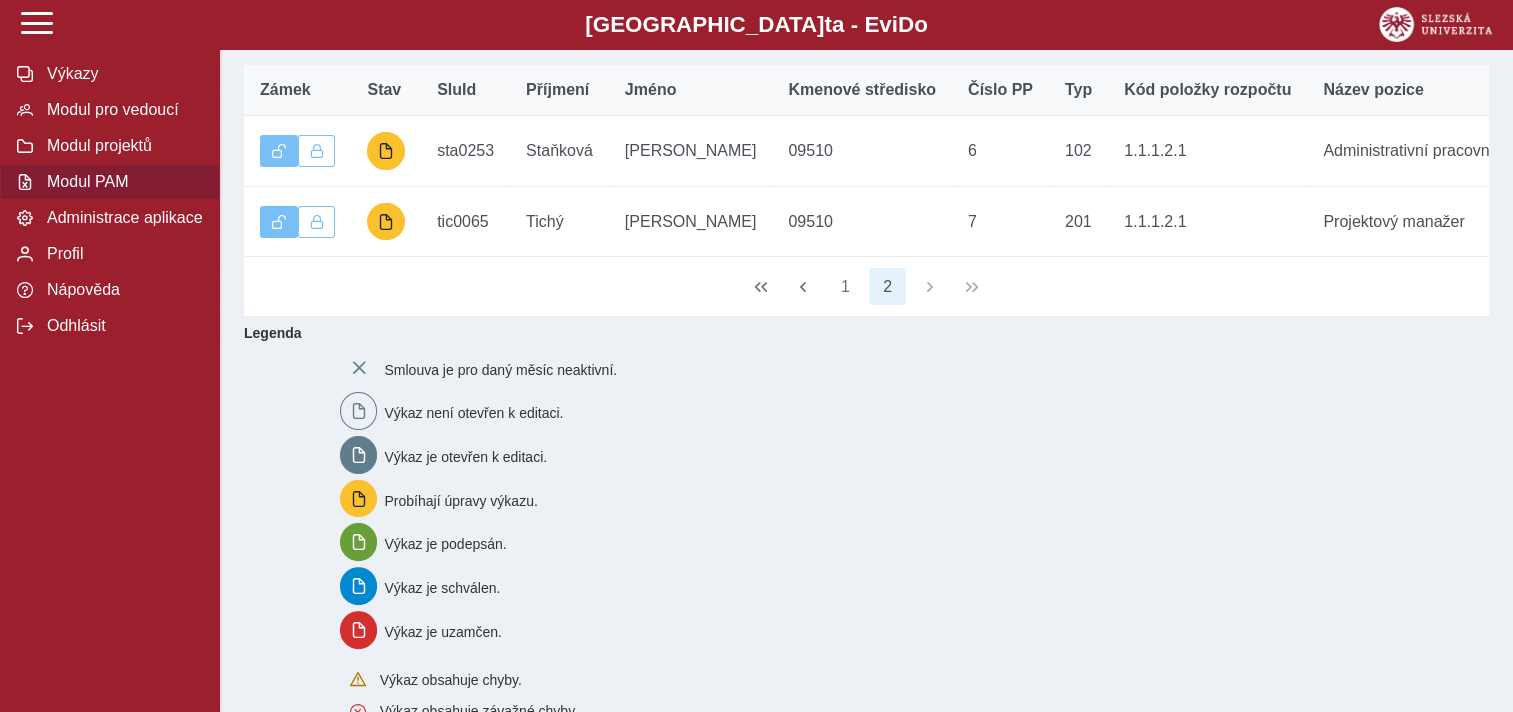 scroll, scrollTop: 400, scrollLeft: 0, axis: vertical 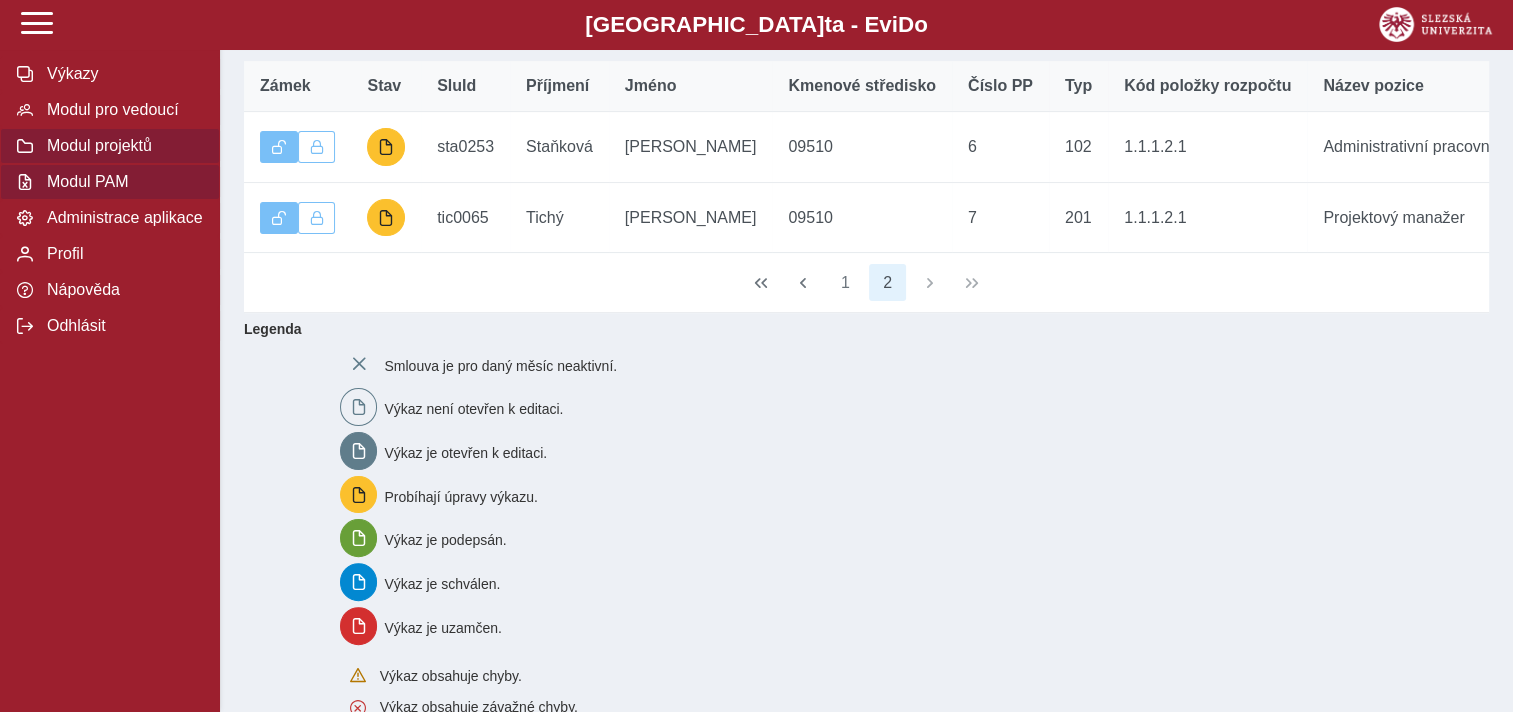 click on "Modul projektů" at bounding box center [122, 146] 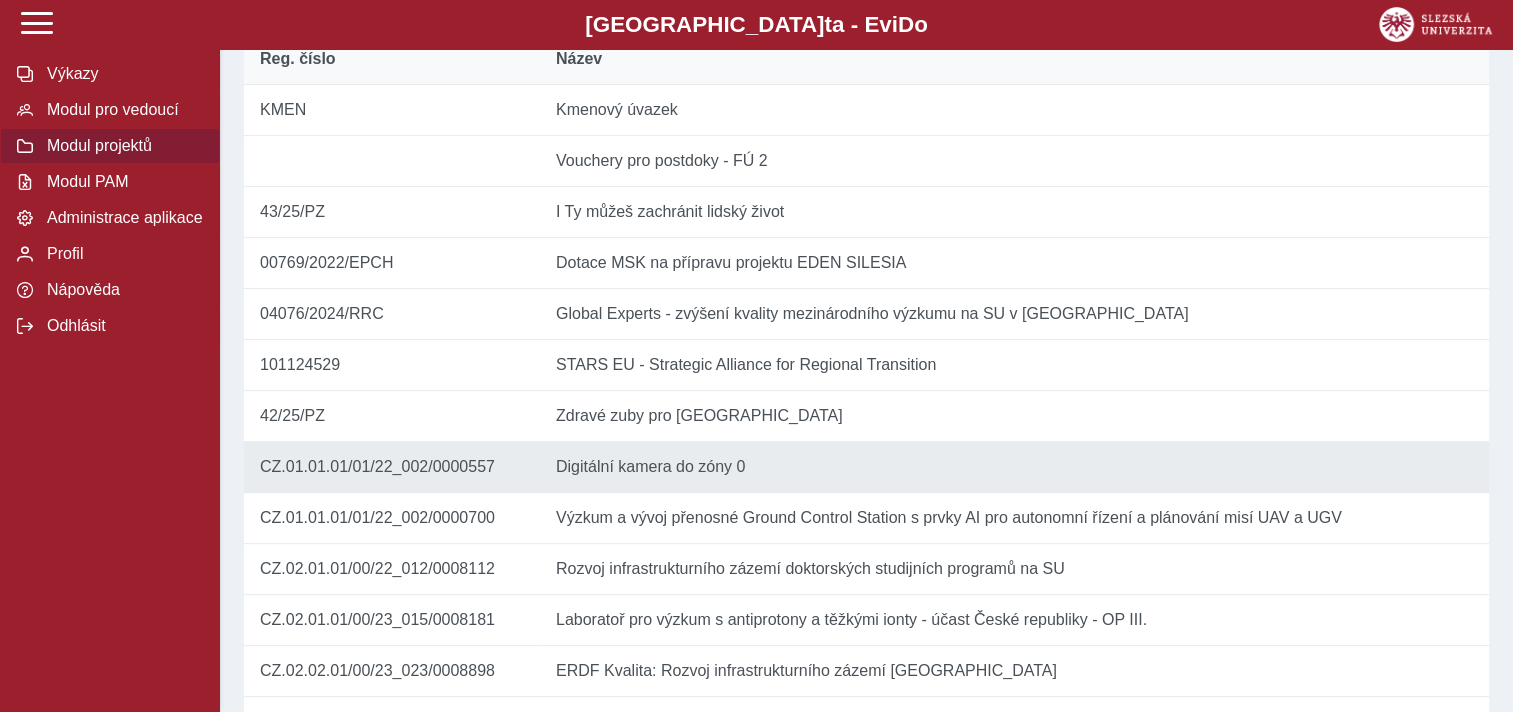 scroll, scrollTop: 400, scrollLeft: 0, axis: vertical 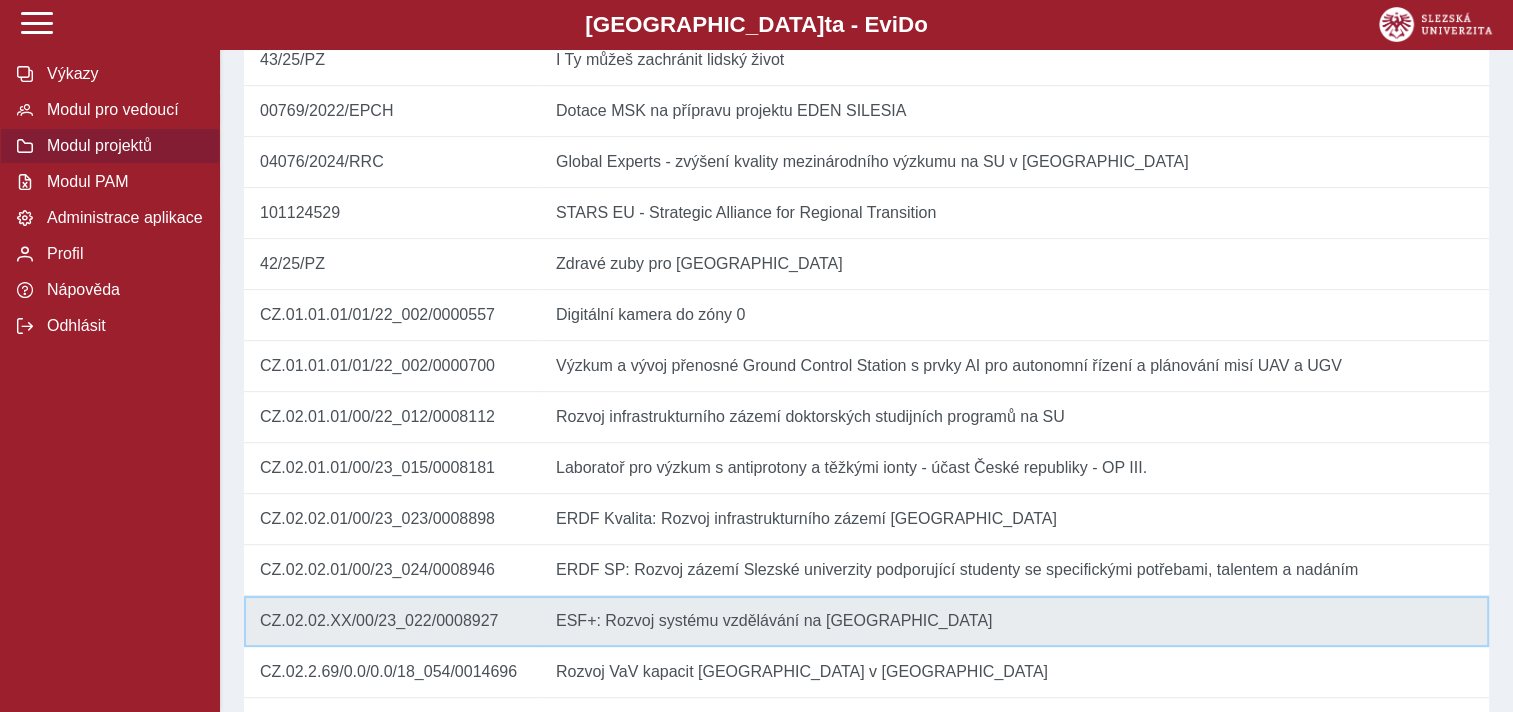 click on "Název ESF+: Rozvoj systému vzdělávání na [GEOGRAPHIC_DATA]" at bounding box center [1014, 621] 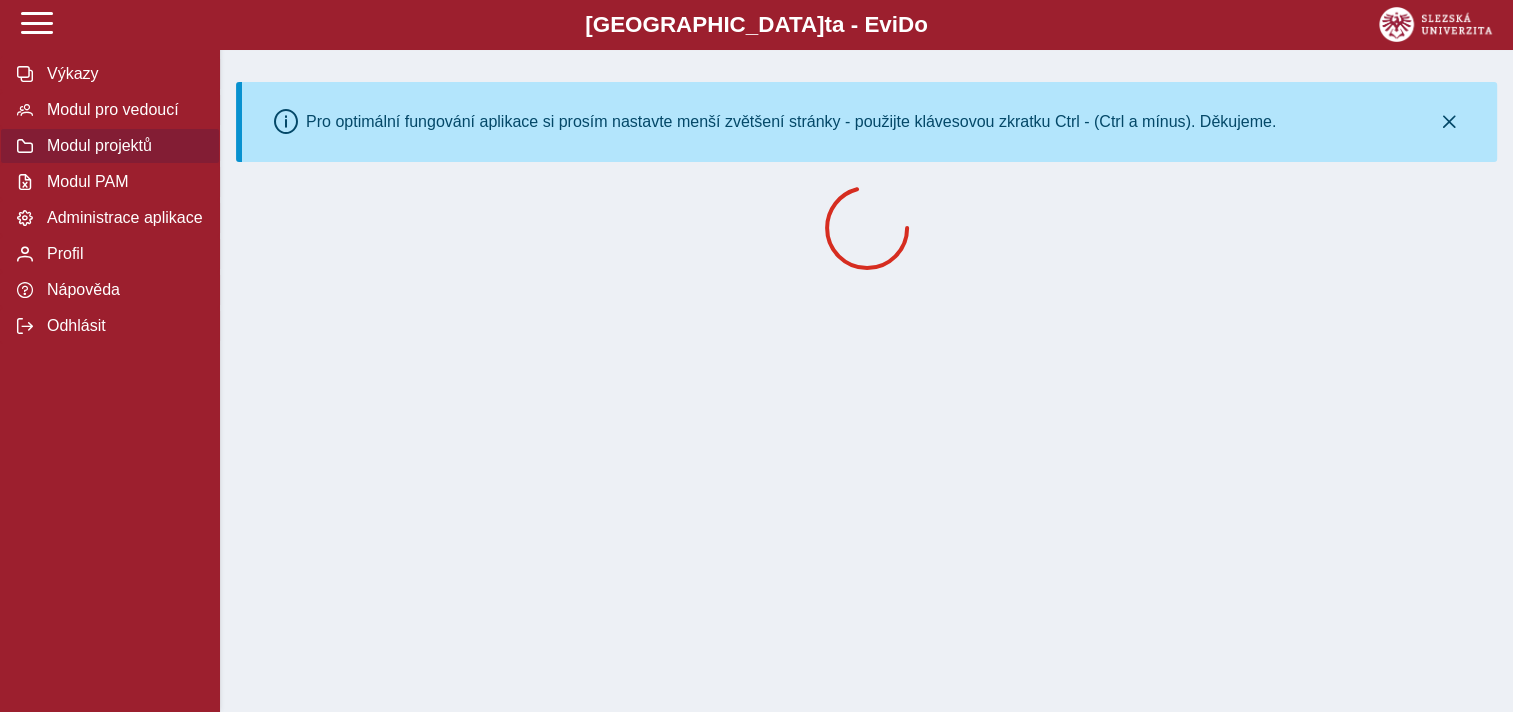 scroll, scrollTop: 0, scrollLeft: 0, axis: both 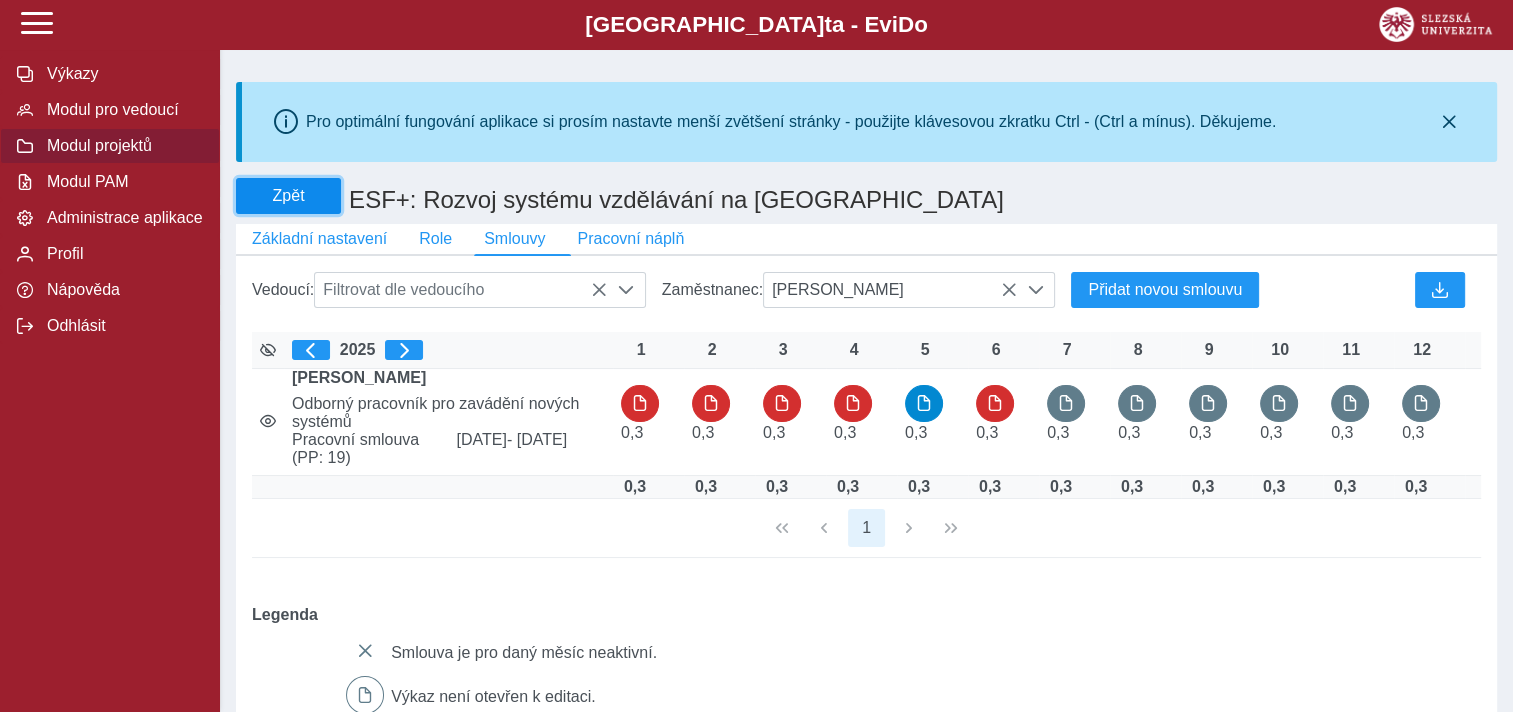 click on "Zpět" at bounding box center [288, 196] 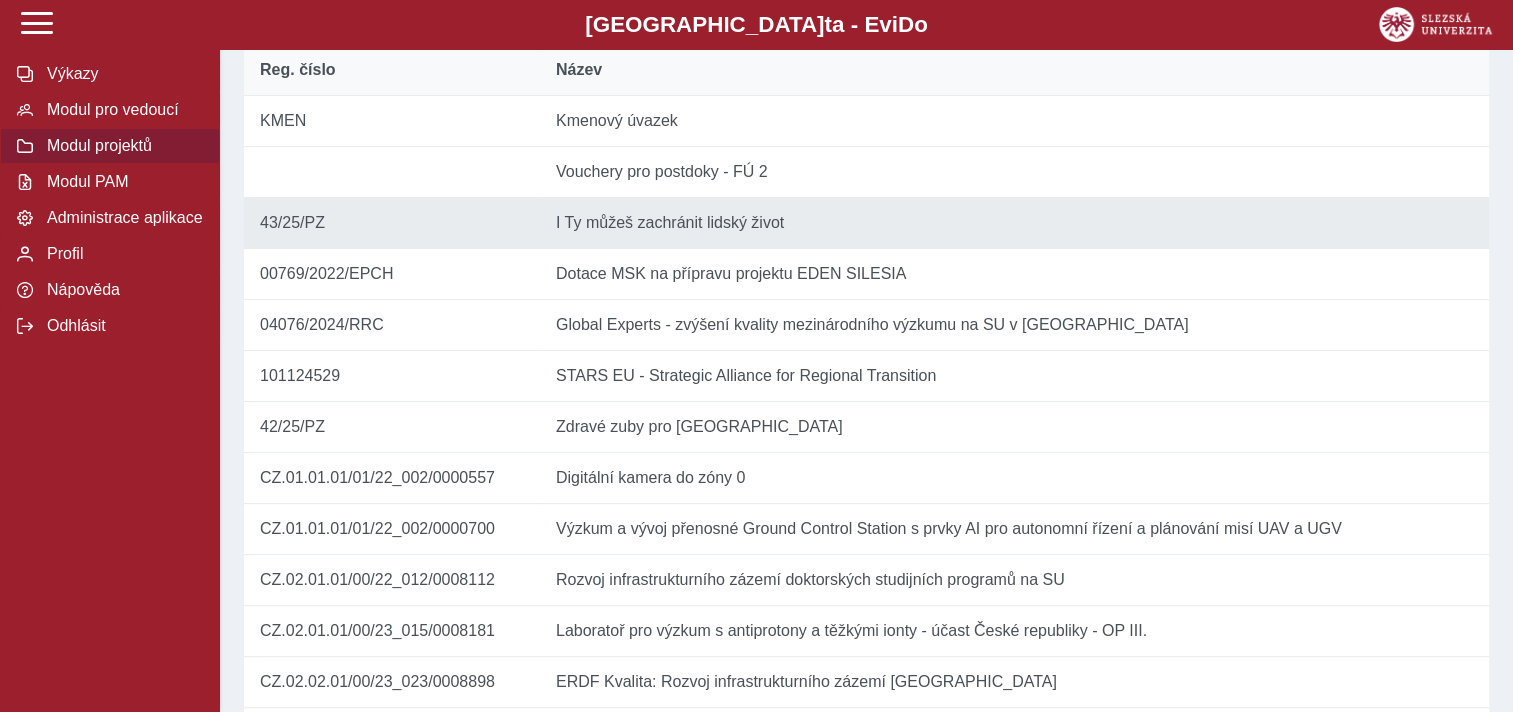 scroll, scrollTop: 500, scrollLeft: 0, axis: vertical 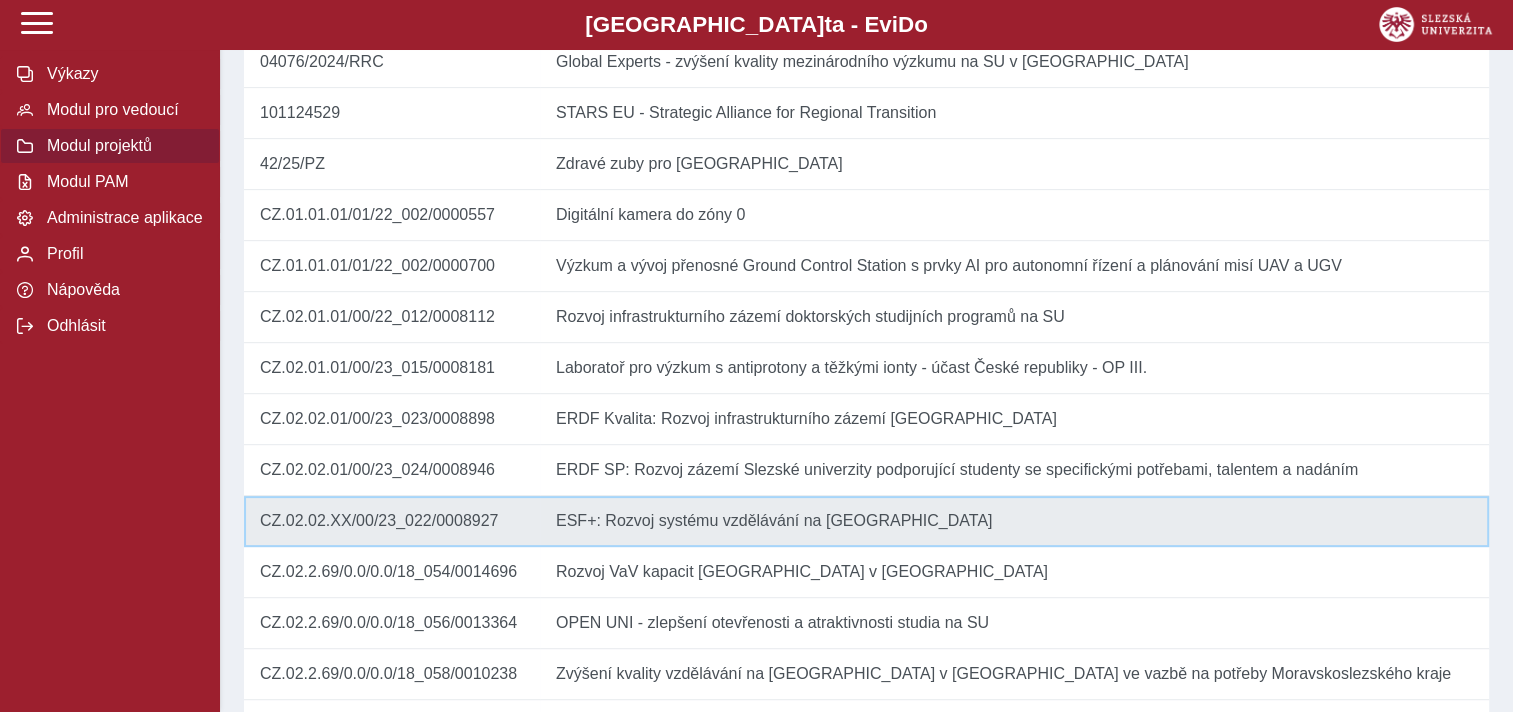 click on "Název ESF+: Rozvoj systému vzdělávání na [GEOGRAPHIC_DATA]" at bounding box center (1014, 521) 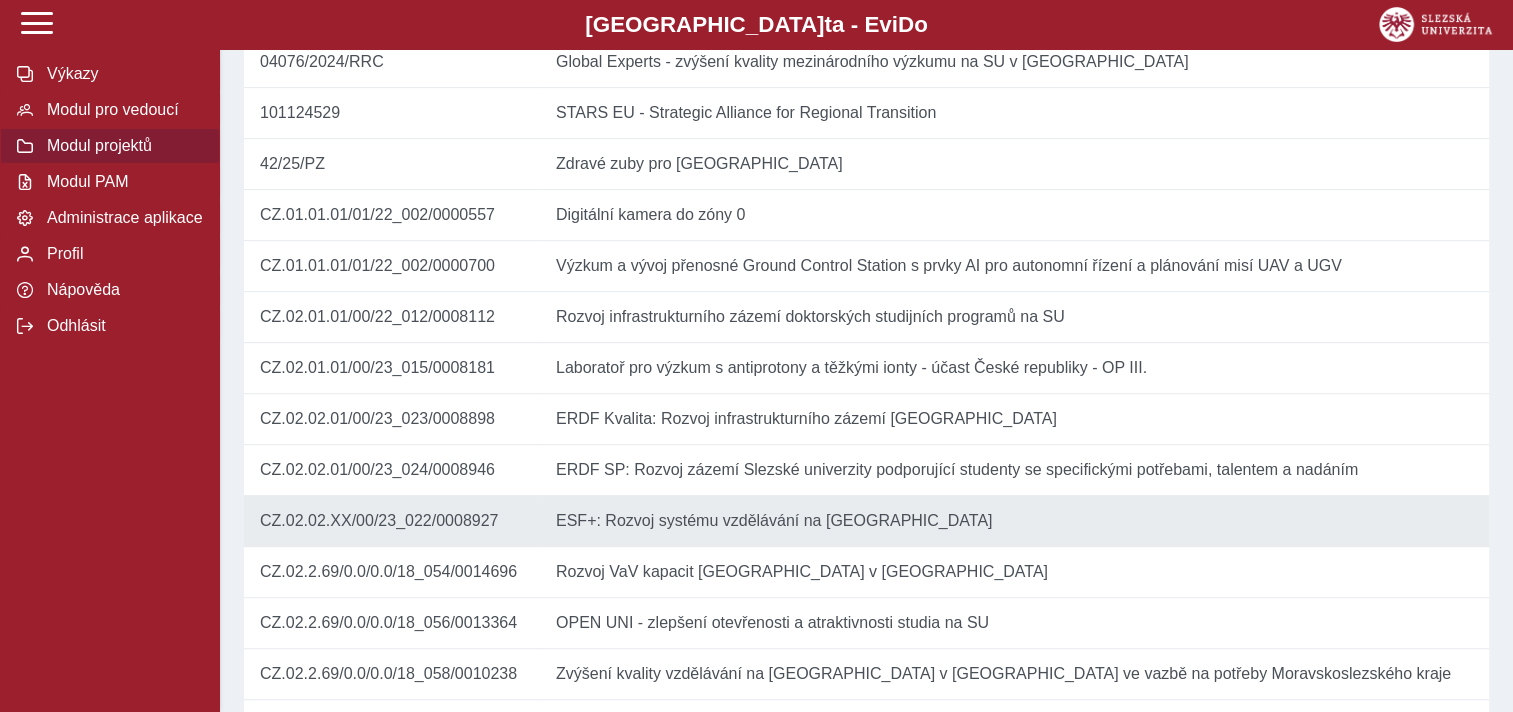 scroll, scrollTop: 0, scrollLeft: 0, axis: both 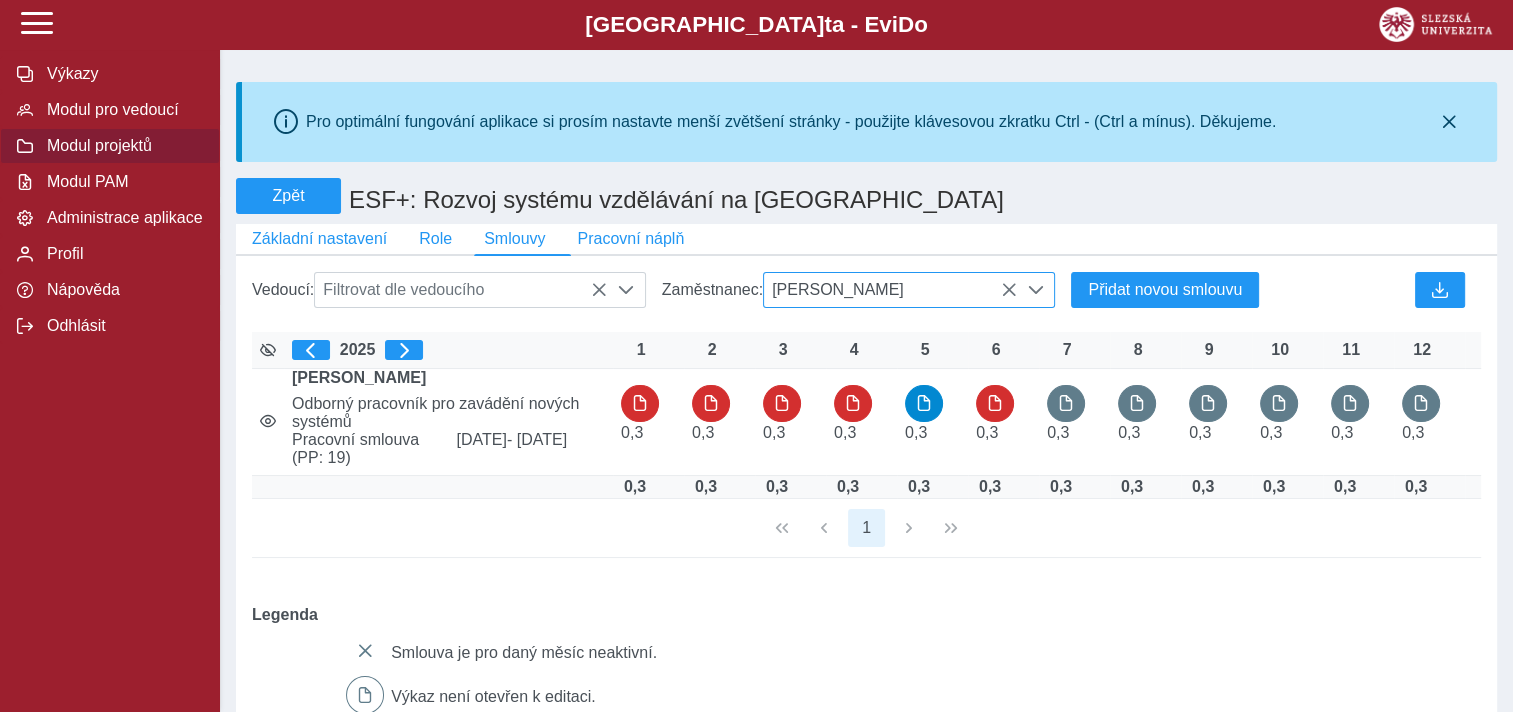 click at bounding box center (1009, 290) 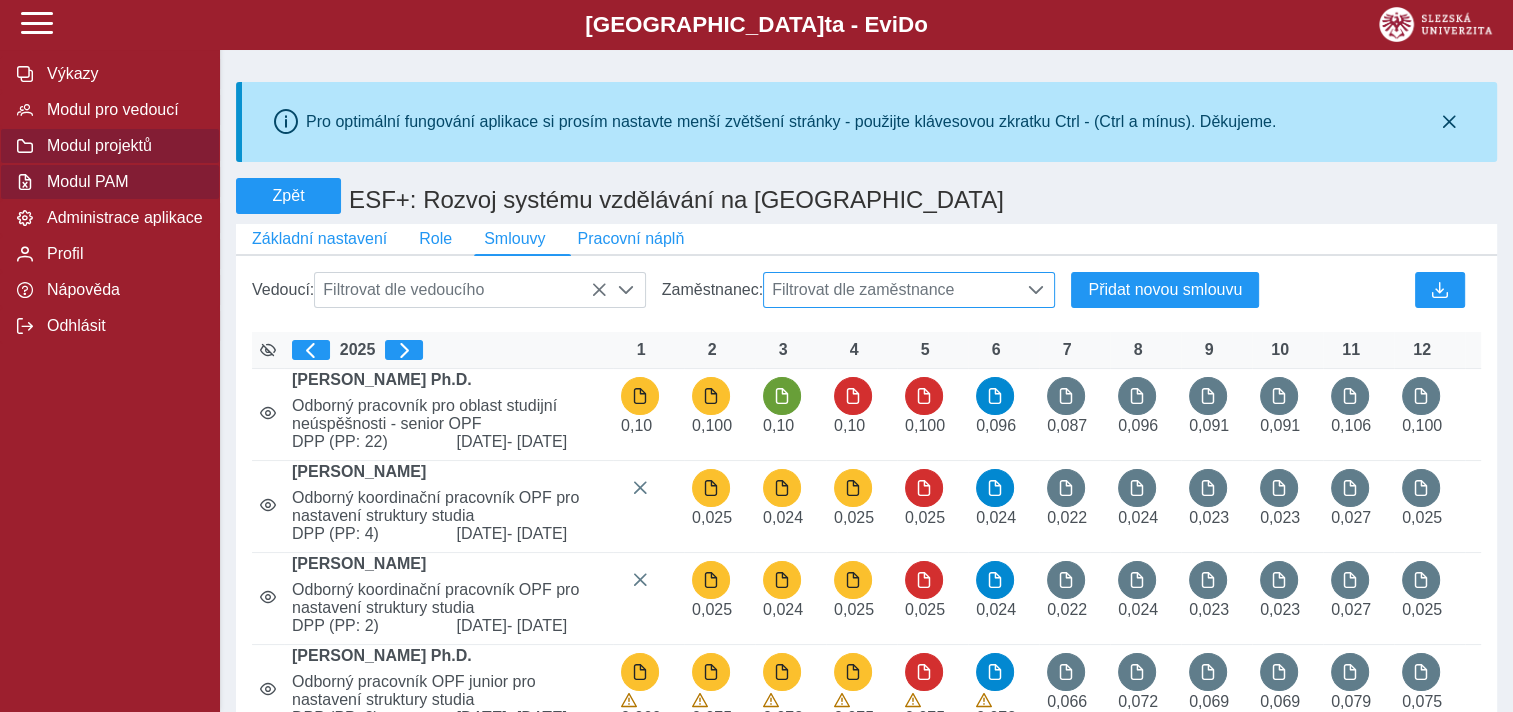 click on "Modul PAM" at bounding box center [122, 182] 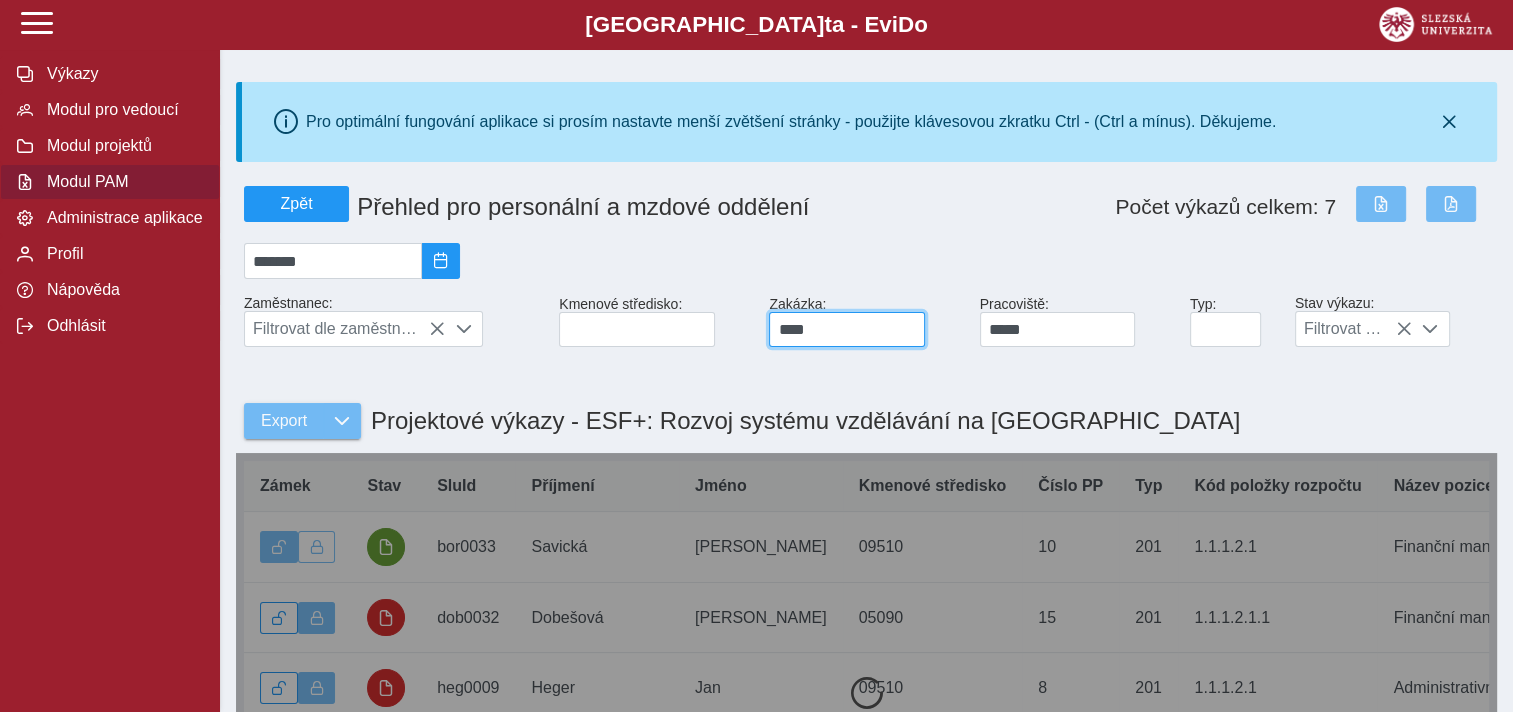 click on "****" at bounding box center (846, 329) 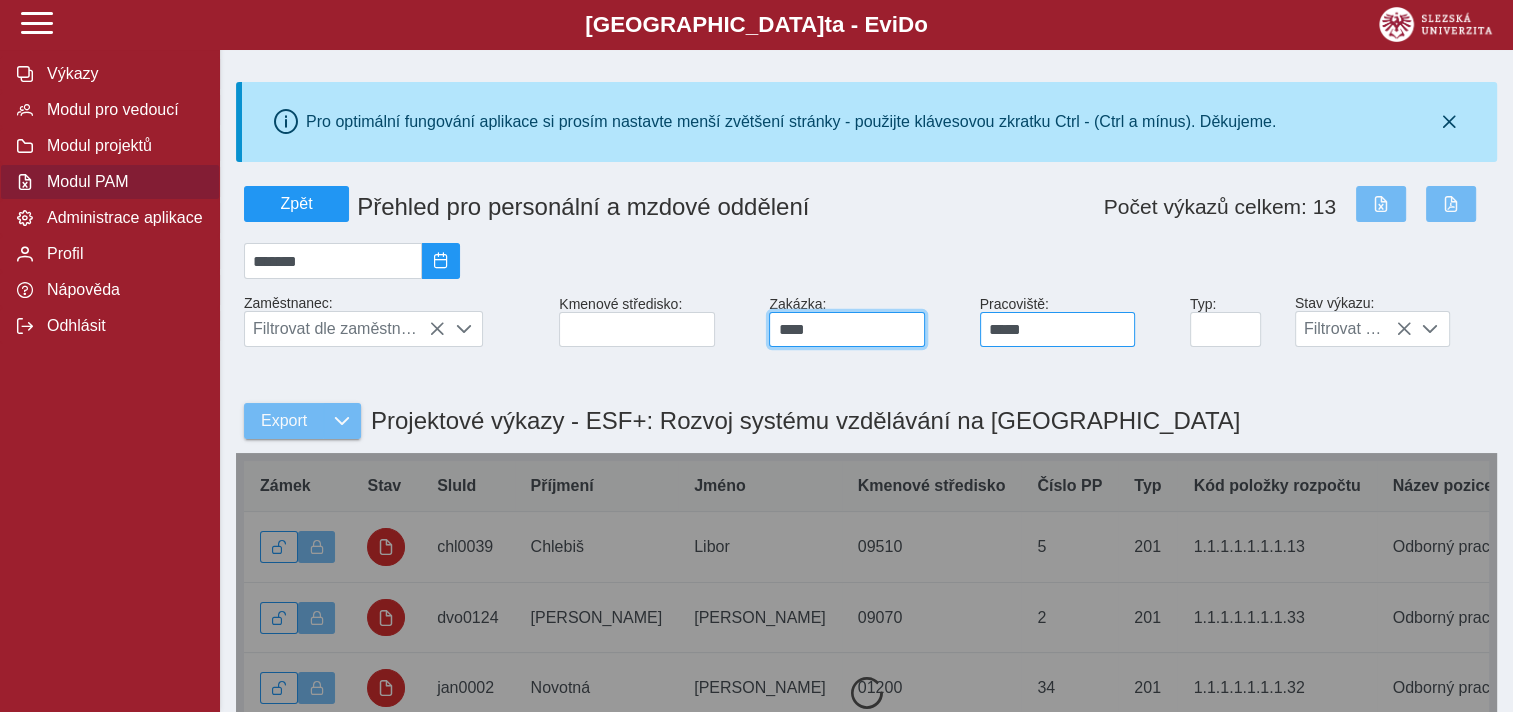 type on "****" 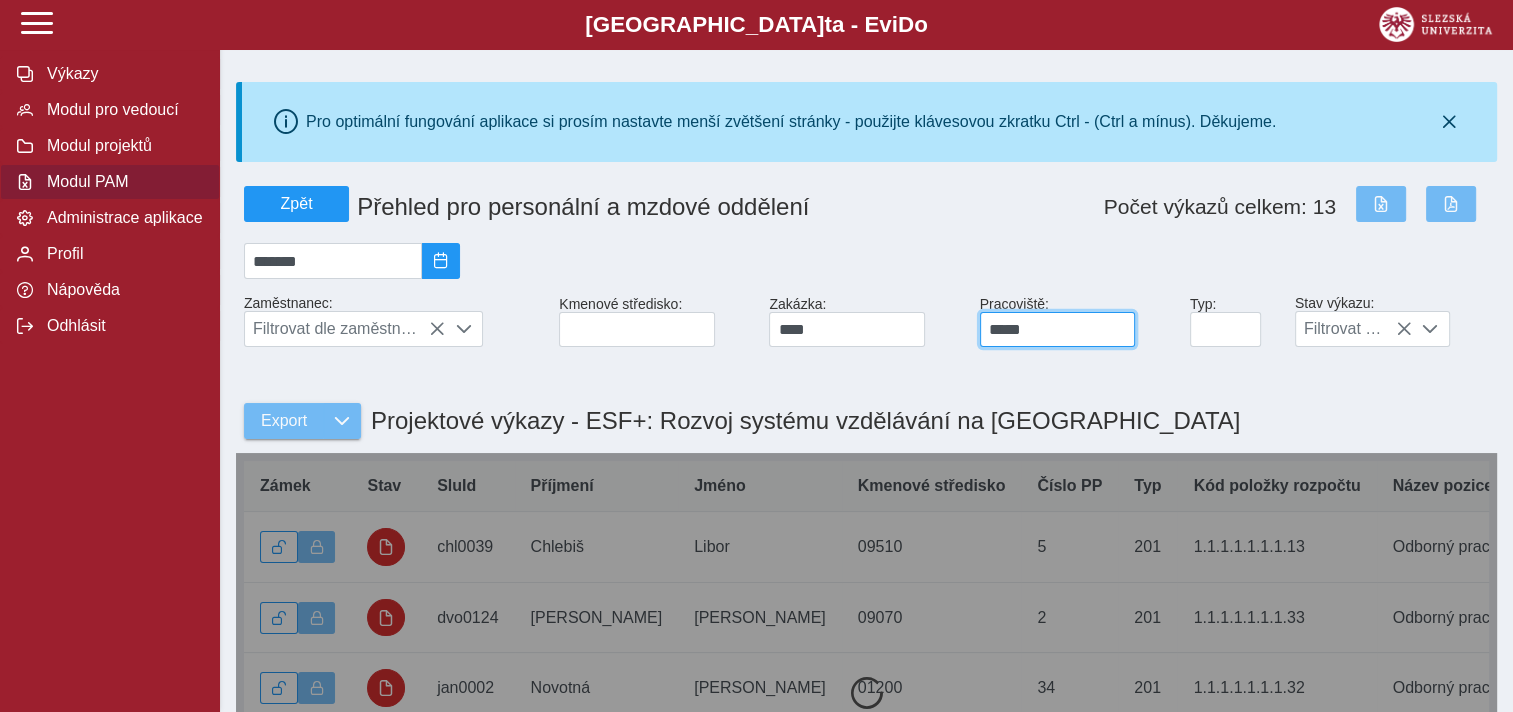 drag, startPoint x: 1018, startPoint y: 340, endPoint x: 971, endPoint y: 340, distance: 47 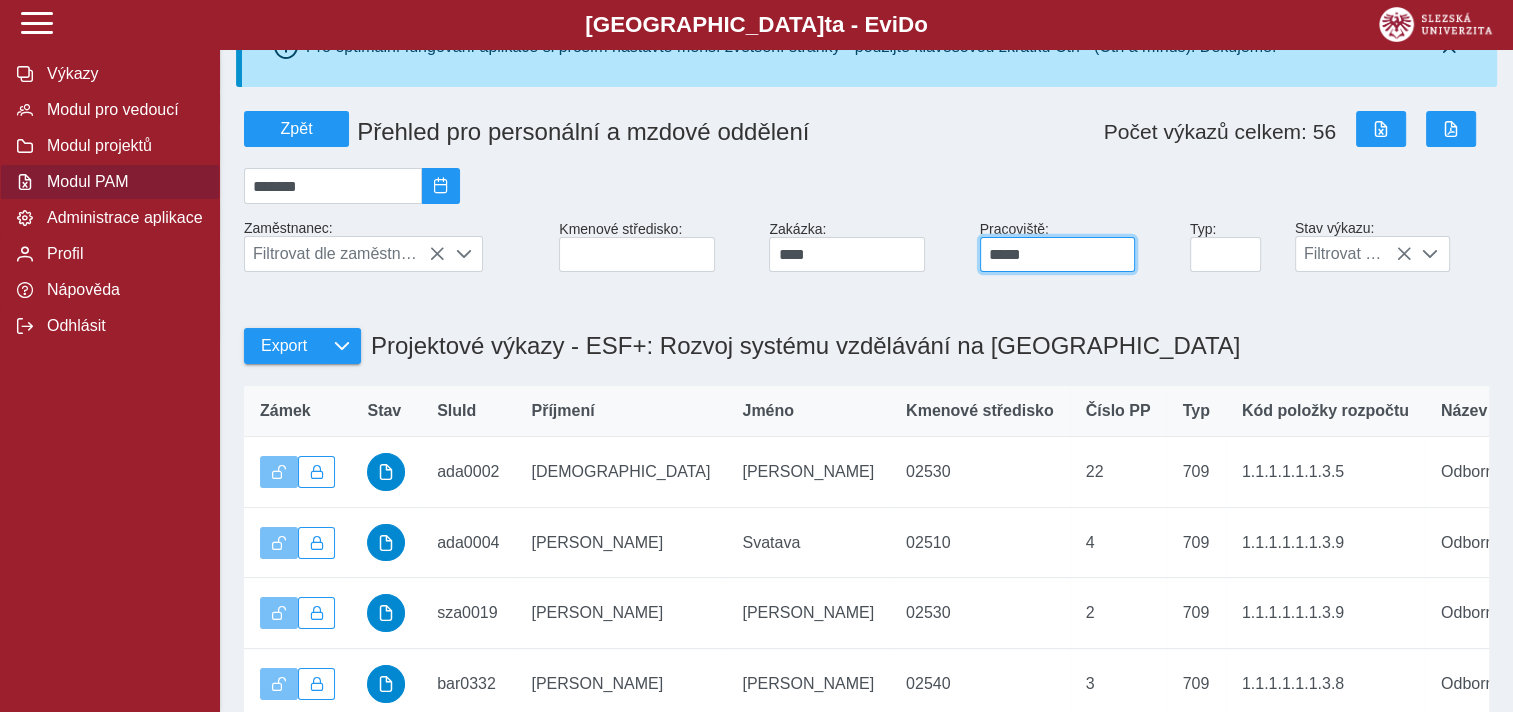 scroll, scrollTop: 300, scrollLeft: 0, axis: vertical 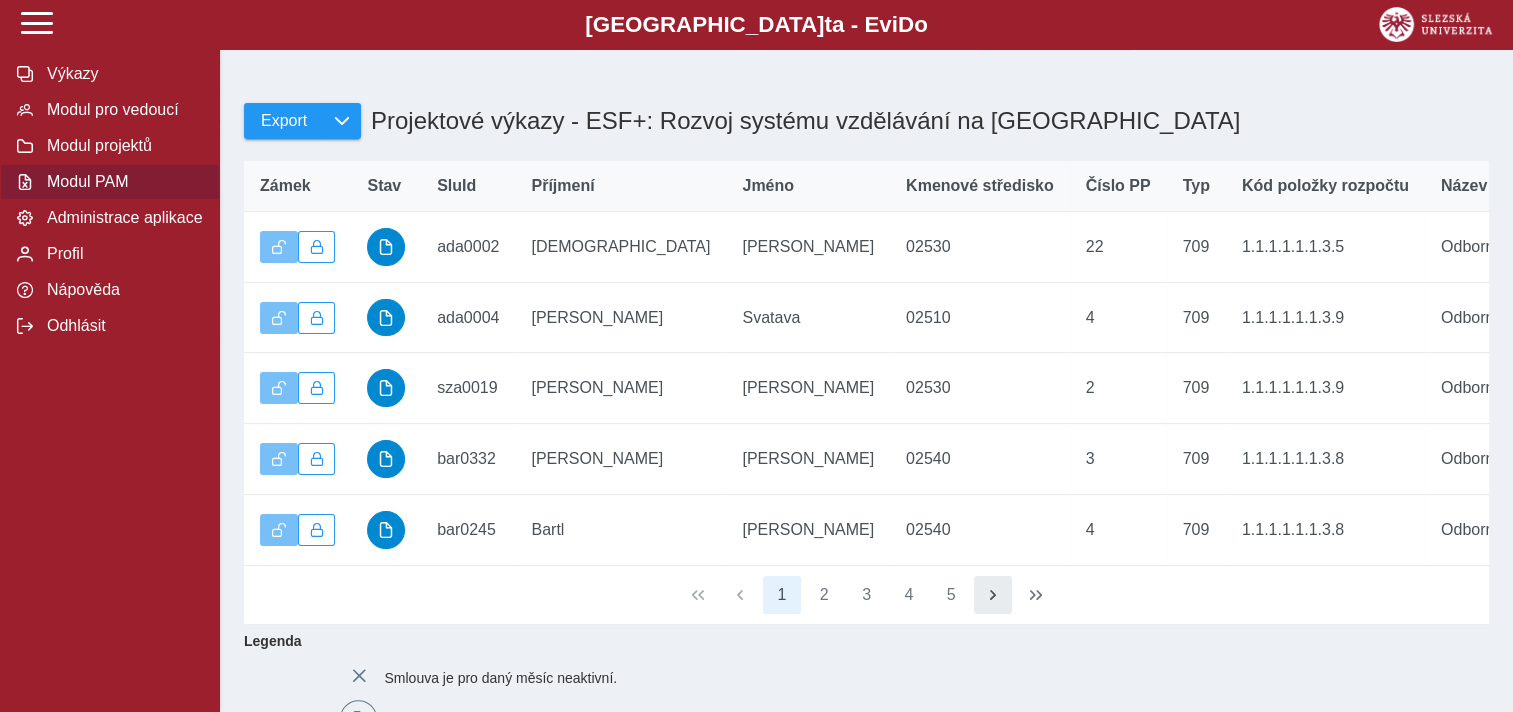 type on "*****" 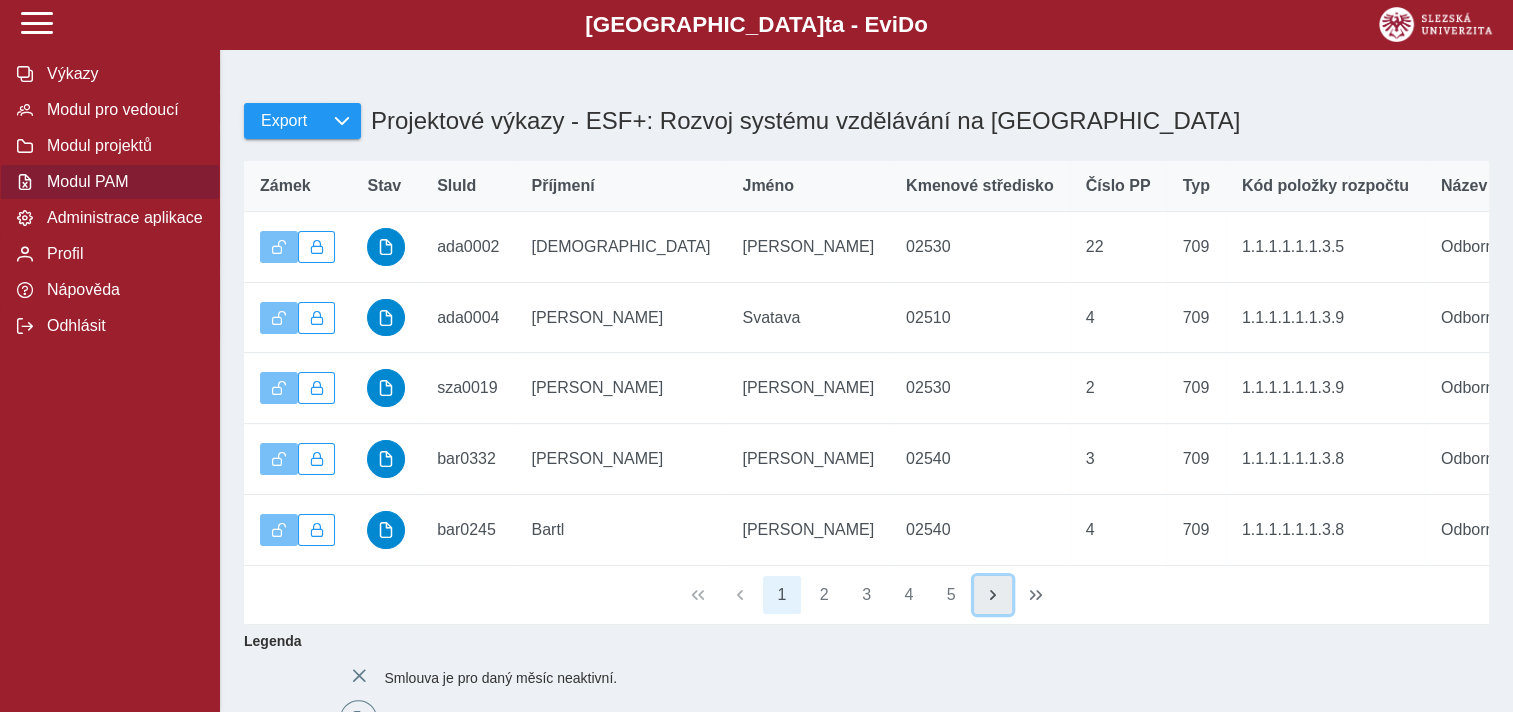 click at bounding box center (993, 595) 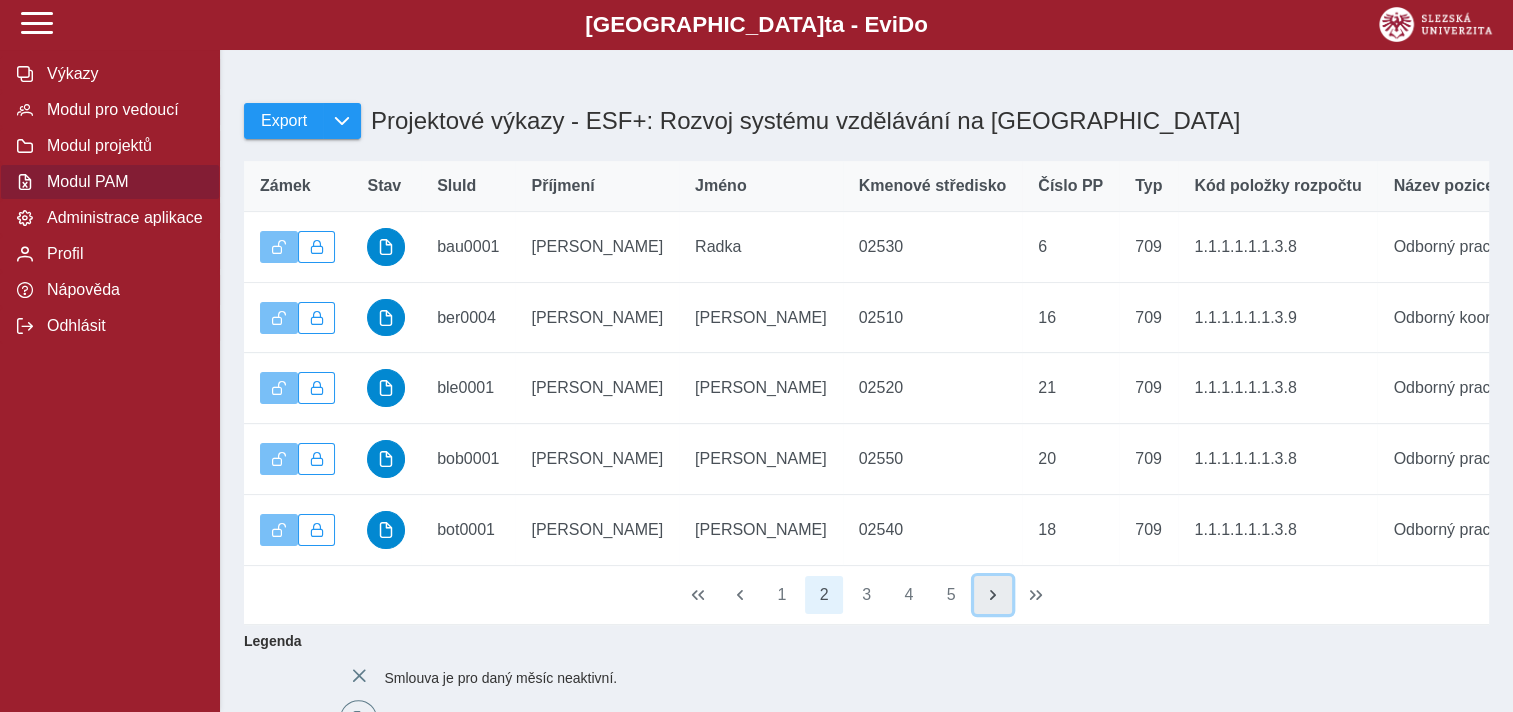 click at bounding box center [993, 595] 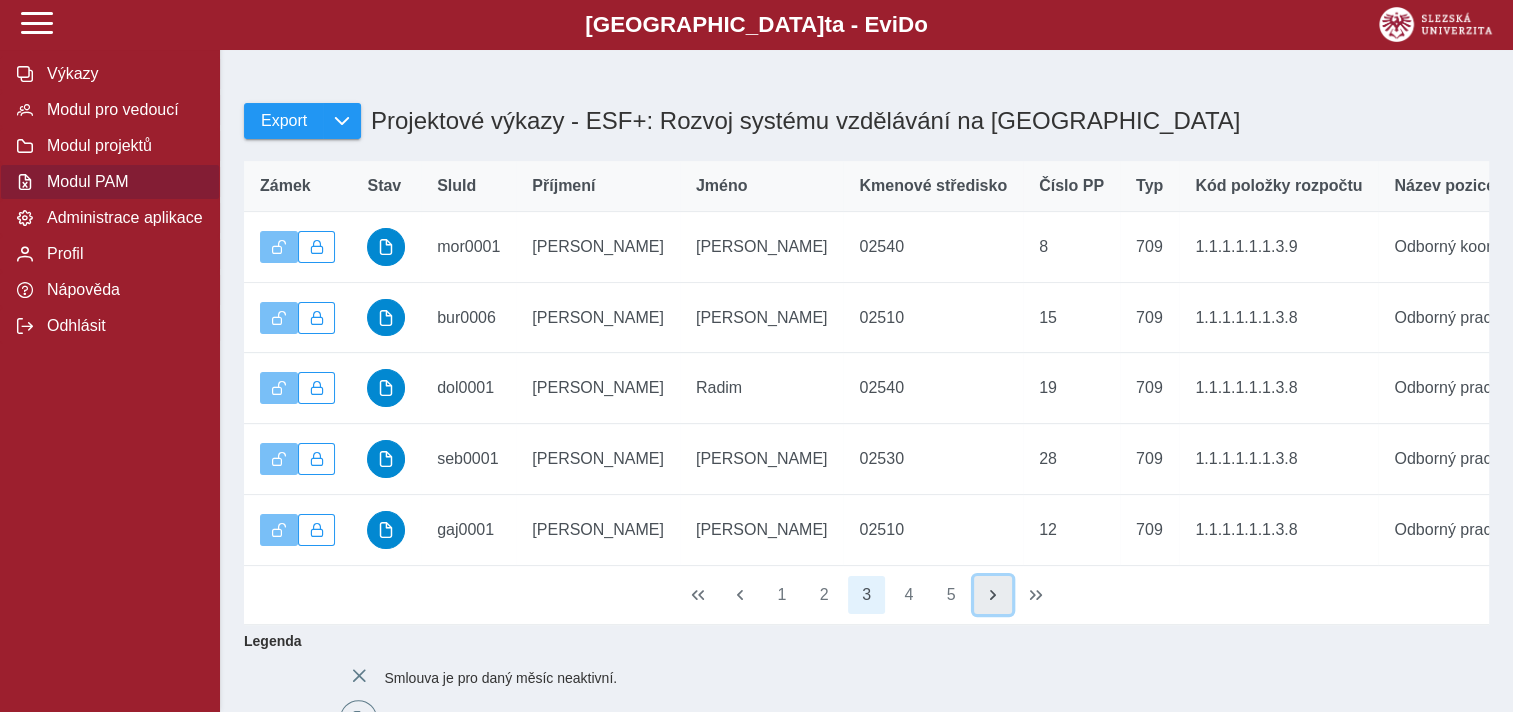 click at bounding box center [993, 595] 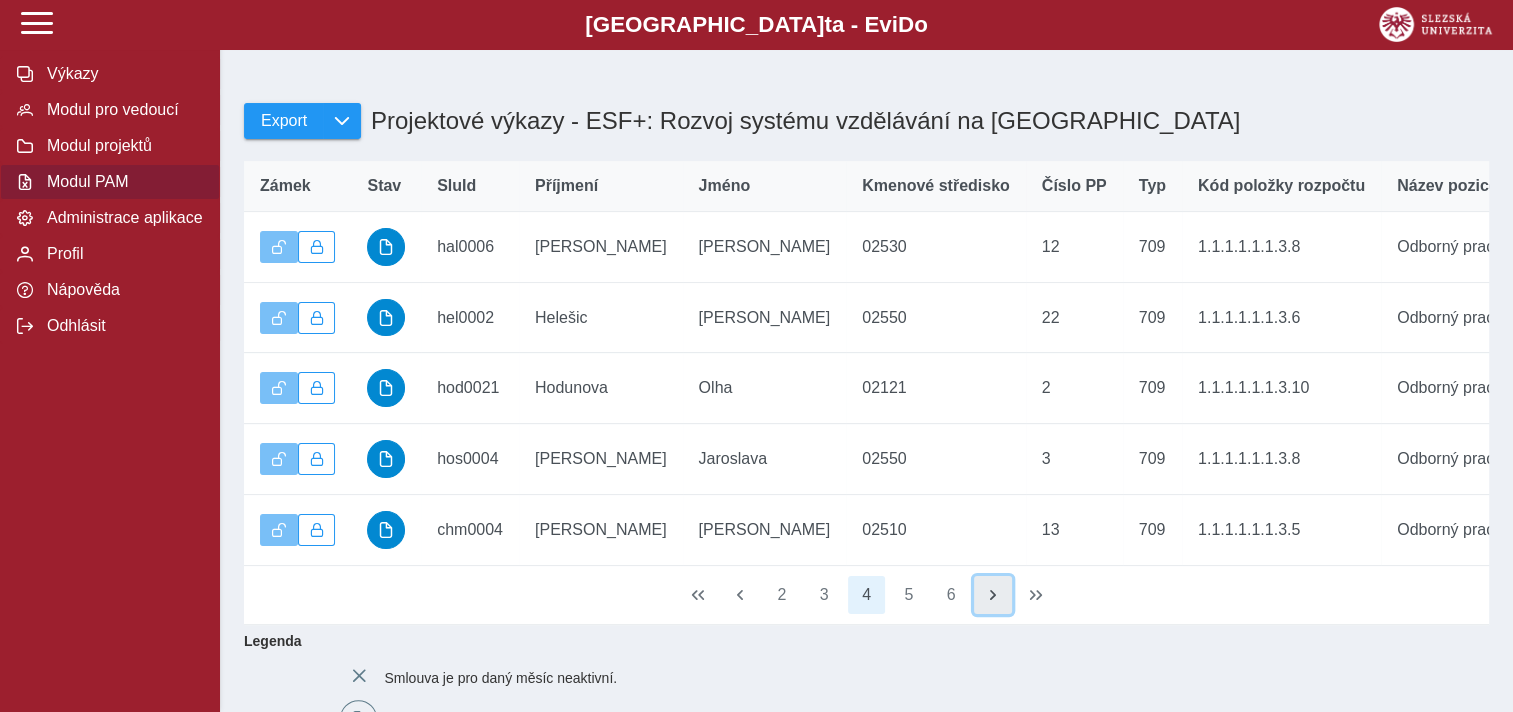 click at bounding box center [993, 595] 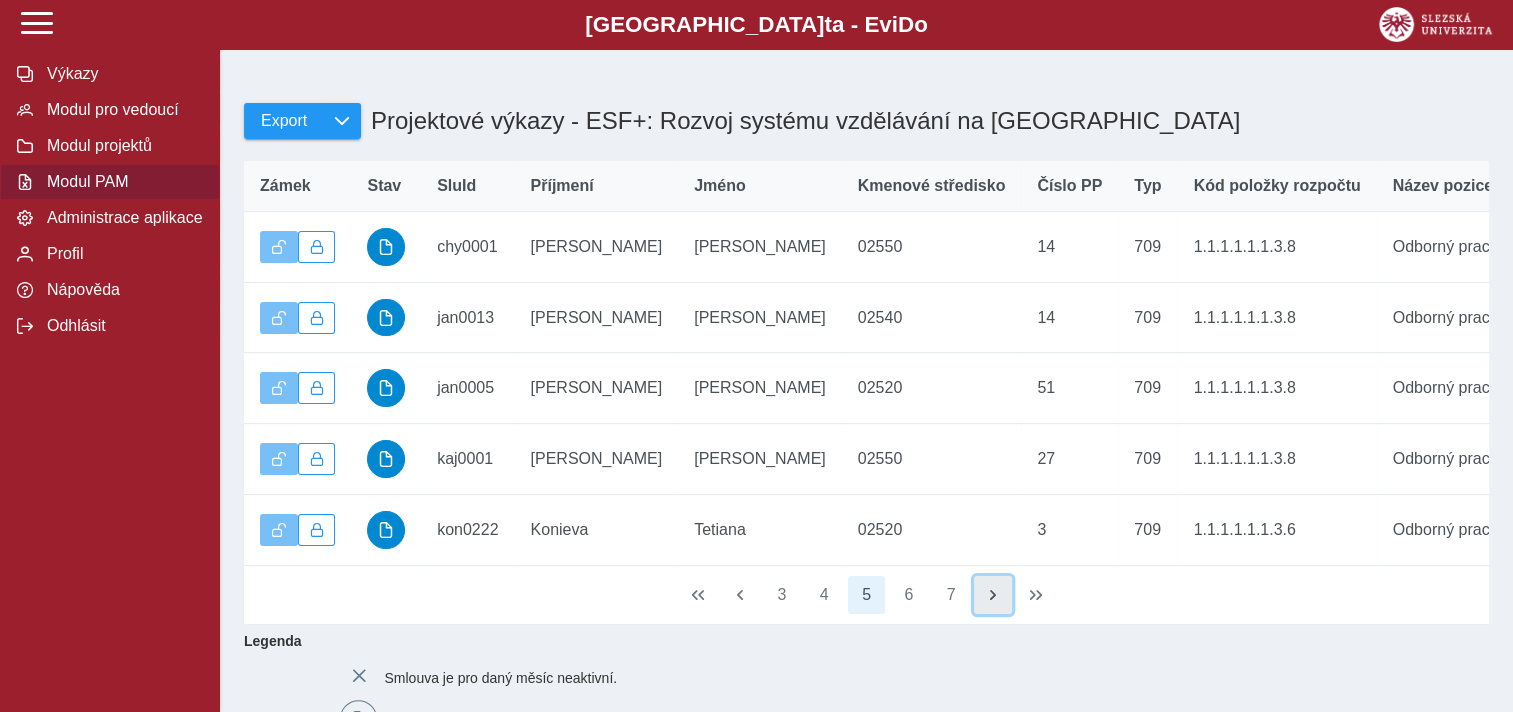 click at bounding box center [993, 595] 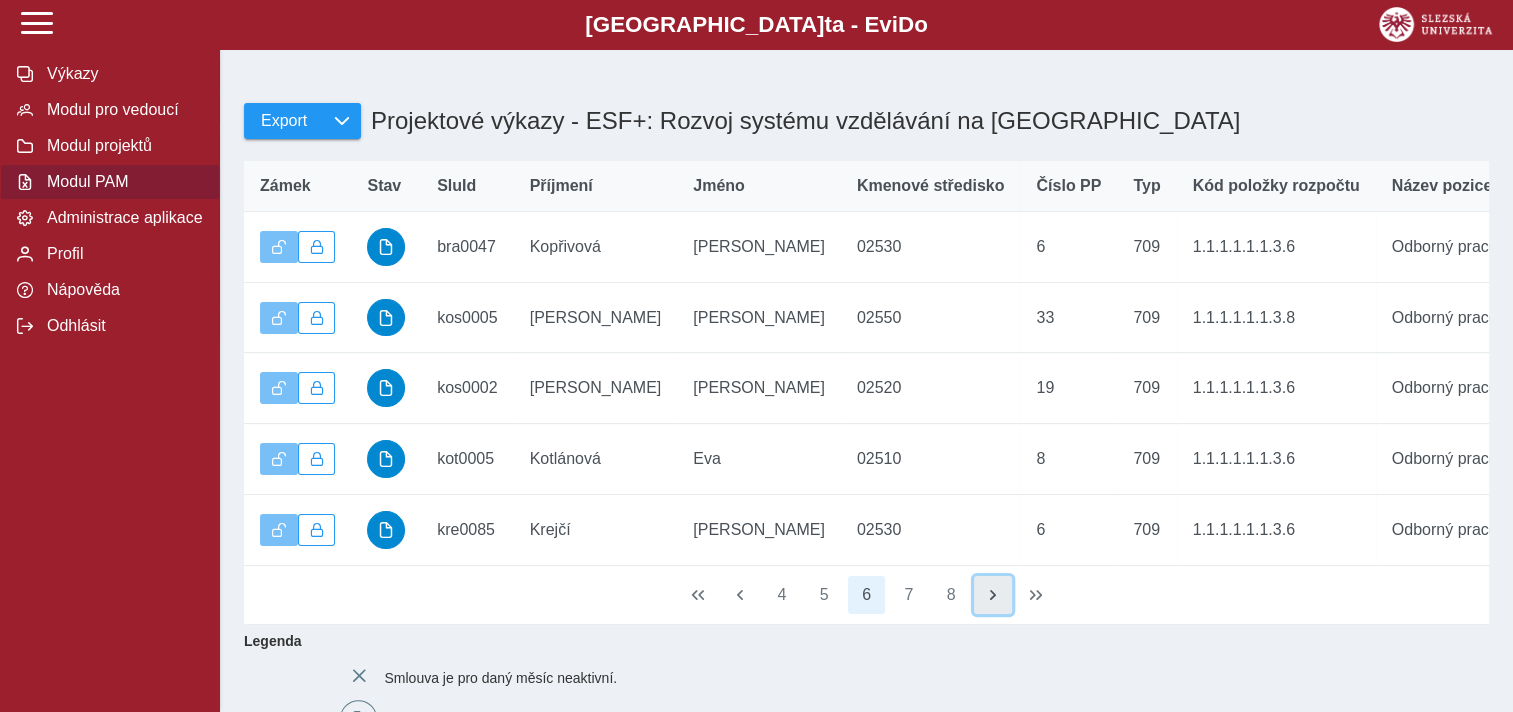 click at bounding box center [993, 595] 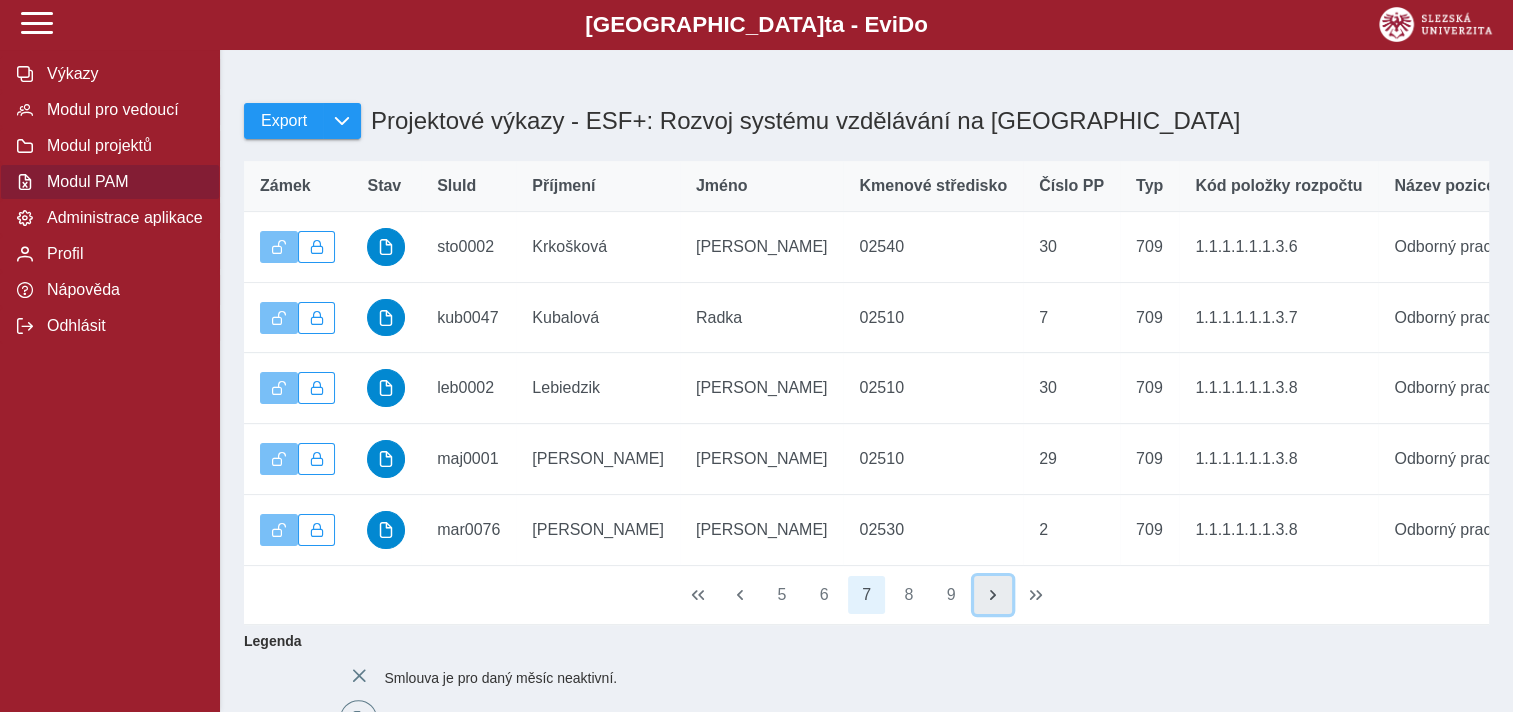 click at bounding box center (993, 595) 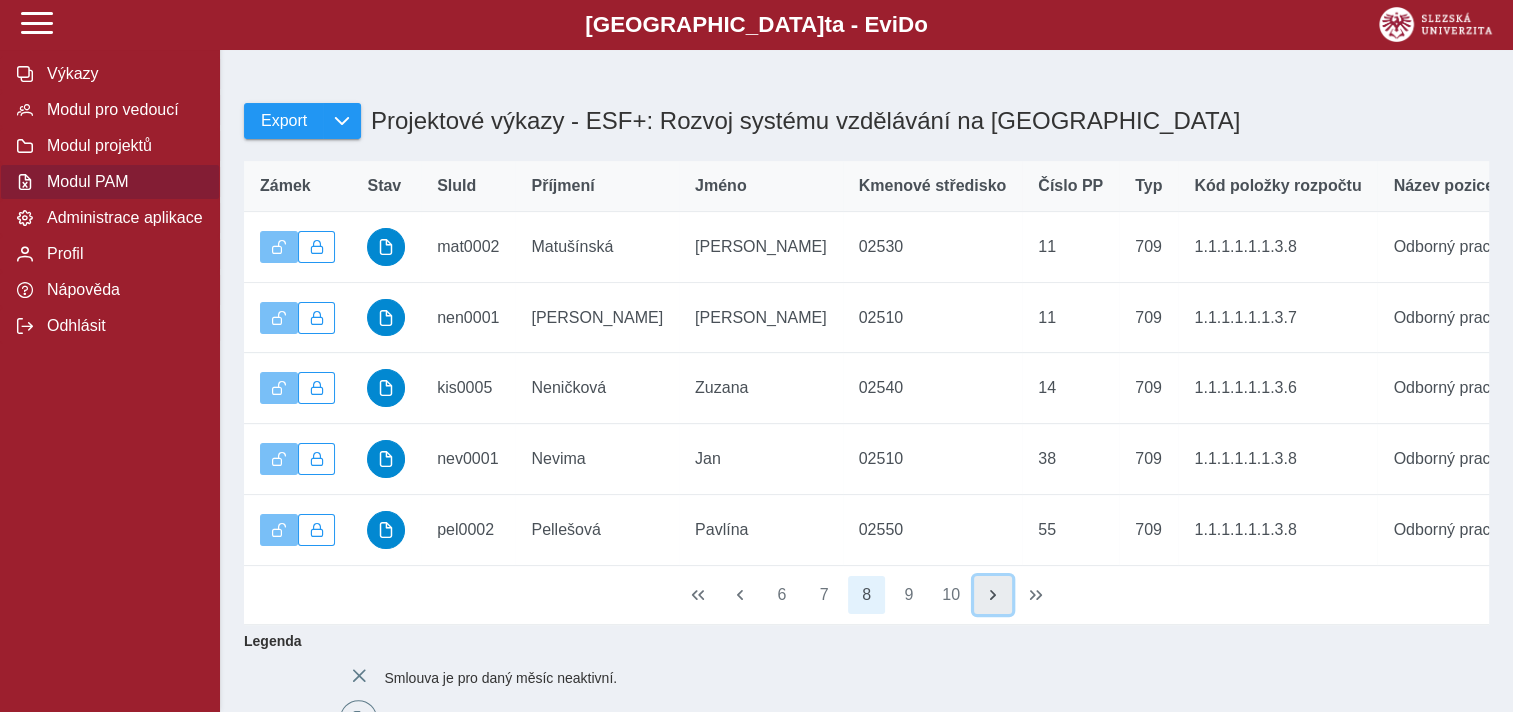 click at bounding box center (993, 595) 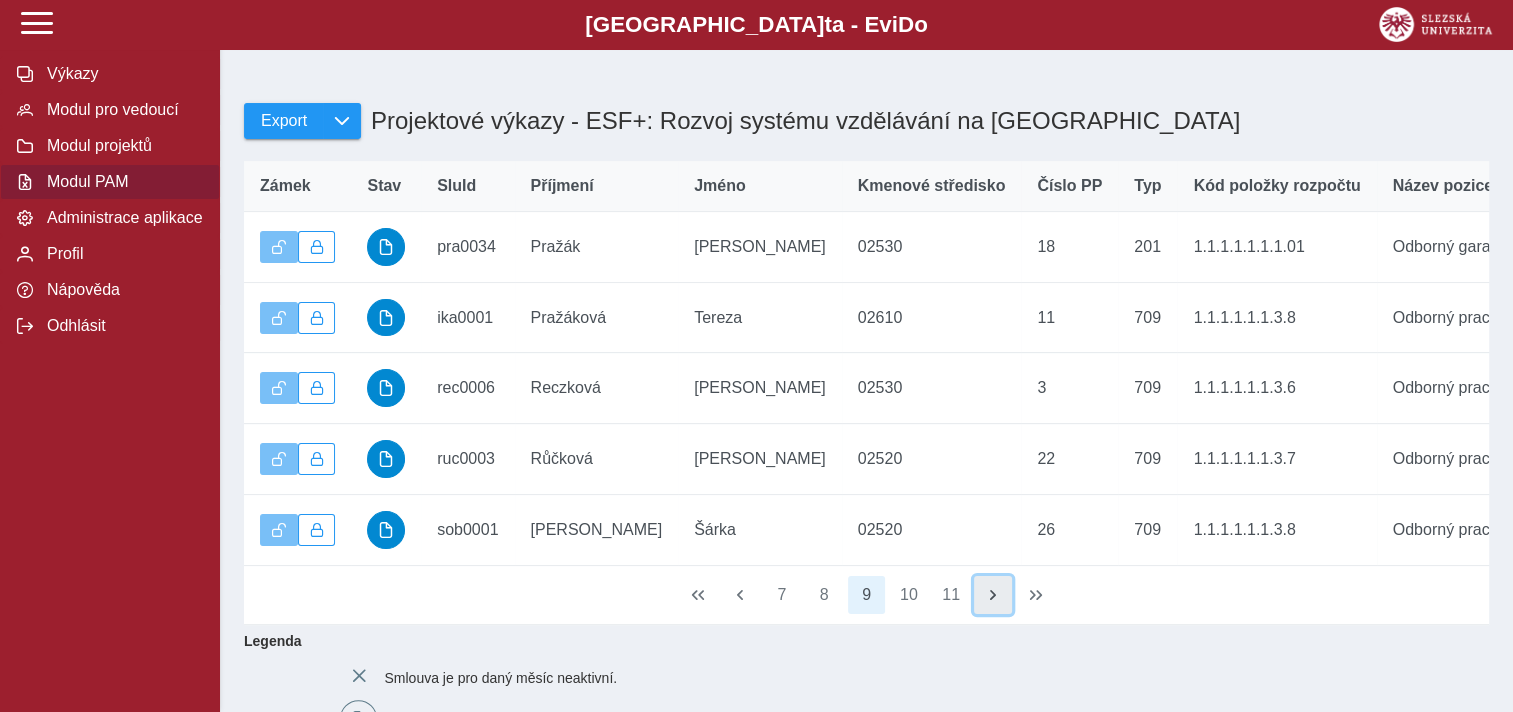 click at bounding box center [993, 595] 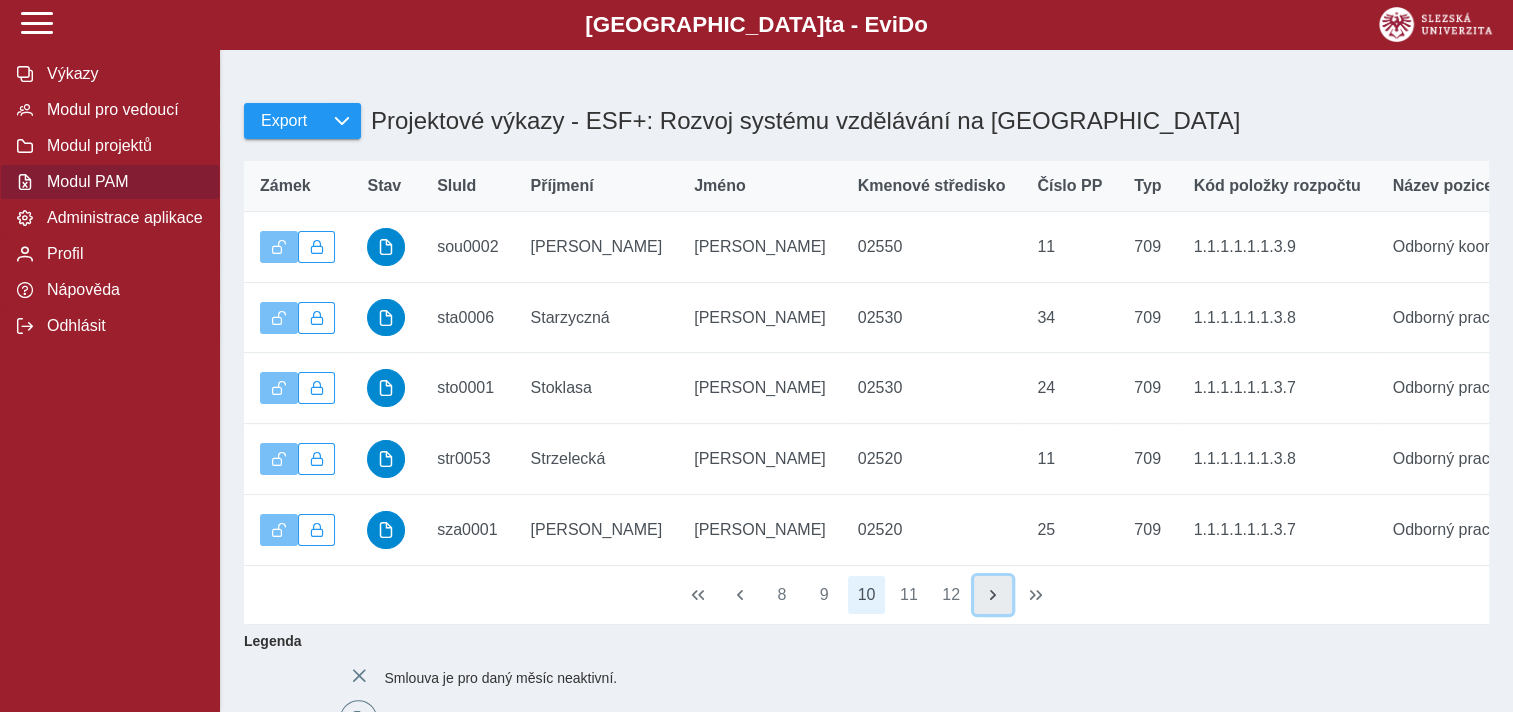 click at bounding box center (993, 595) 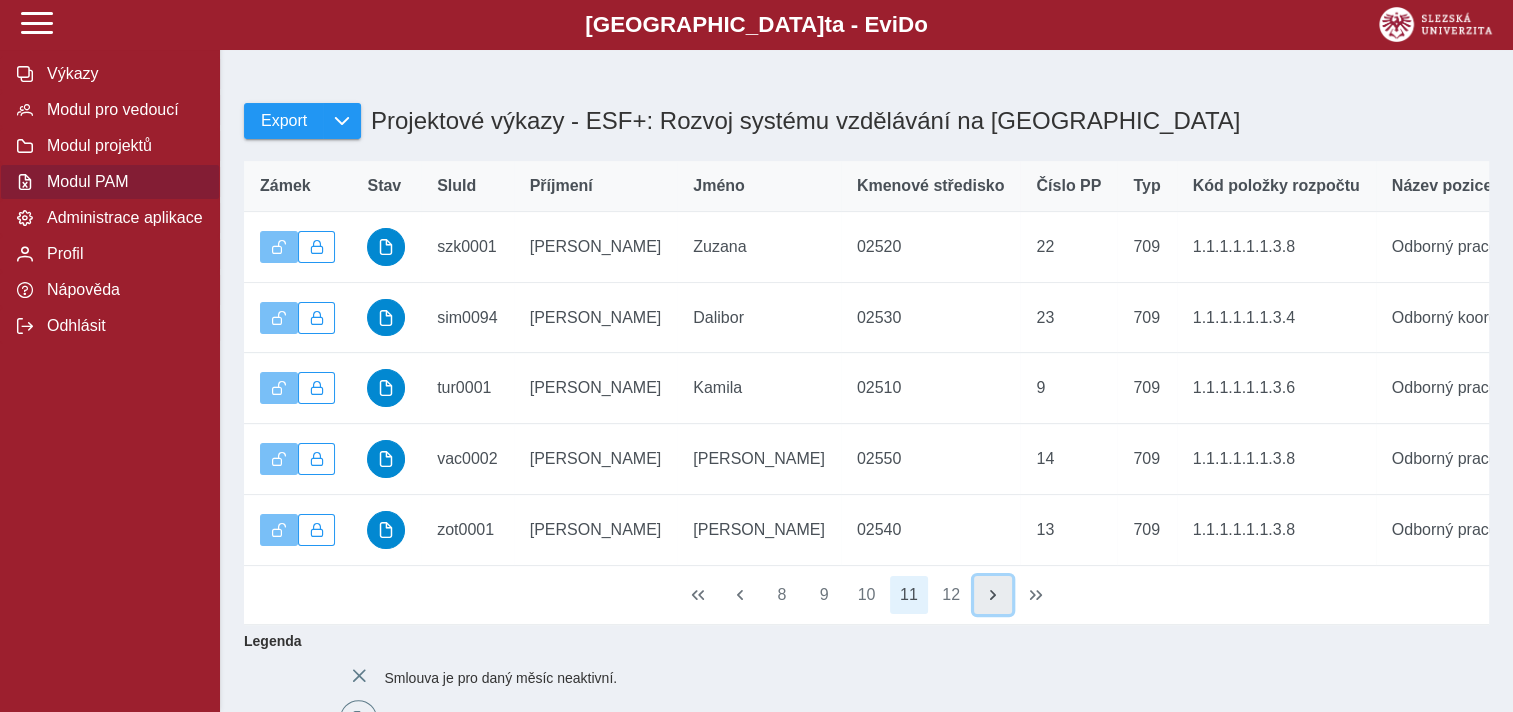 click at bounding box center [993, 595] 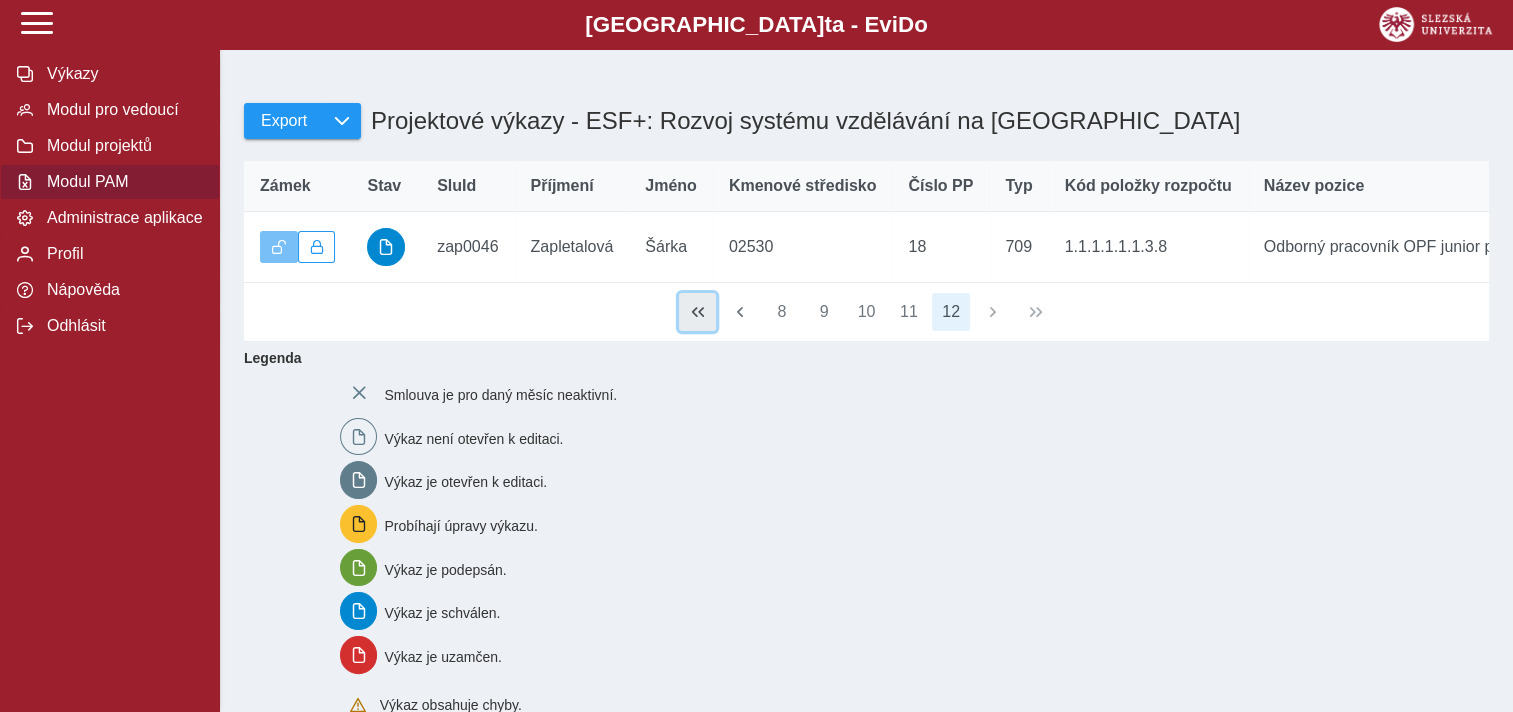 click at bounding box center (697, 312) 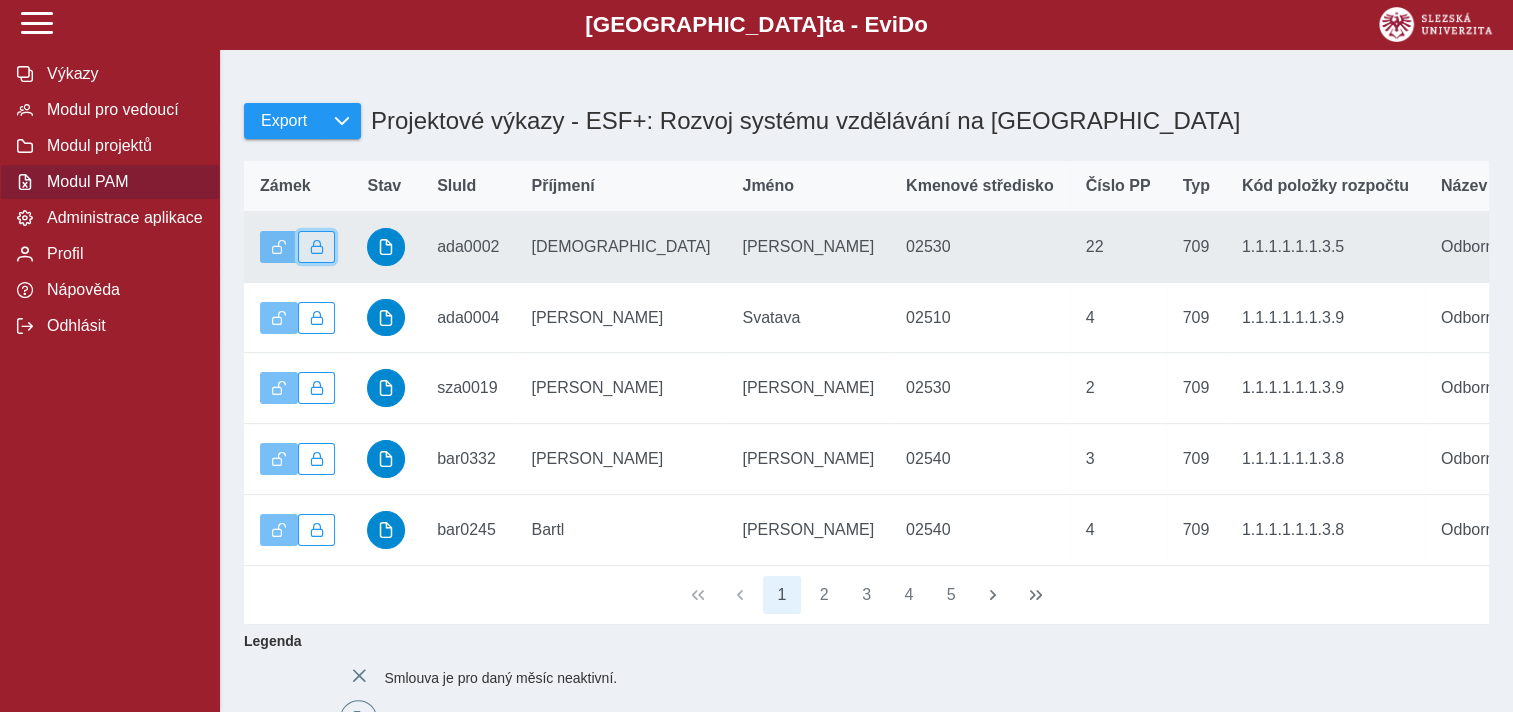 click at bounding box center (317, 247) 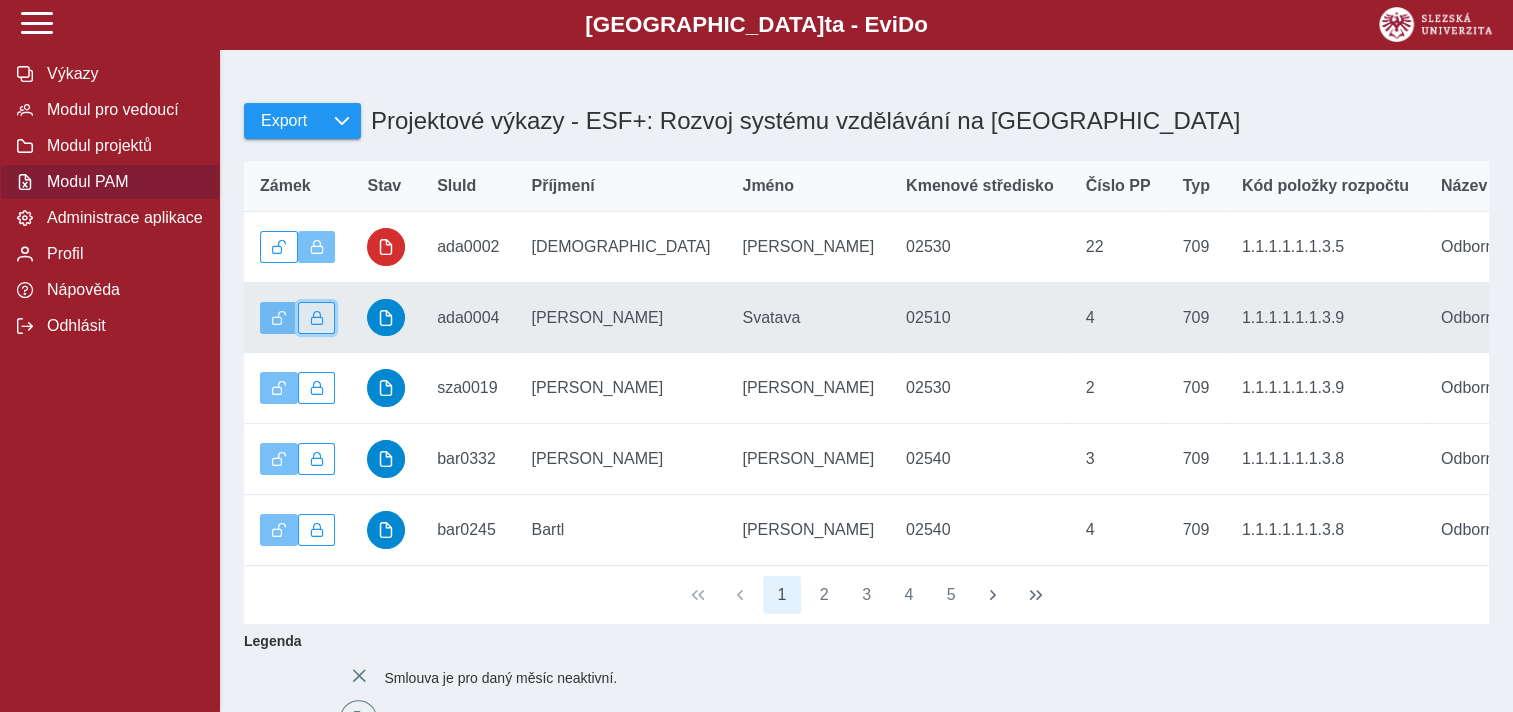 click at bounding box center [317, 318] 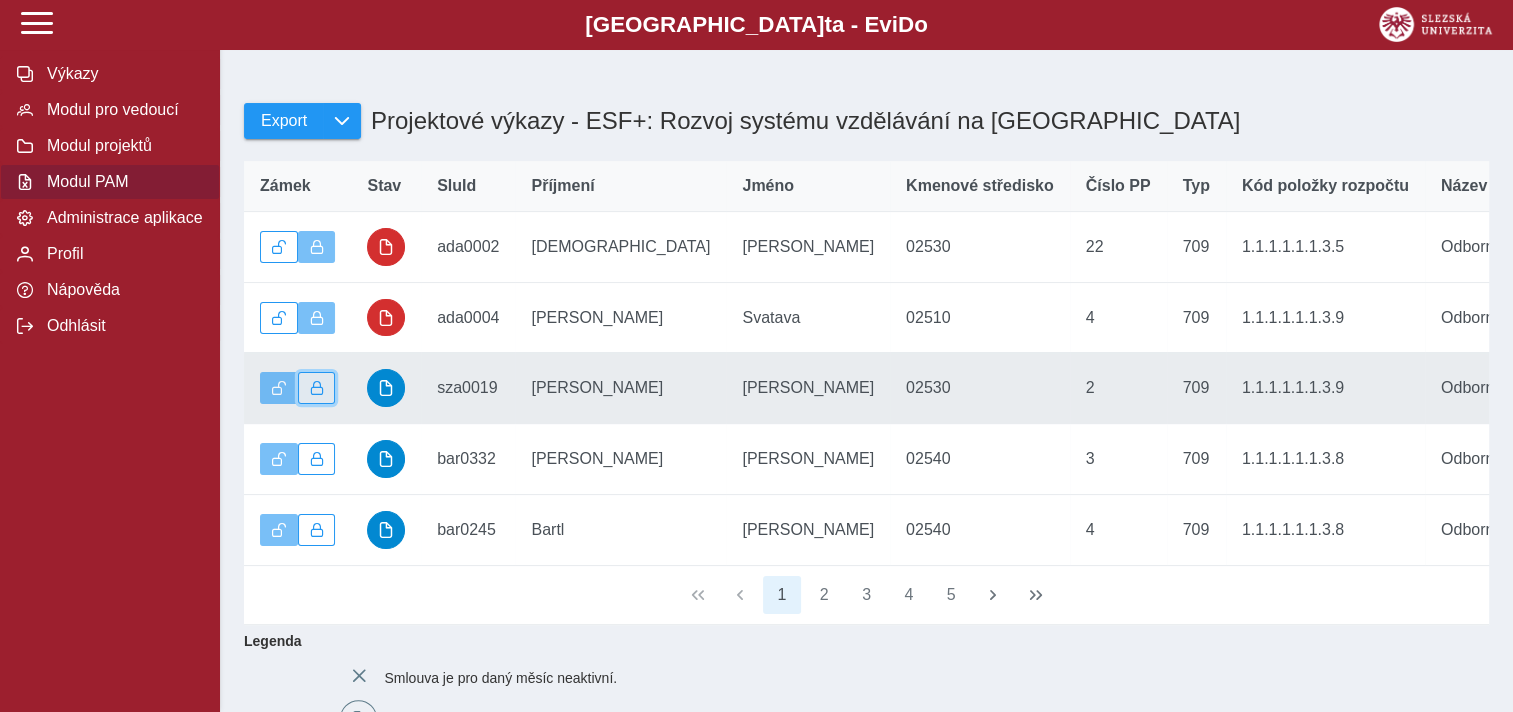 click at bounding box center (317, 388) 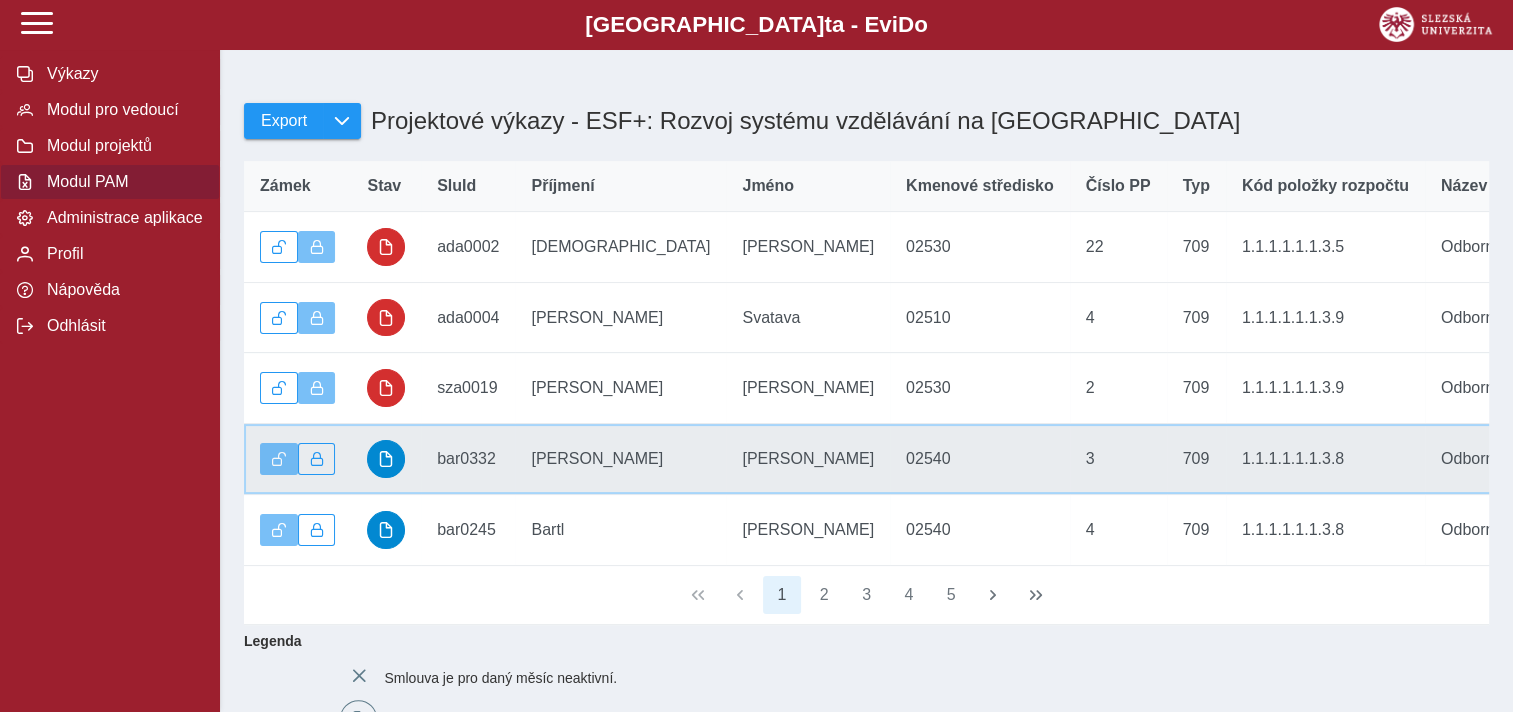 click on "Zámek" at bounding box center [297, 459] 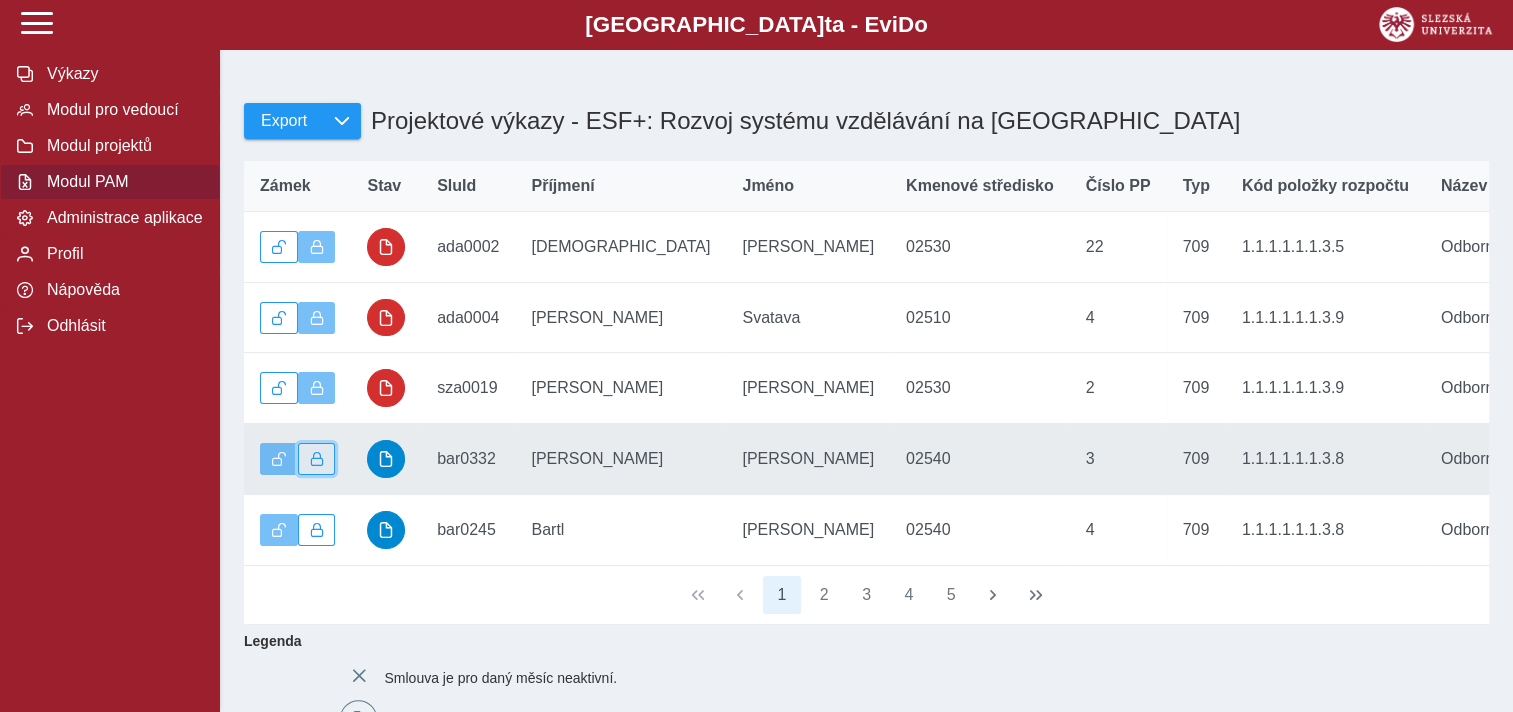 click at bounding box center (317, 459) 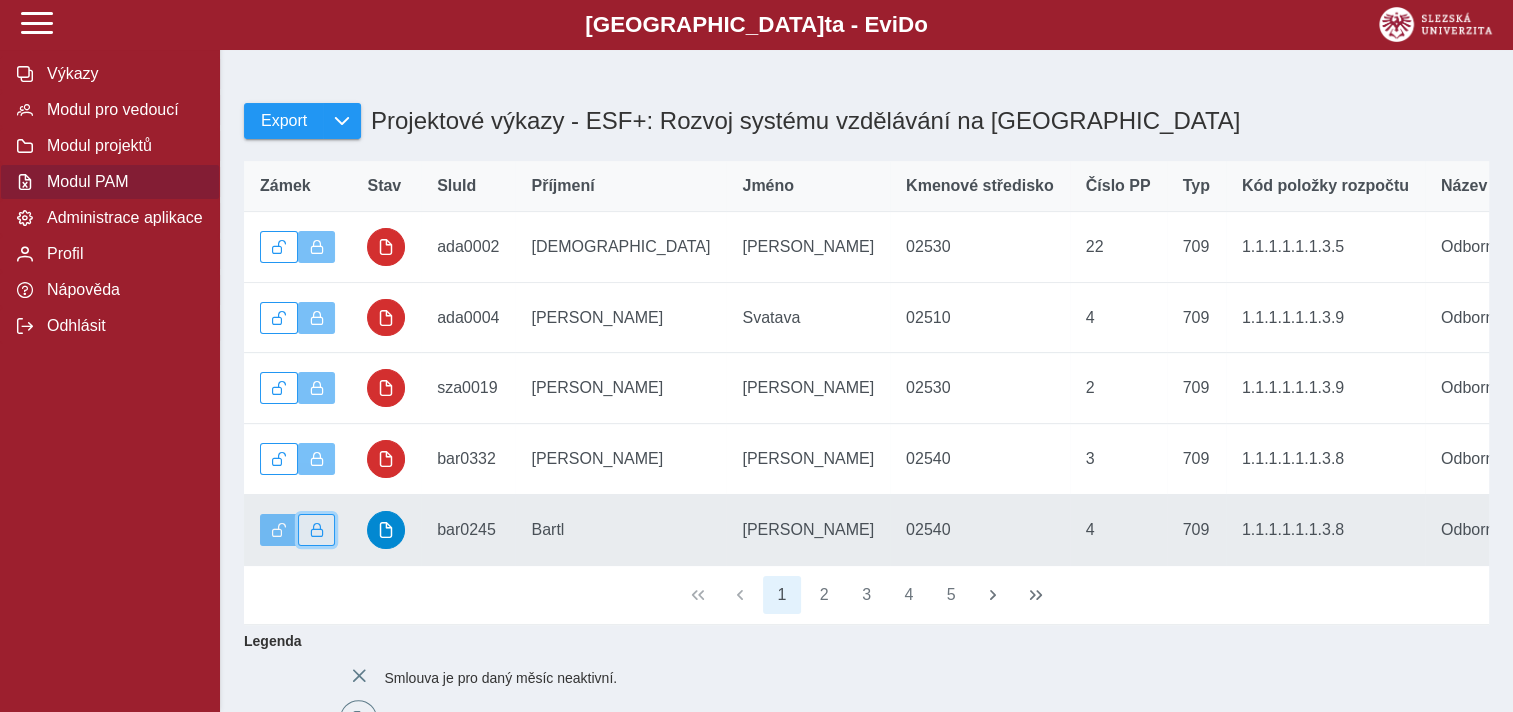 click at bounding box center (317, 530) 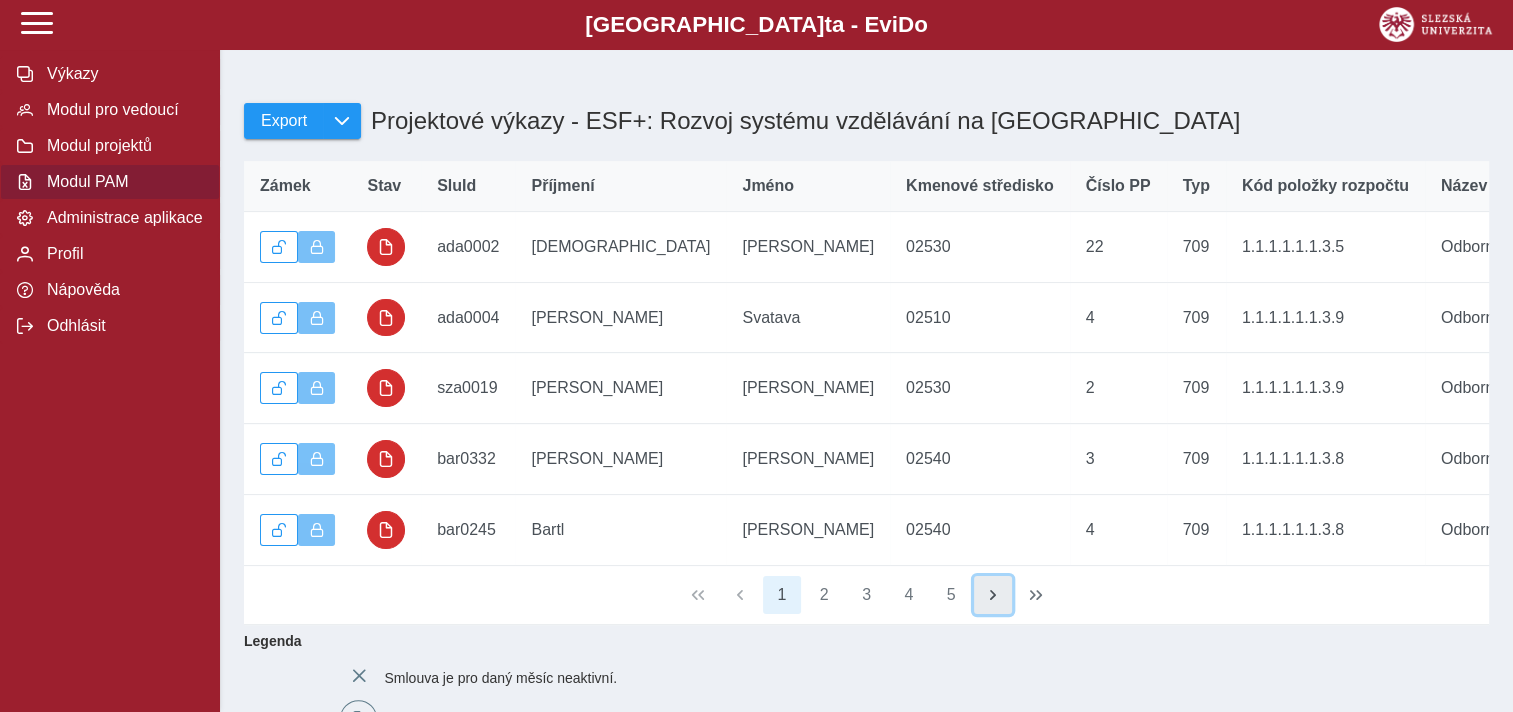 click at bounding box center (993, 595) 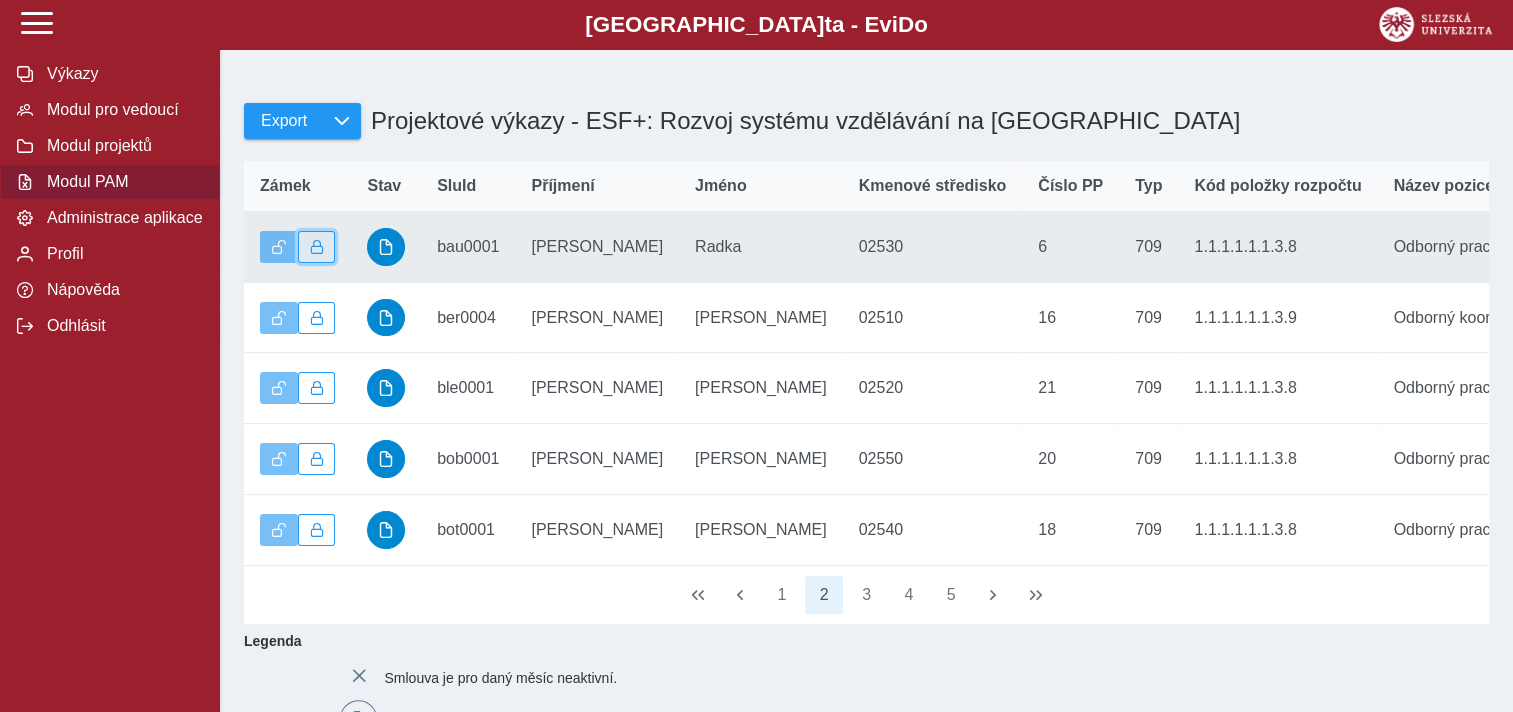 click at bounding box center [317, 247] 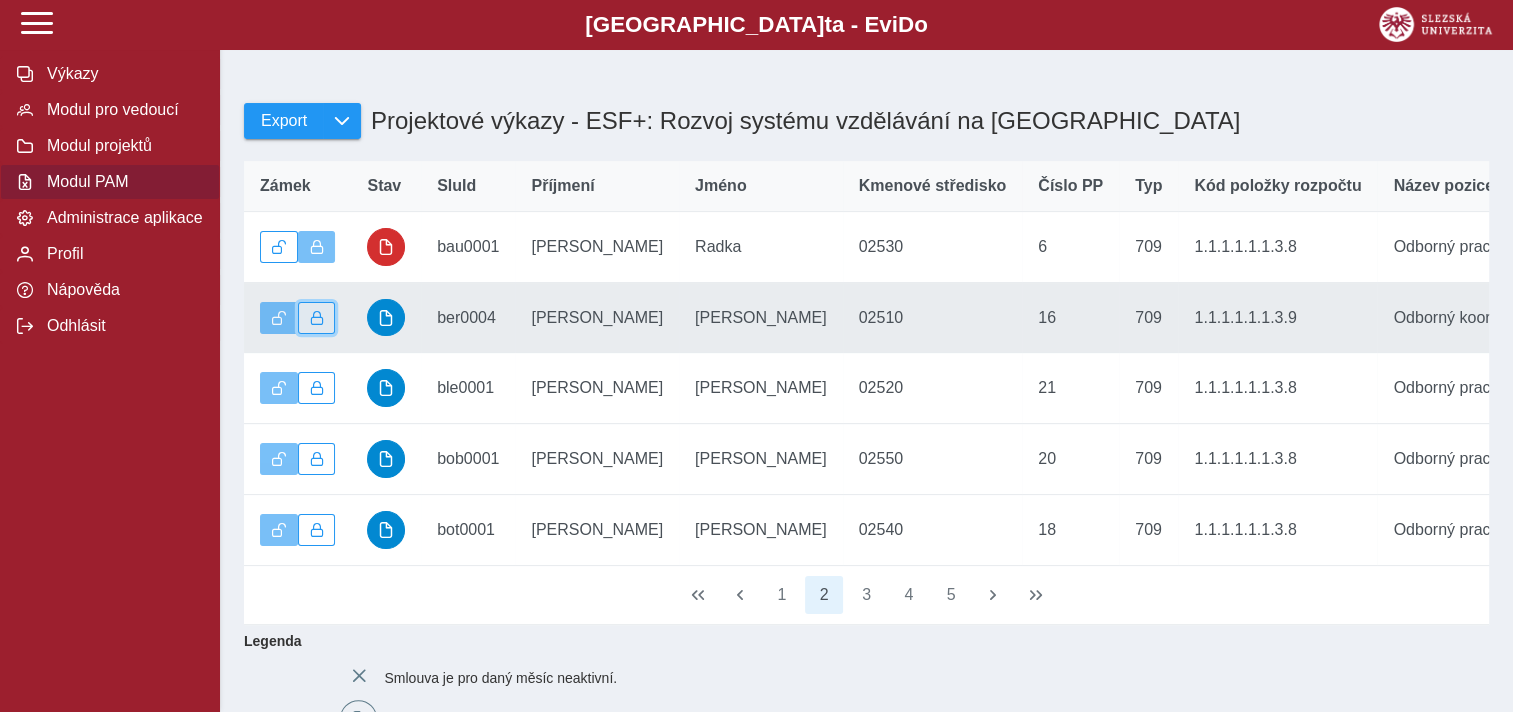click at bounding box center [317, 318] 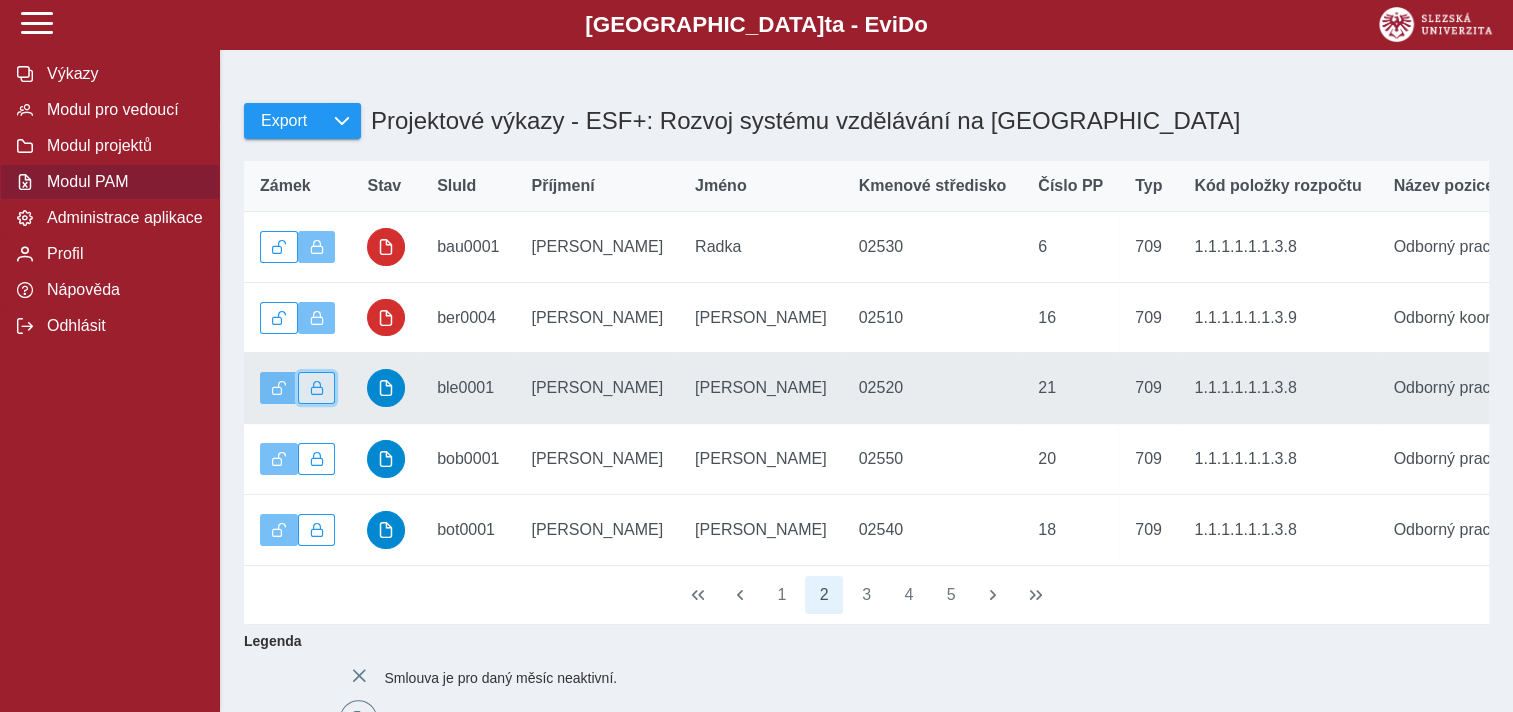 click at bounding box center [317, 388] 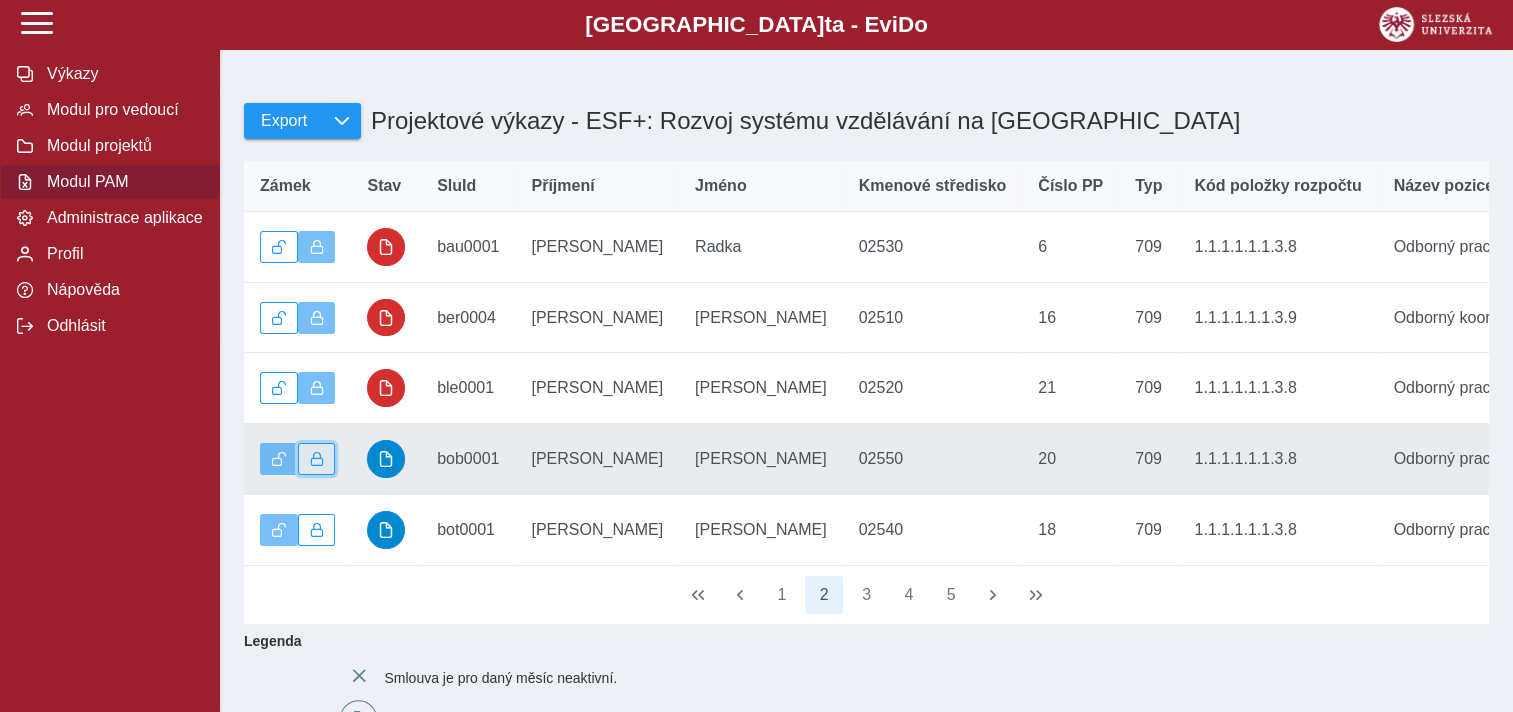 click at bounding box center [317, 459] 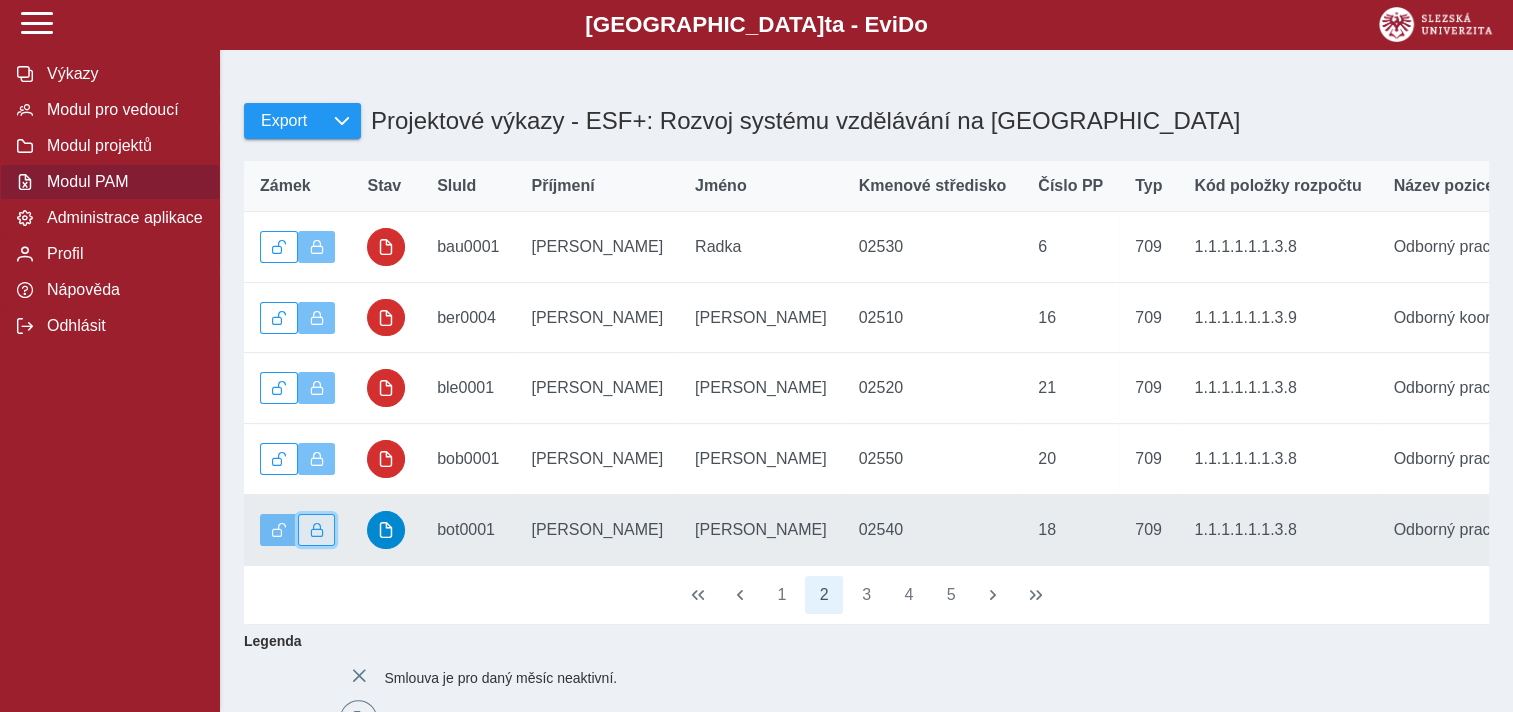 click at bounding box center (317, 530) 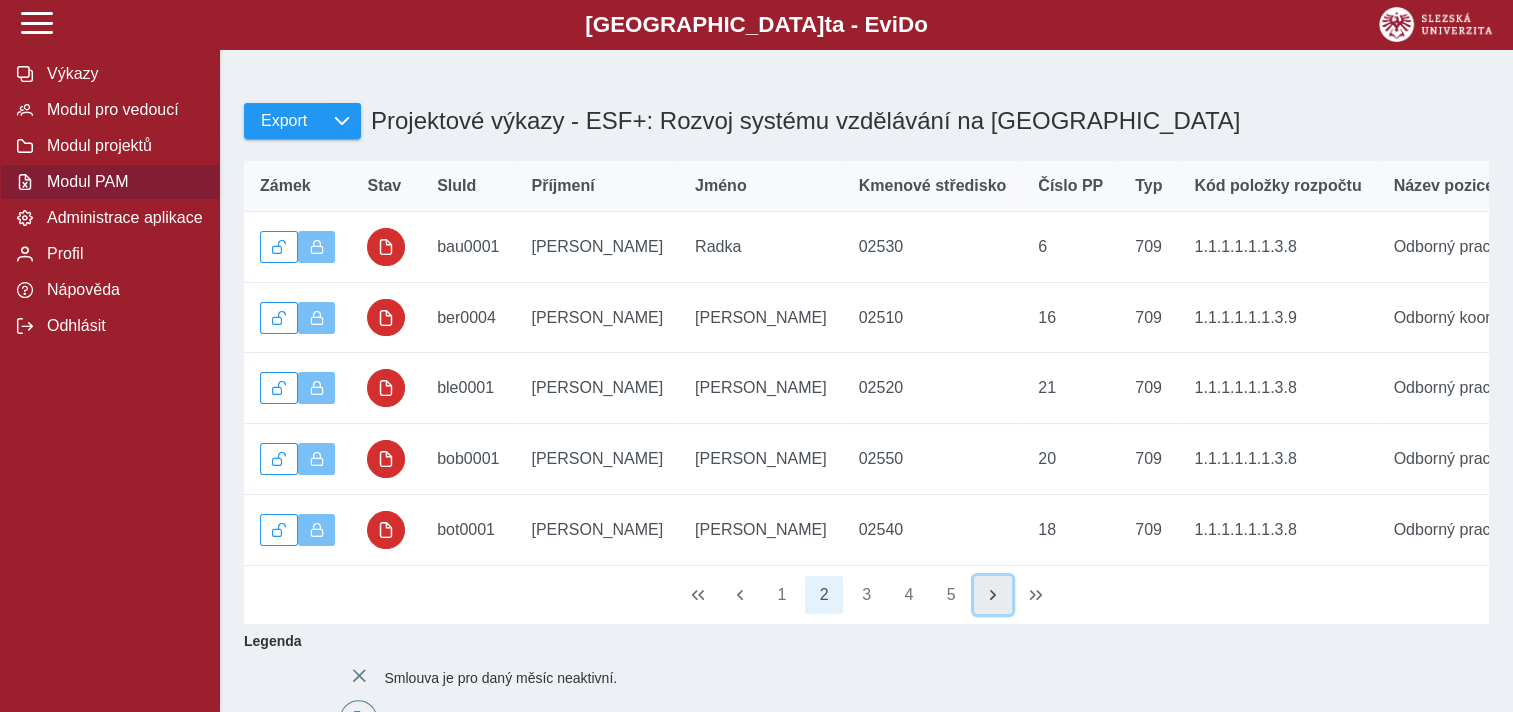 click at bounding box center [993, 595] 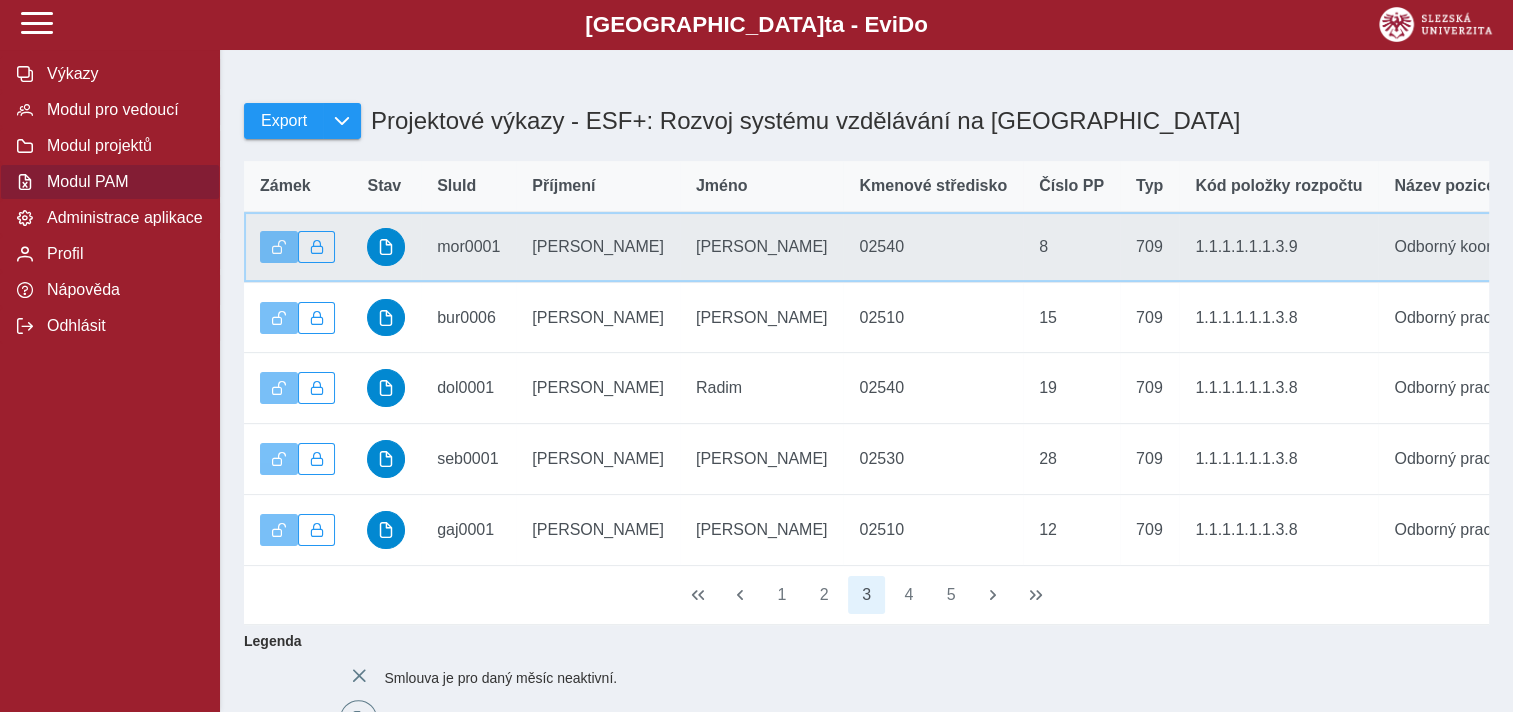 drag, startPoint x: 336, startPoint y: 250, endPoint x: 336, endPoint y: 284, distance: 34 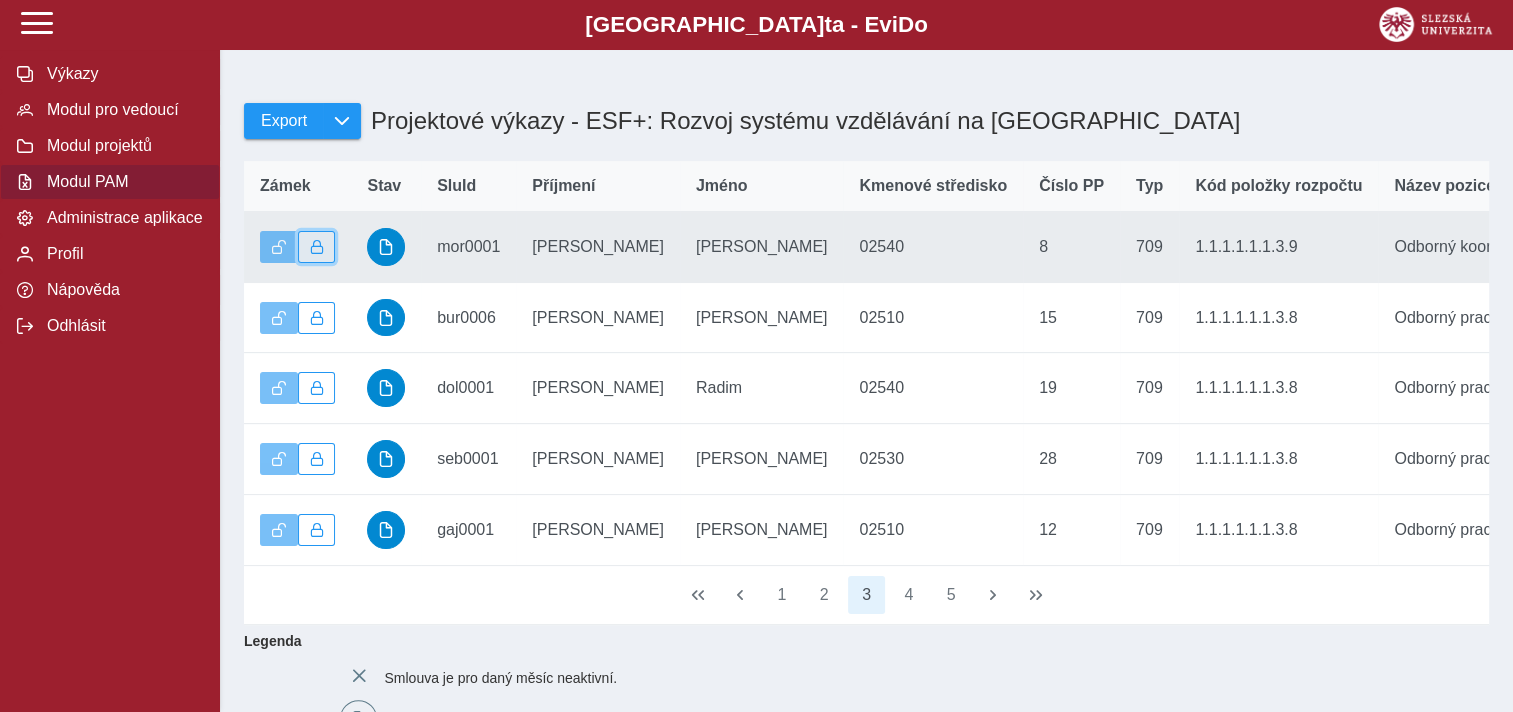 click at bounding box center (317, 247) 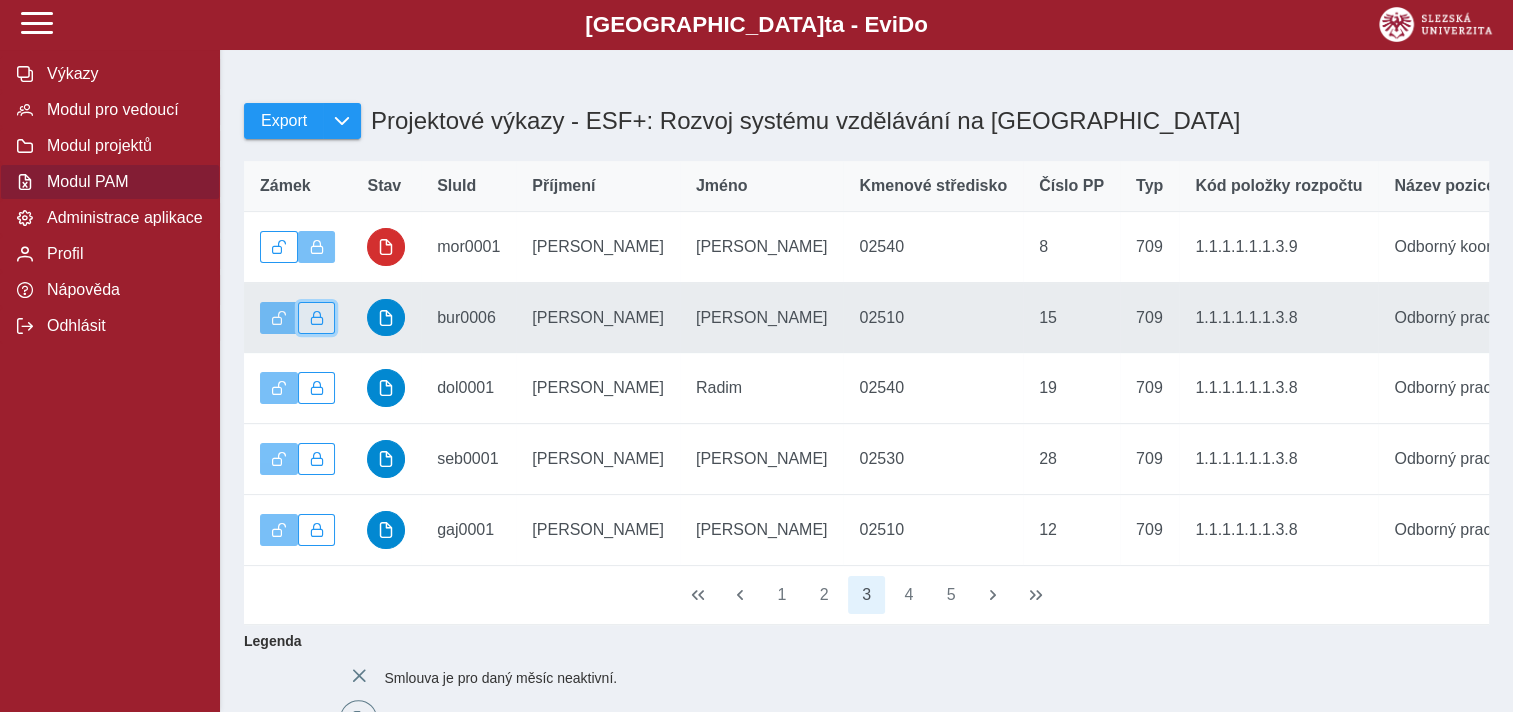 click at bounding box center [317, 318] 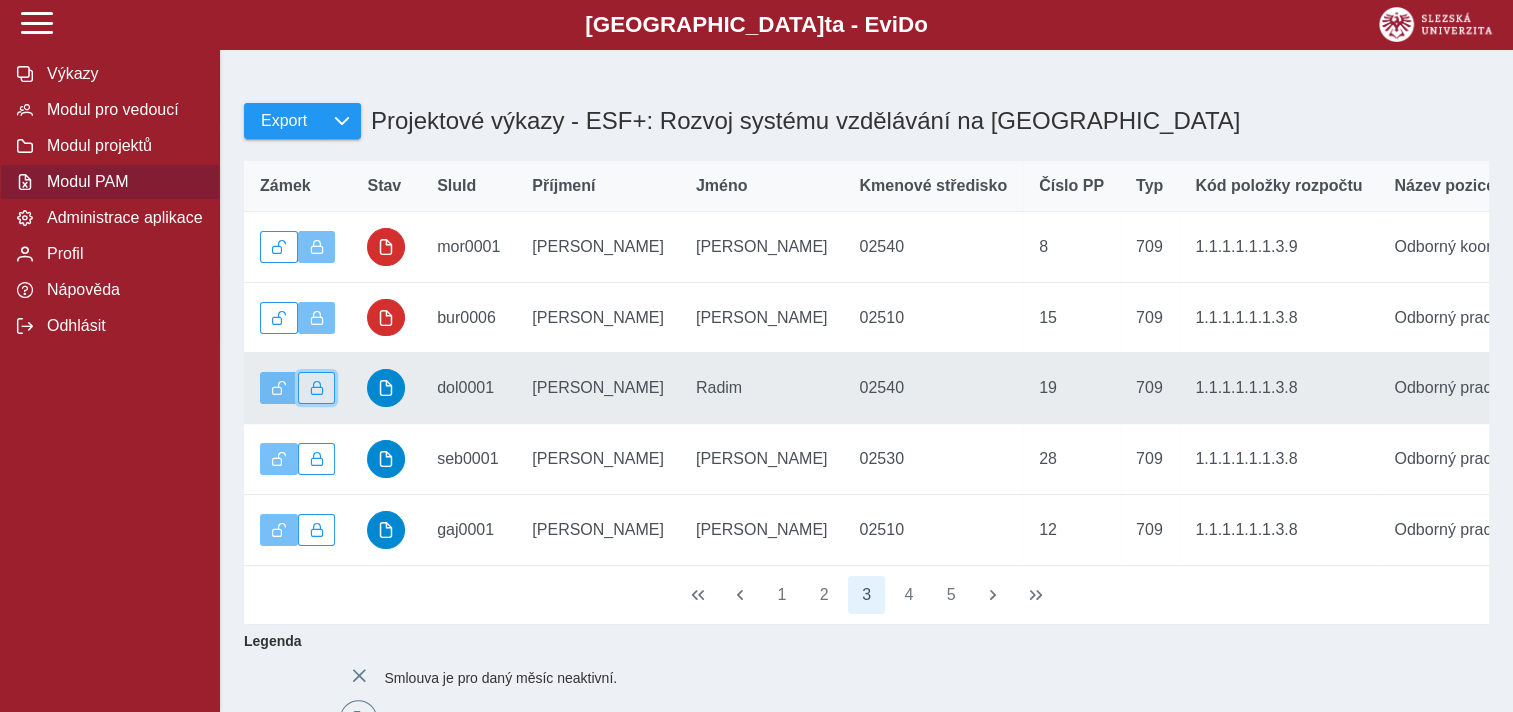 click at bounding box center [317, 388] 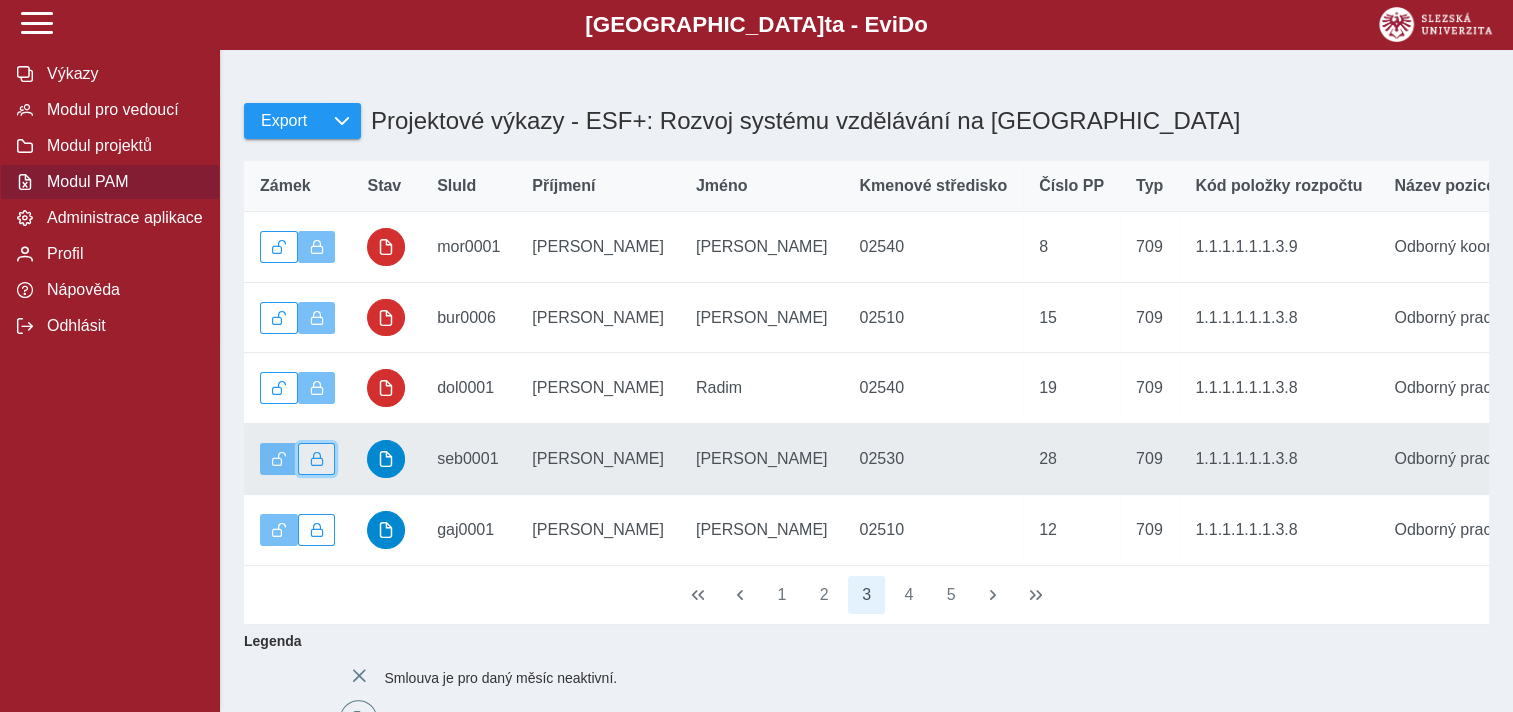 drag, startPoint x: 324, startPoint y: 458, endPoint x: 318, endPoint y: 504, distance: 46.389652 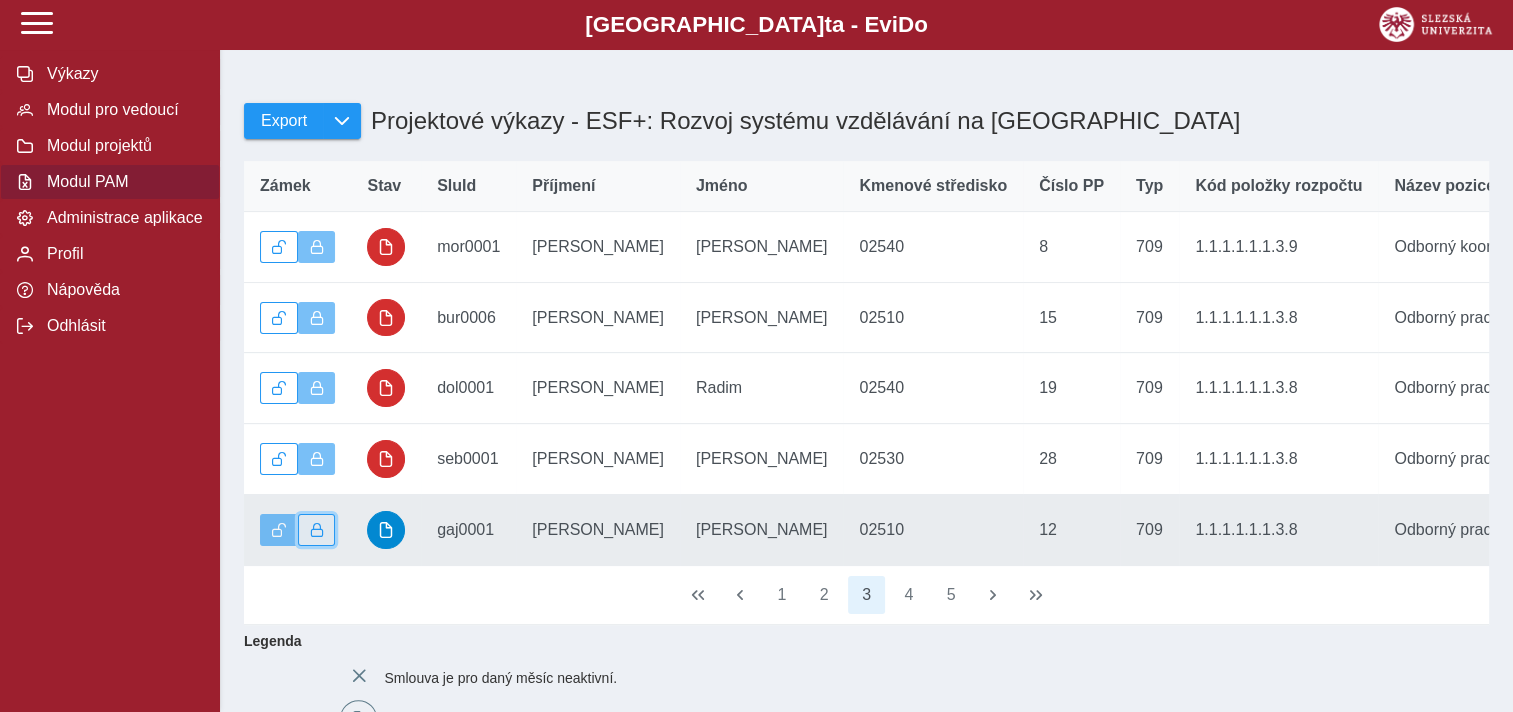 click at bounding box center (317, 530) 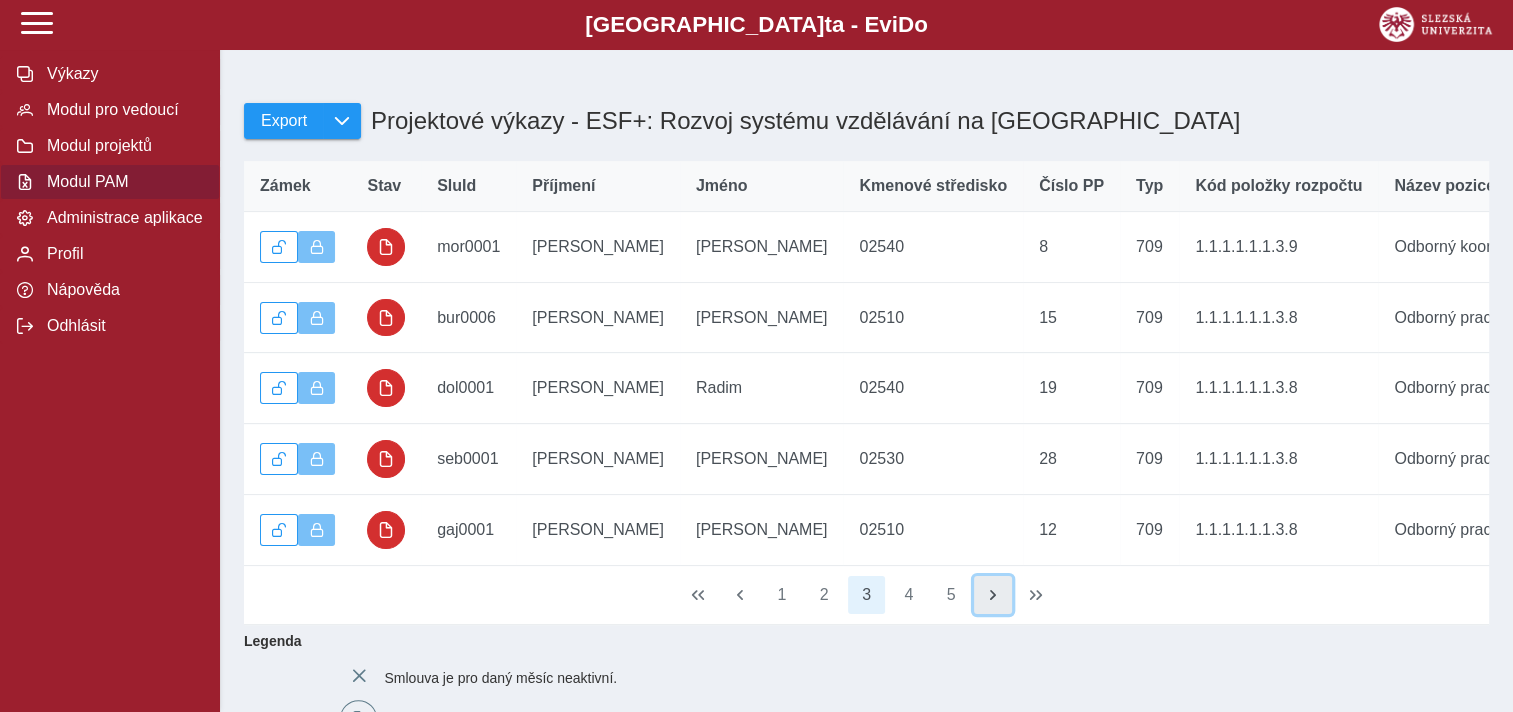 click at bounding box center [993, 595] 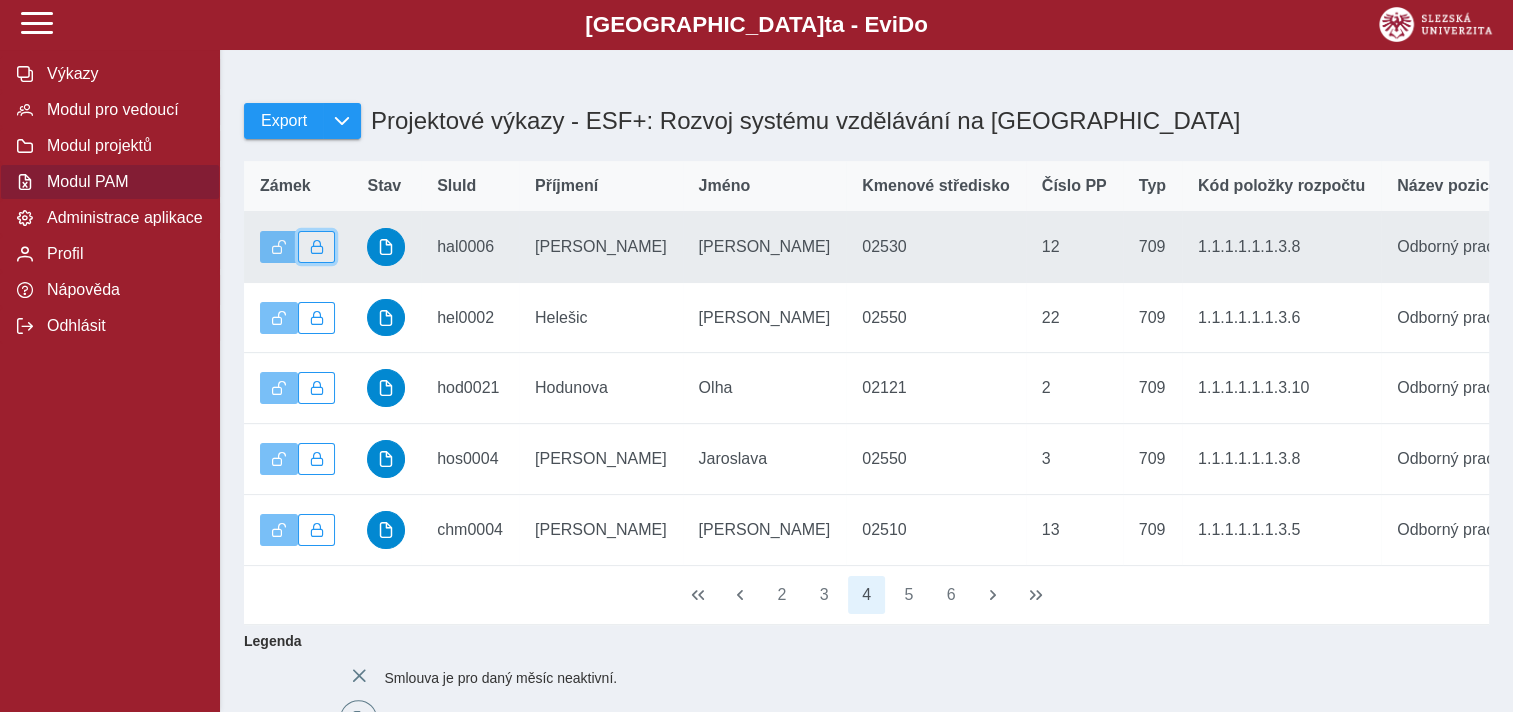 click at bounding box center [317, 247] 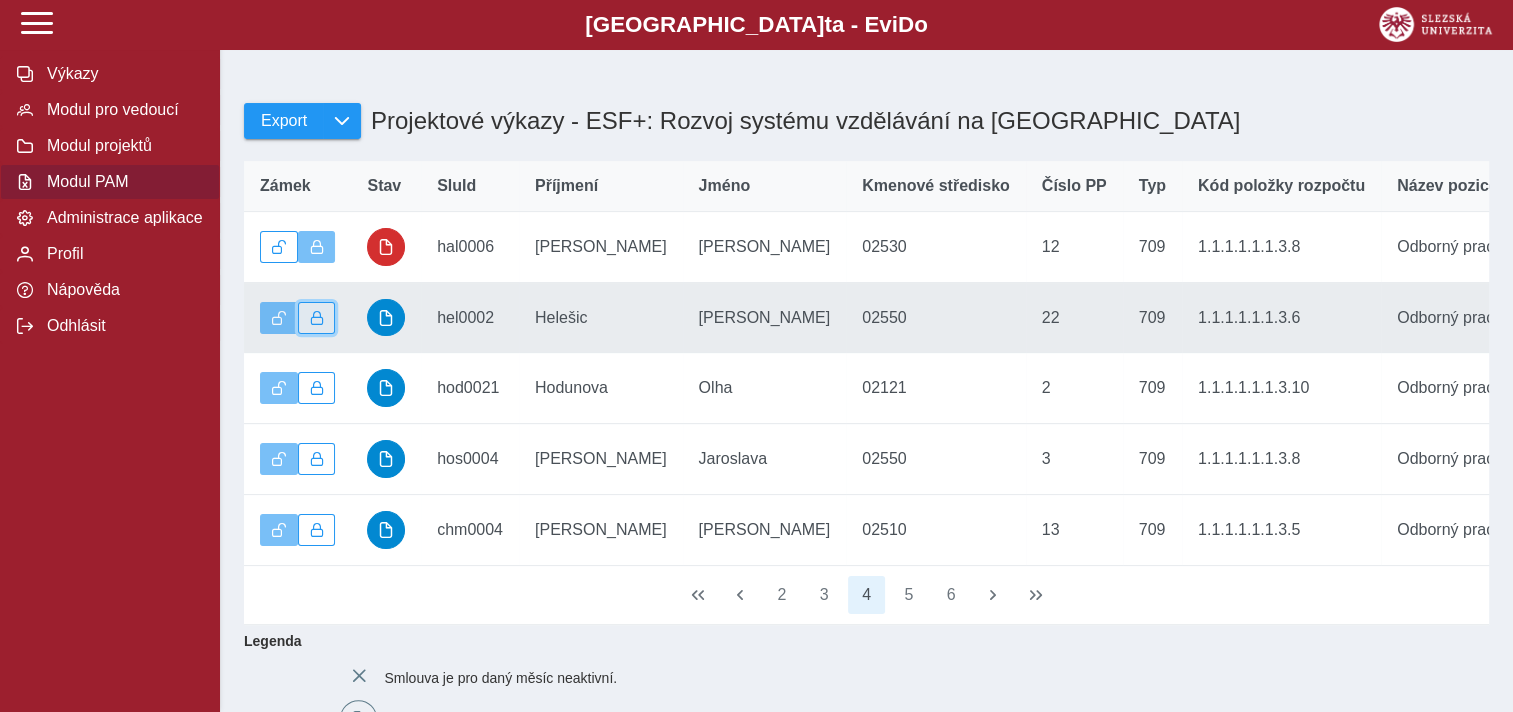 click at bounding box center [317, 318] 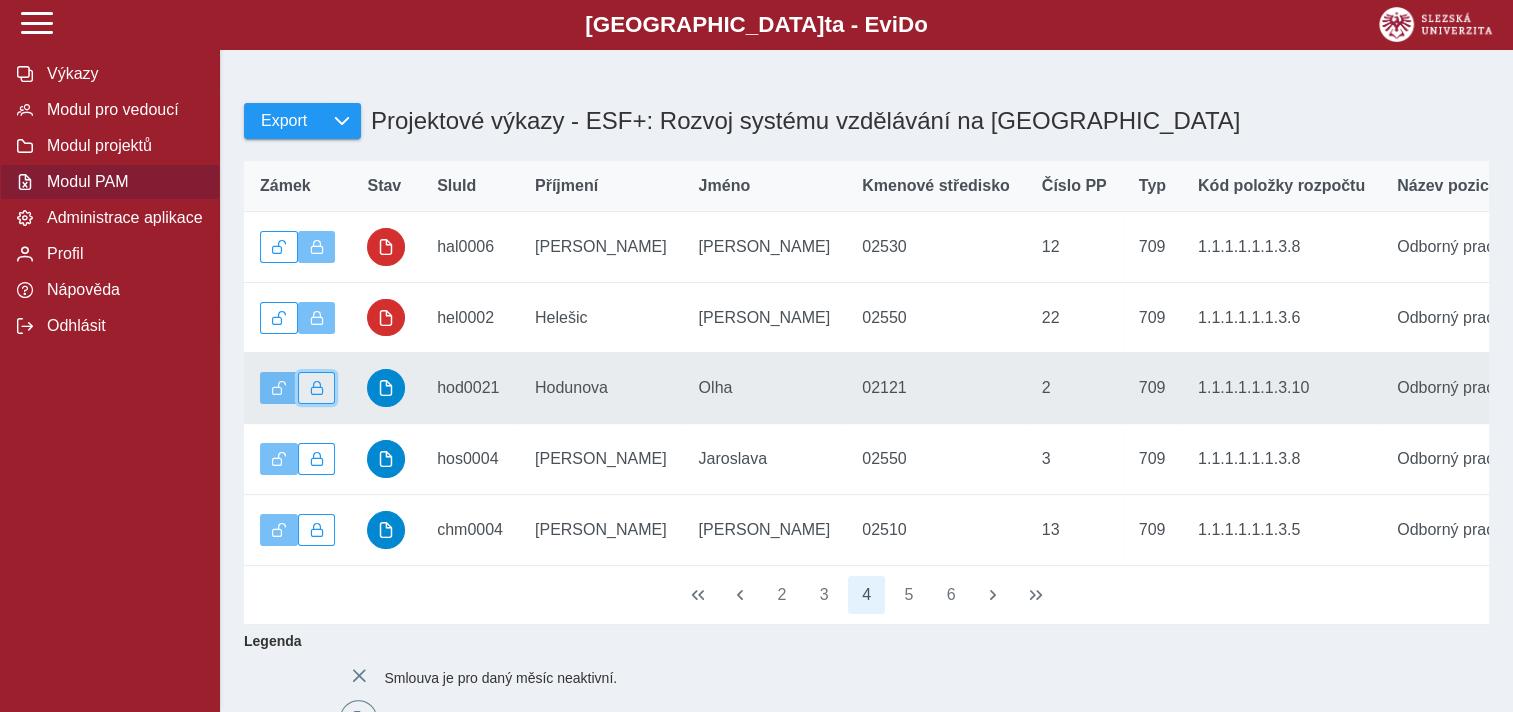 drag, startPoint x: 324, startPoint y: 411, endPoint x: 321, endPoint y: 431, distance: 20.22375 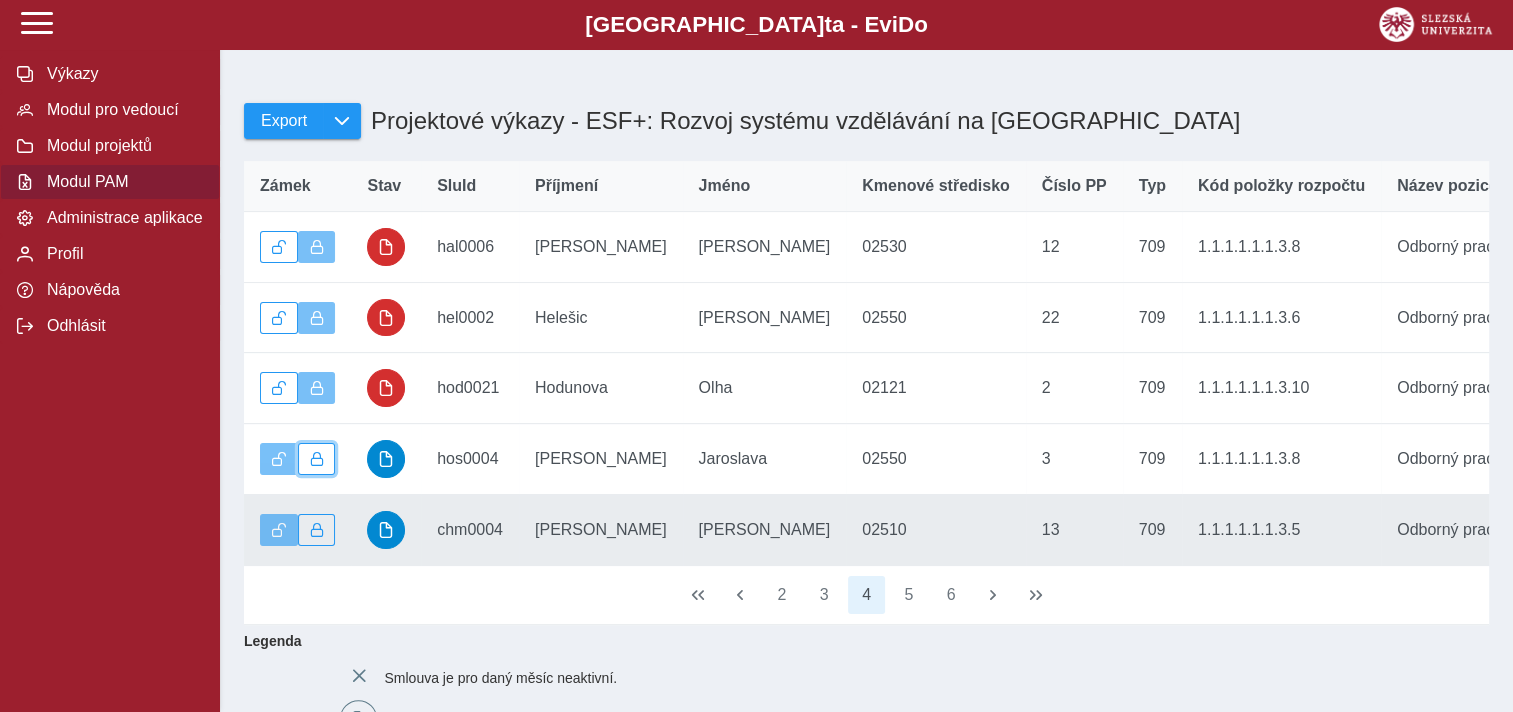 drag, startPoint x: 316, startPoint y: 472, endPoint x: 316, endPoint y: 520, distance: 48 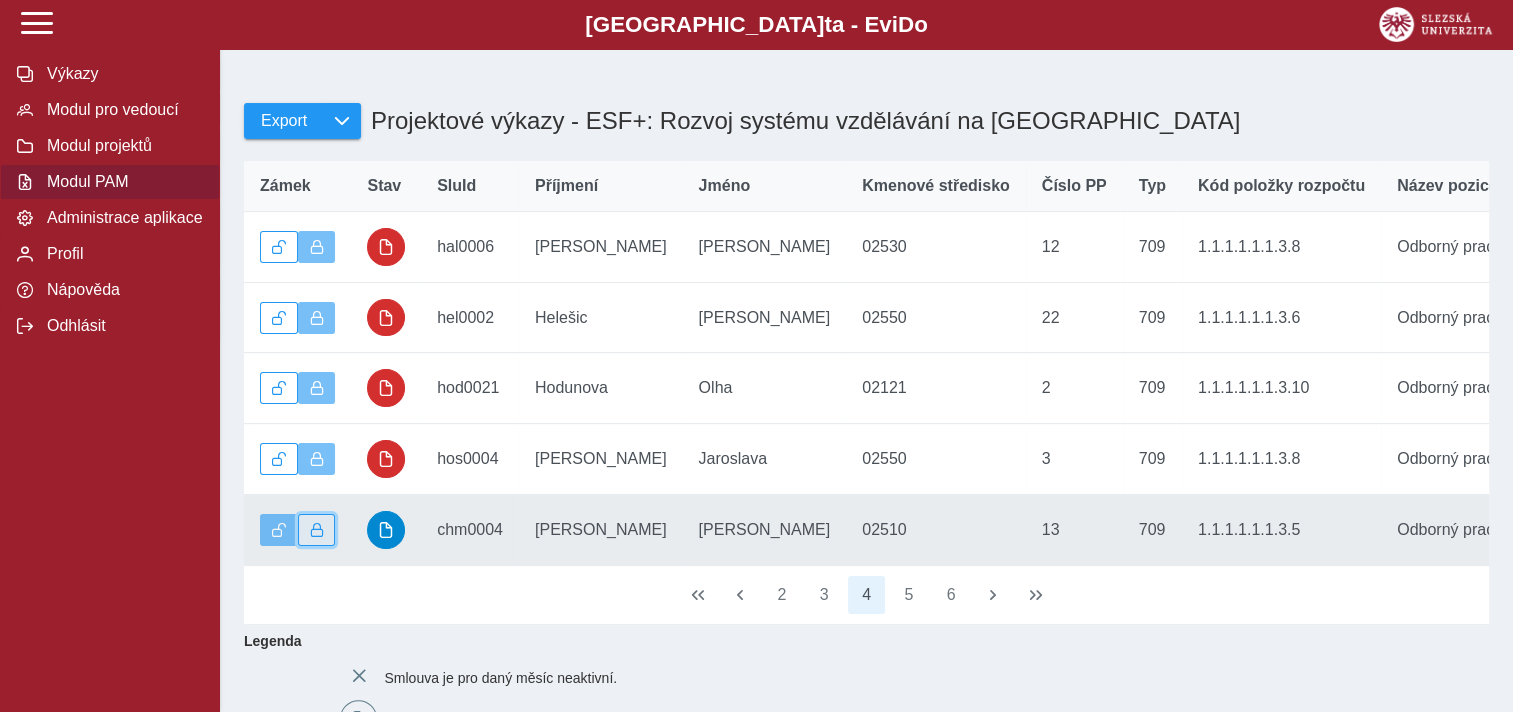 click at bounding box center [317, 530] 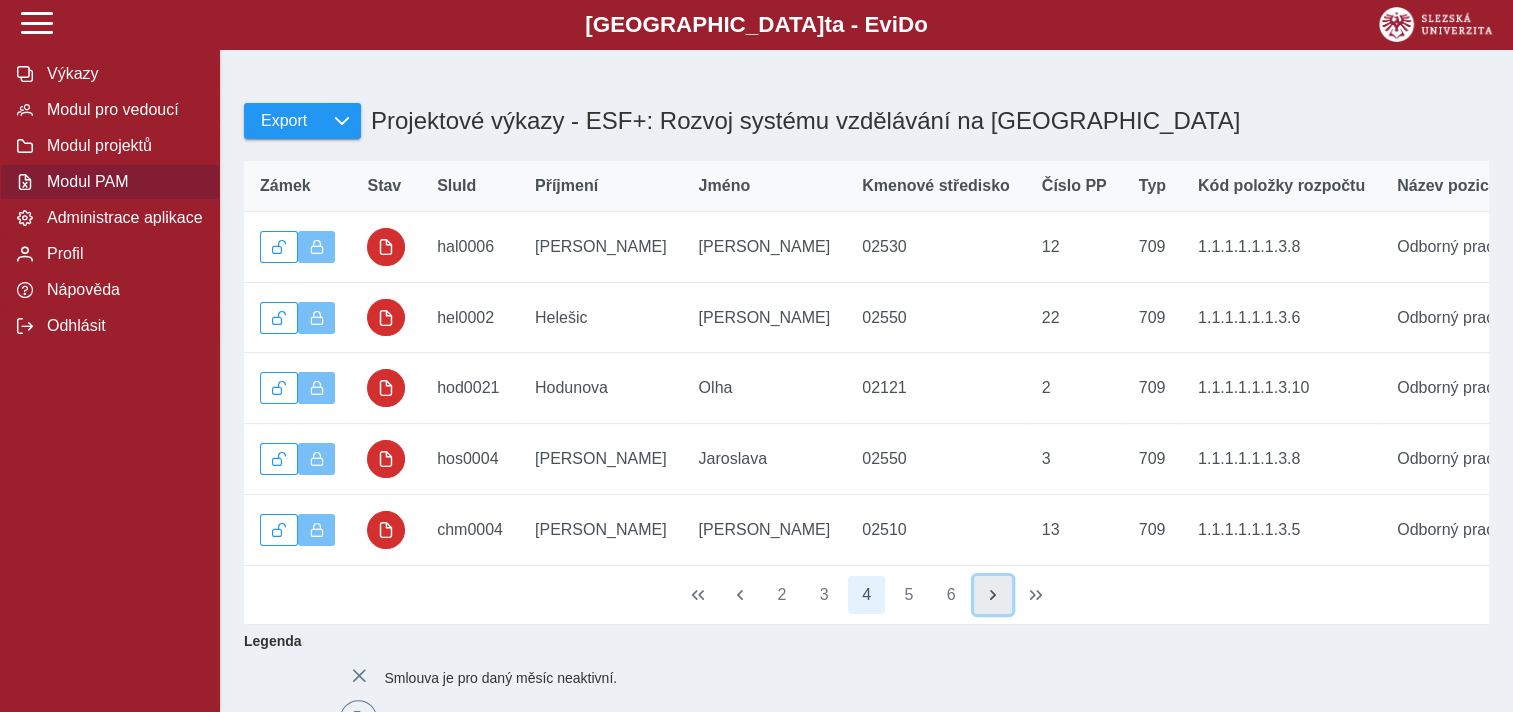 click at bounding box center (993, 595) 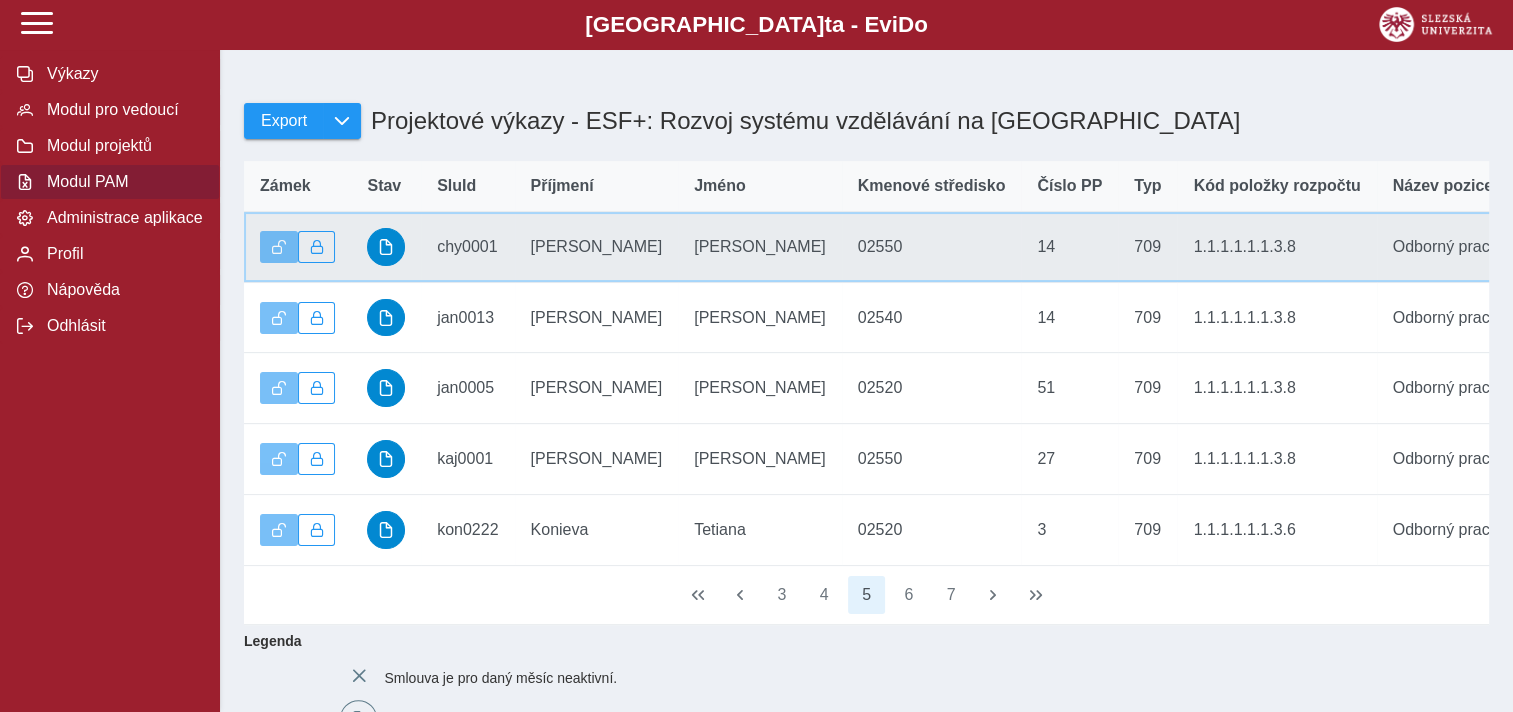 click on "Zámek" at bounding box center (297, 247) 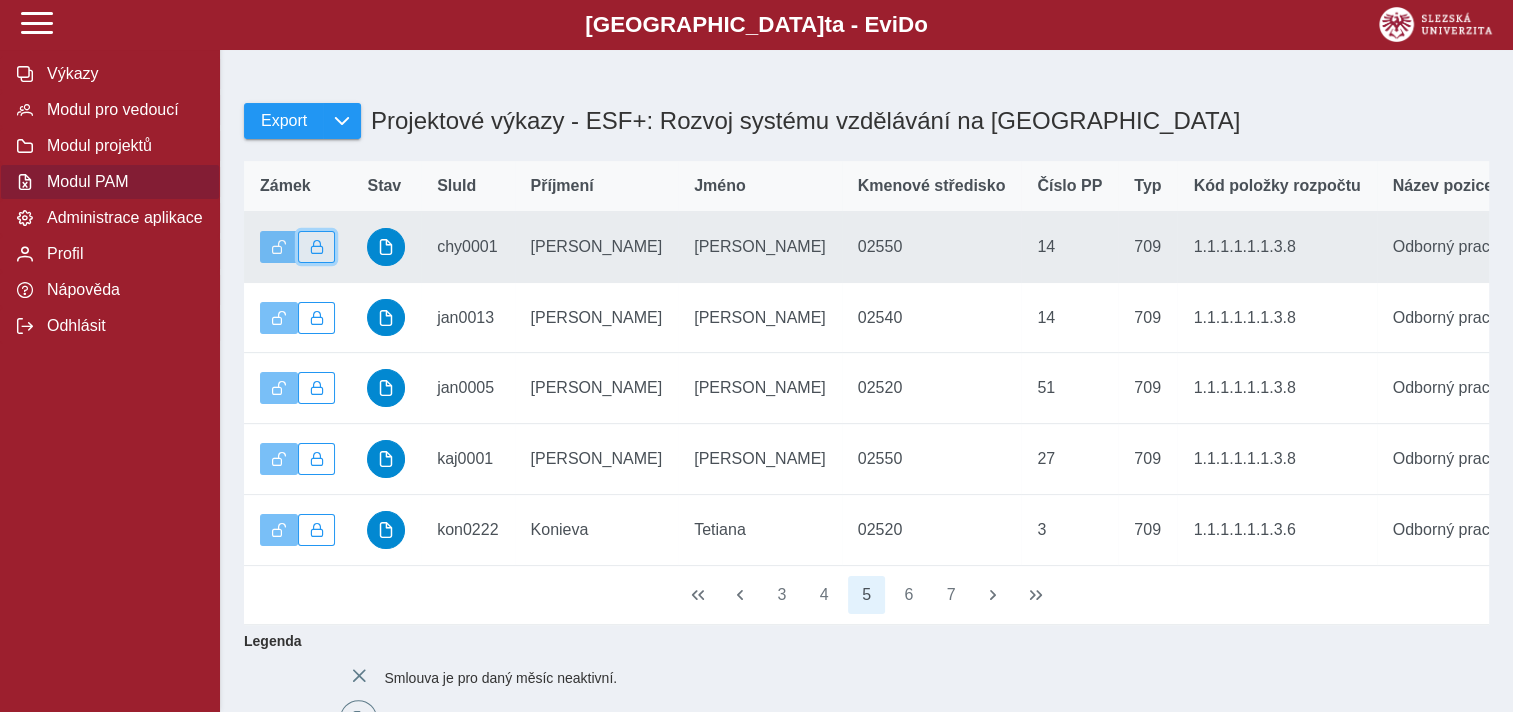 click at bounding box center (317, 247) 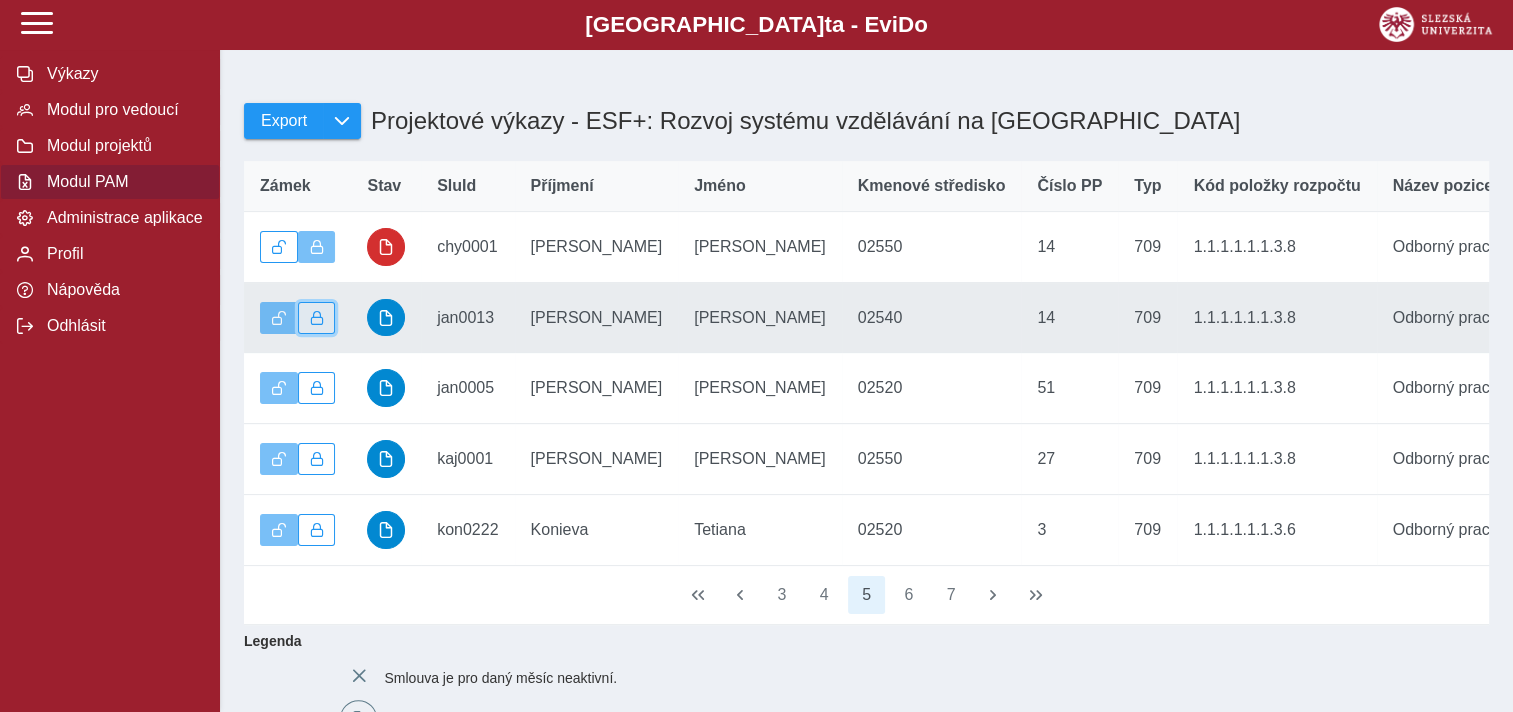 click at bounding box center (317, 318) 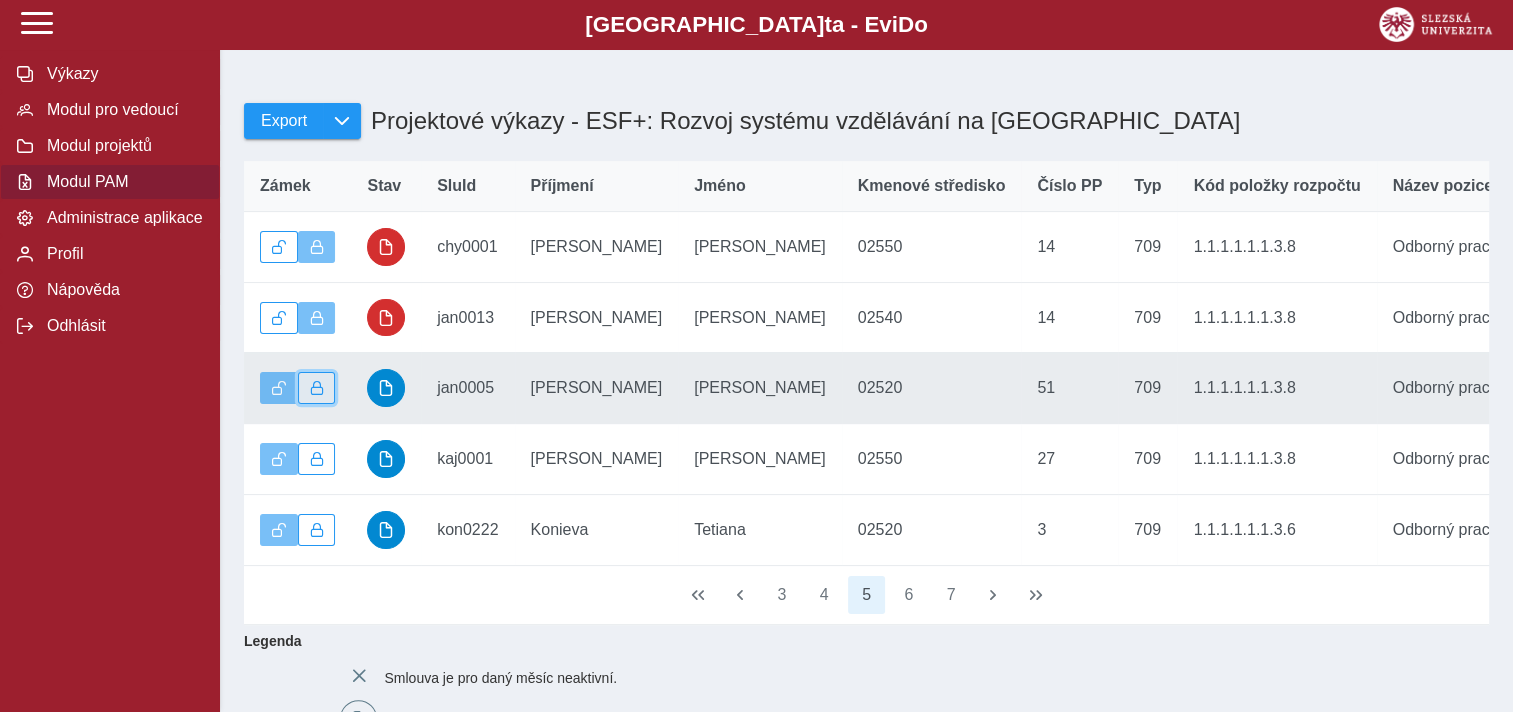 click at bounding box center (317, 388) 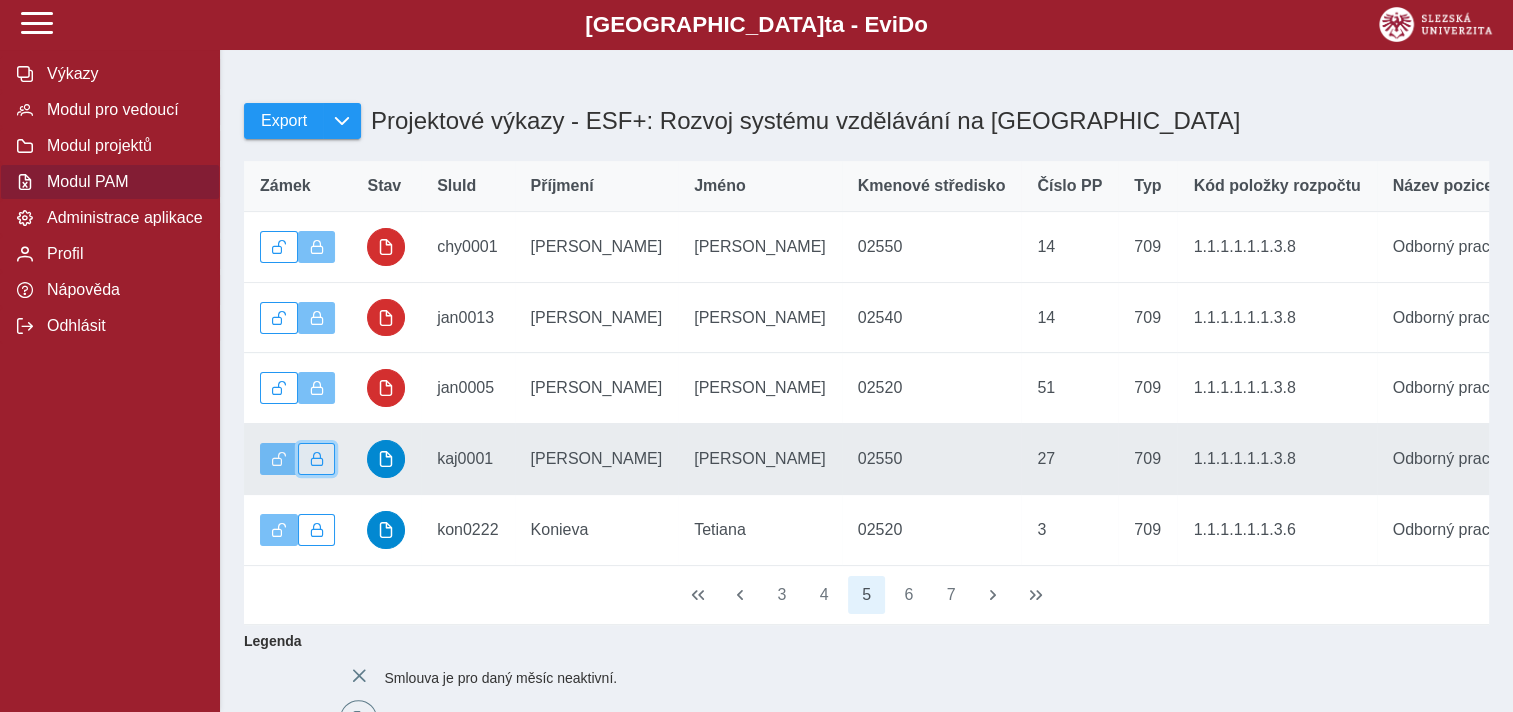 click at bounding box center [317, 459] 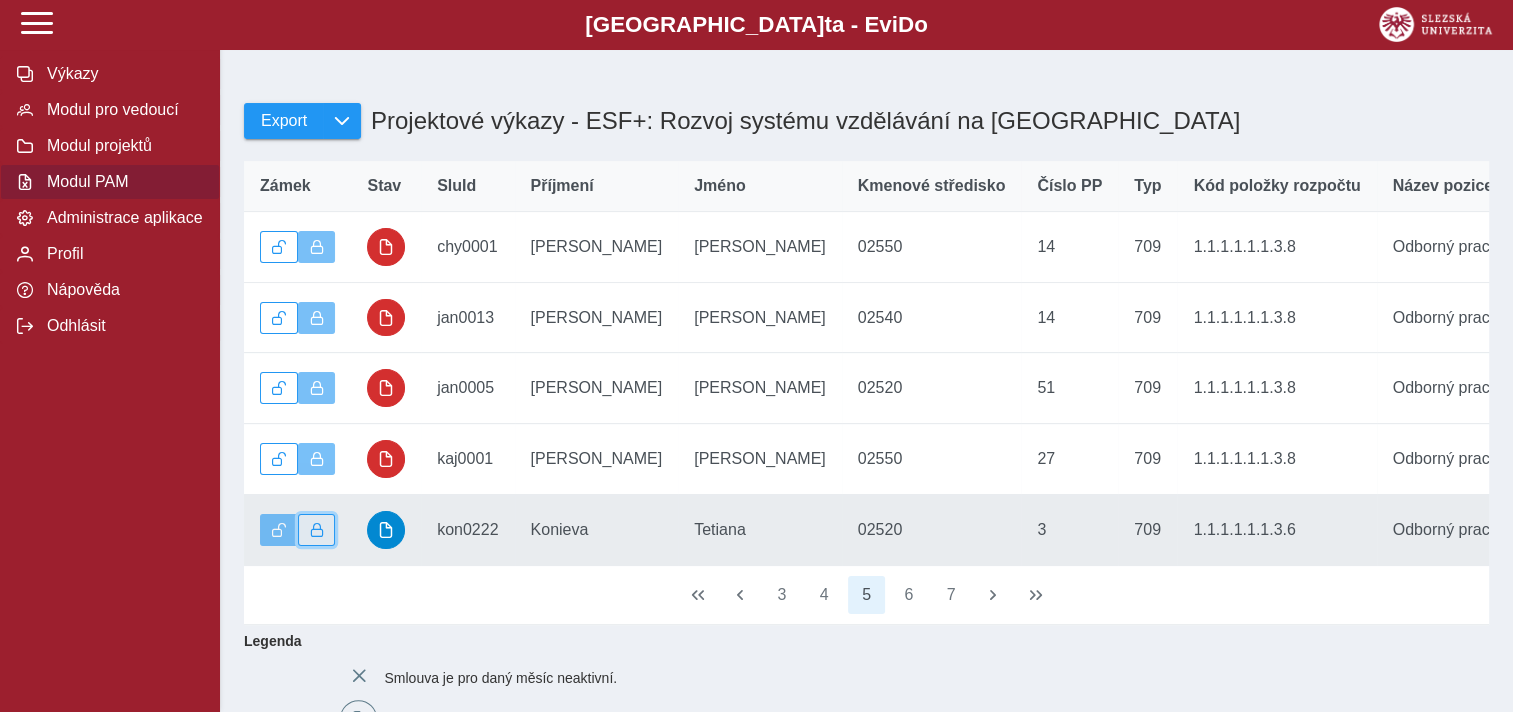 click at bounding box center [317, 530] 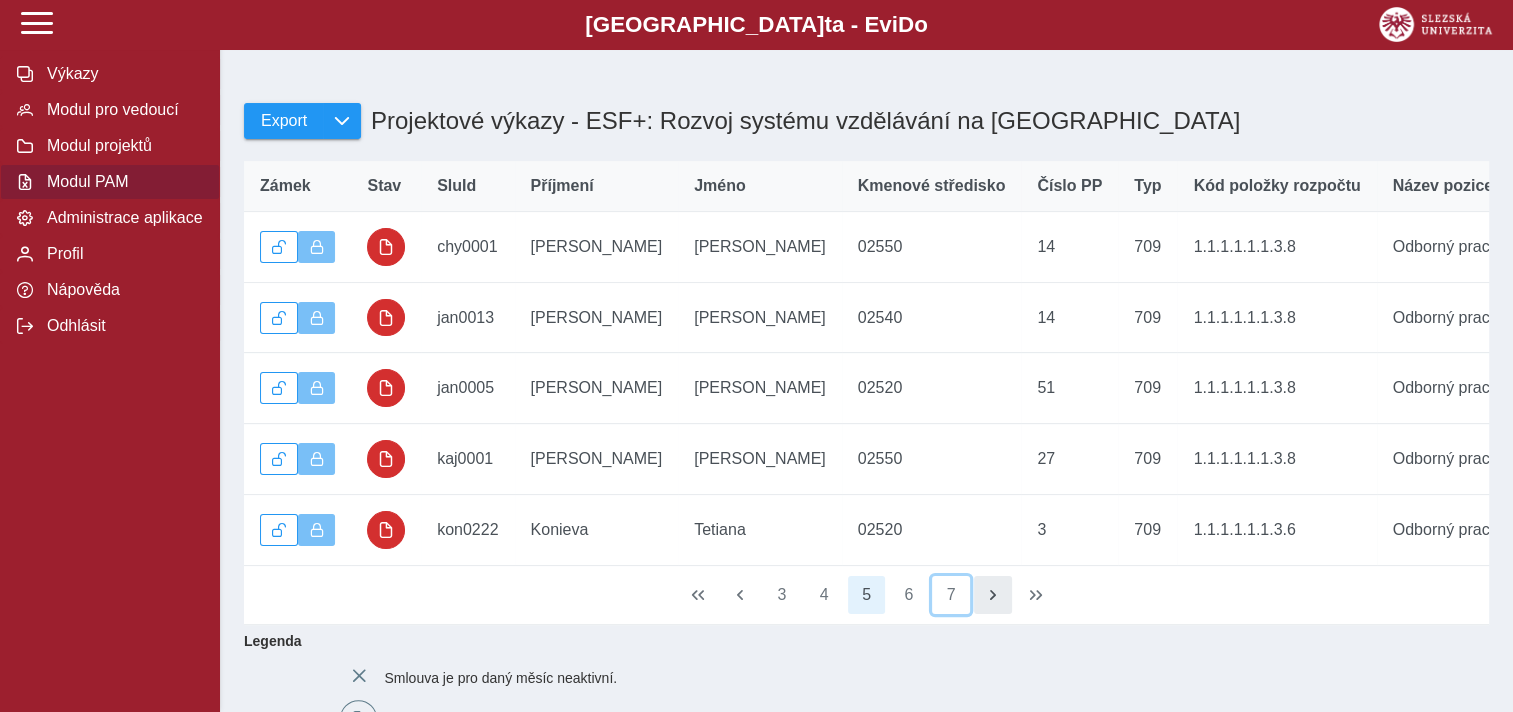 drag, startPoint x: 964, startPoint y: 622, endPoint x: 978, endPoint y: 620, distance: 14.142136 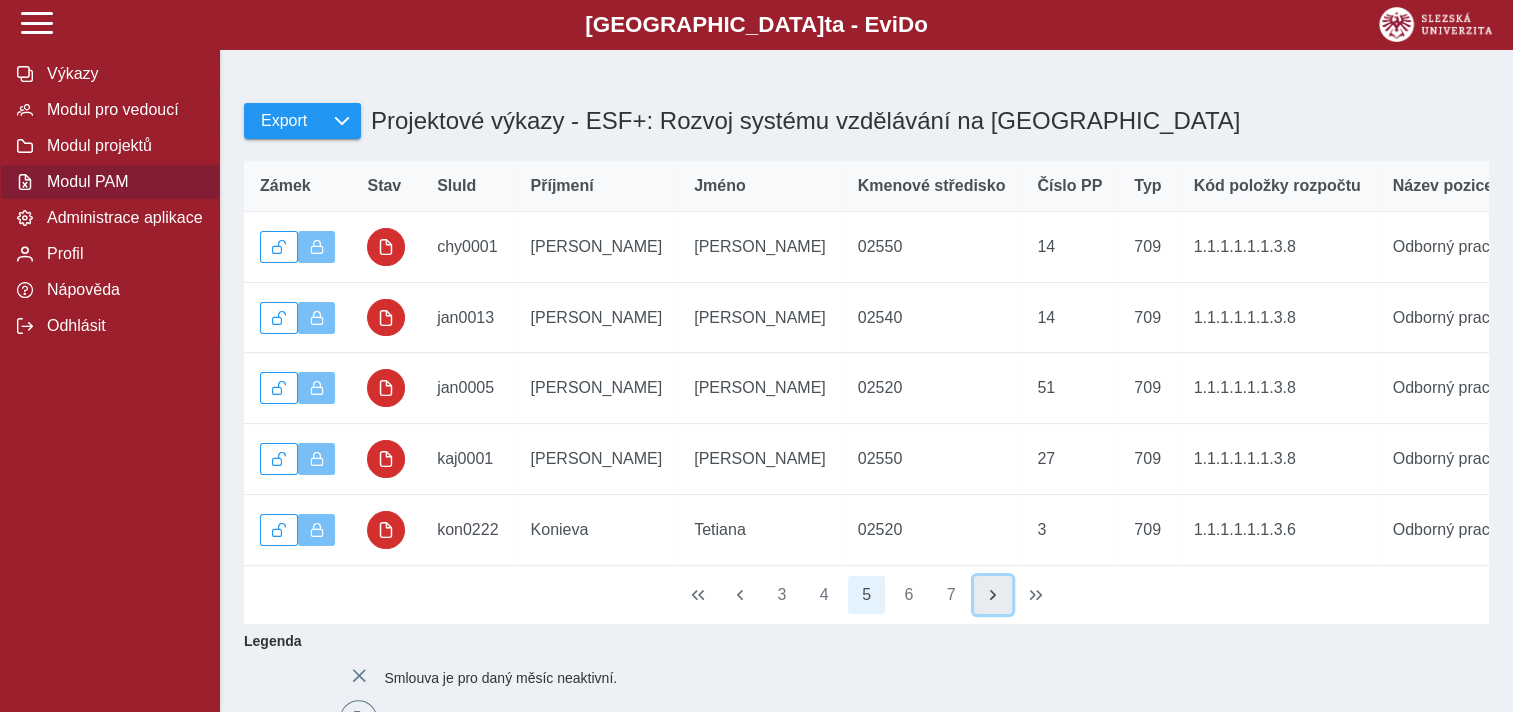 click at bounding box center (993, 595) 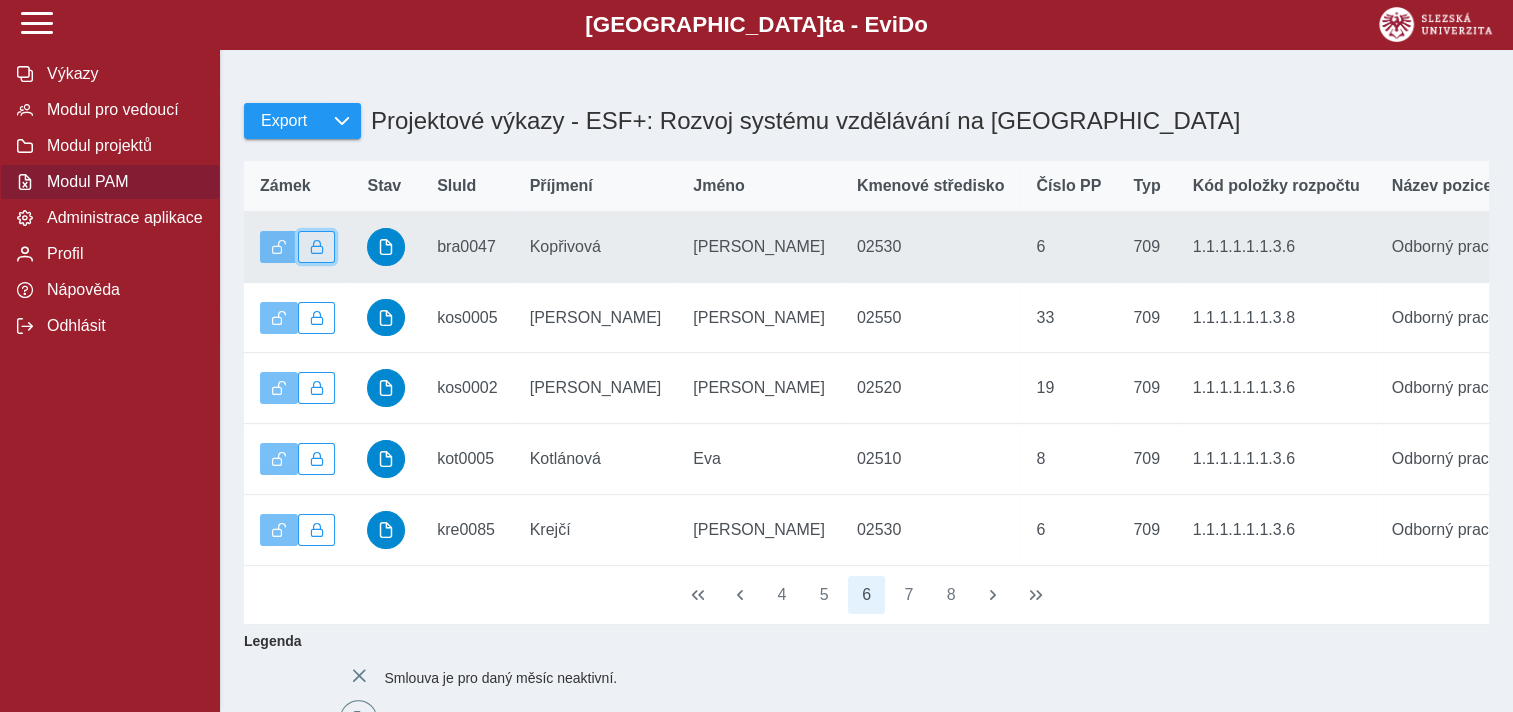 click at bounding box center (317, 247) 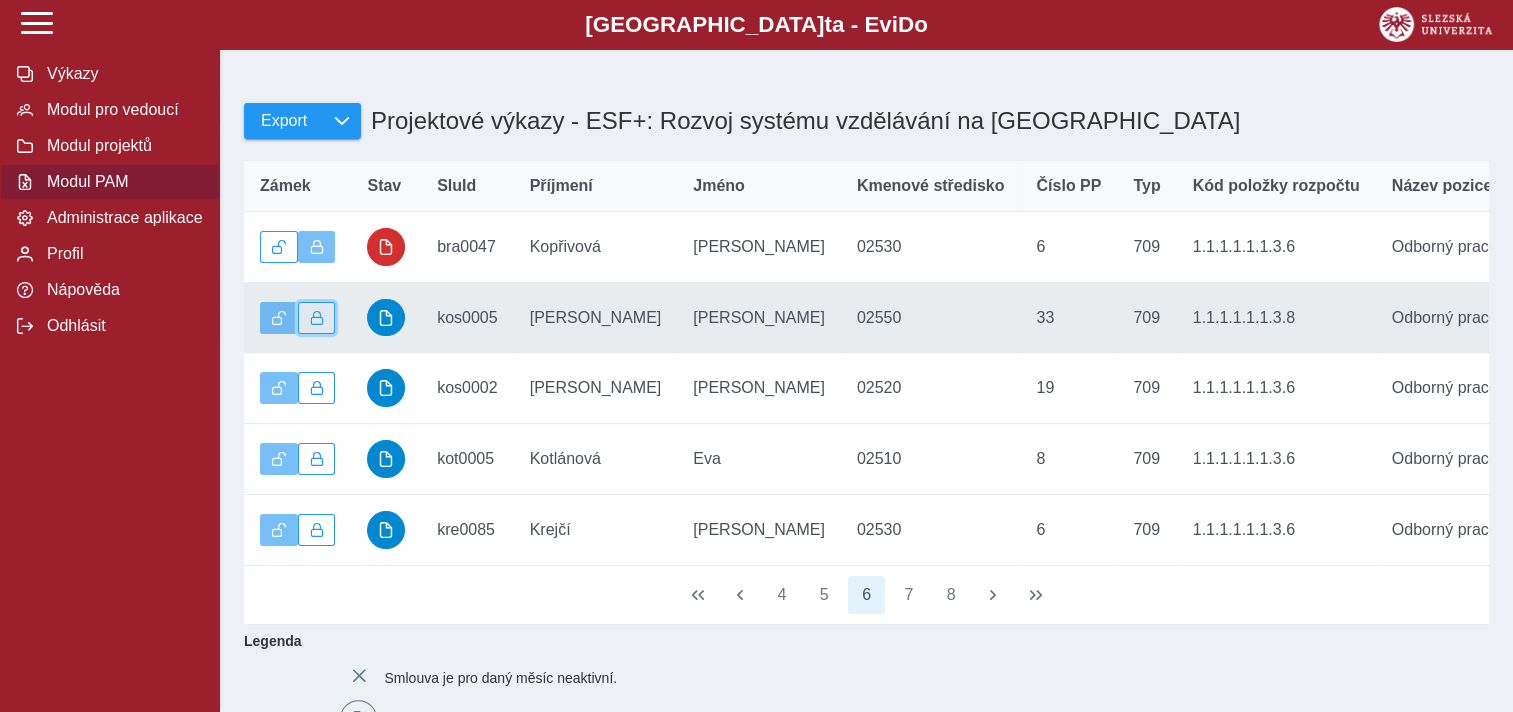 click at bounding box center (317, 318) 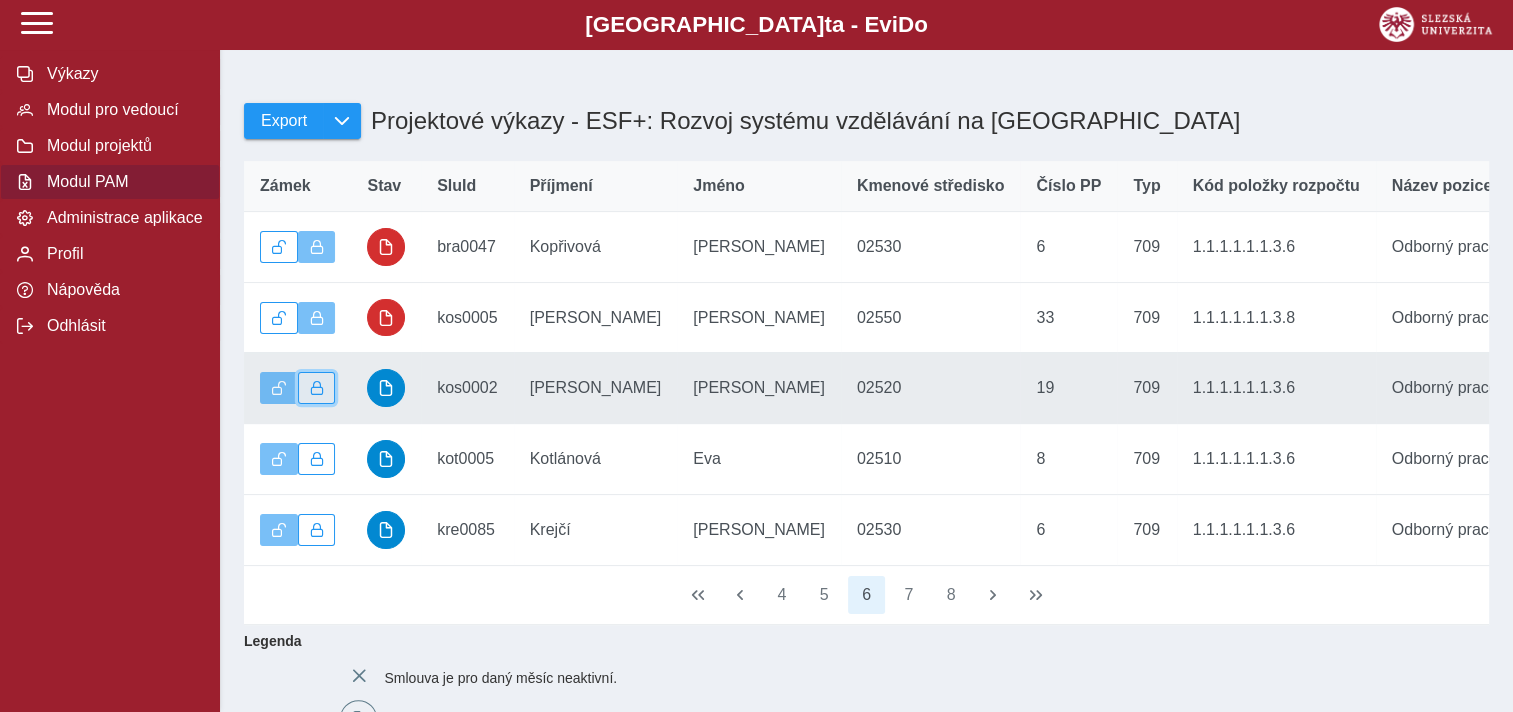 click at bounding box center [317, 388] 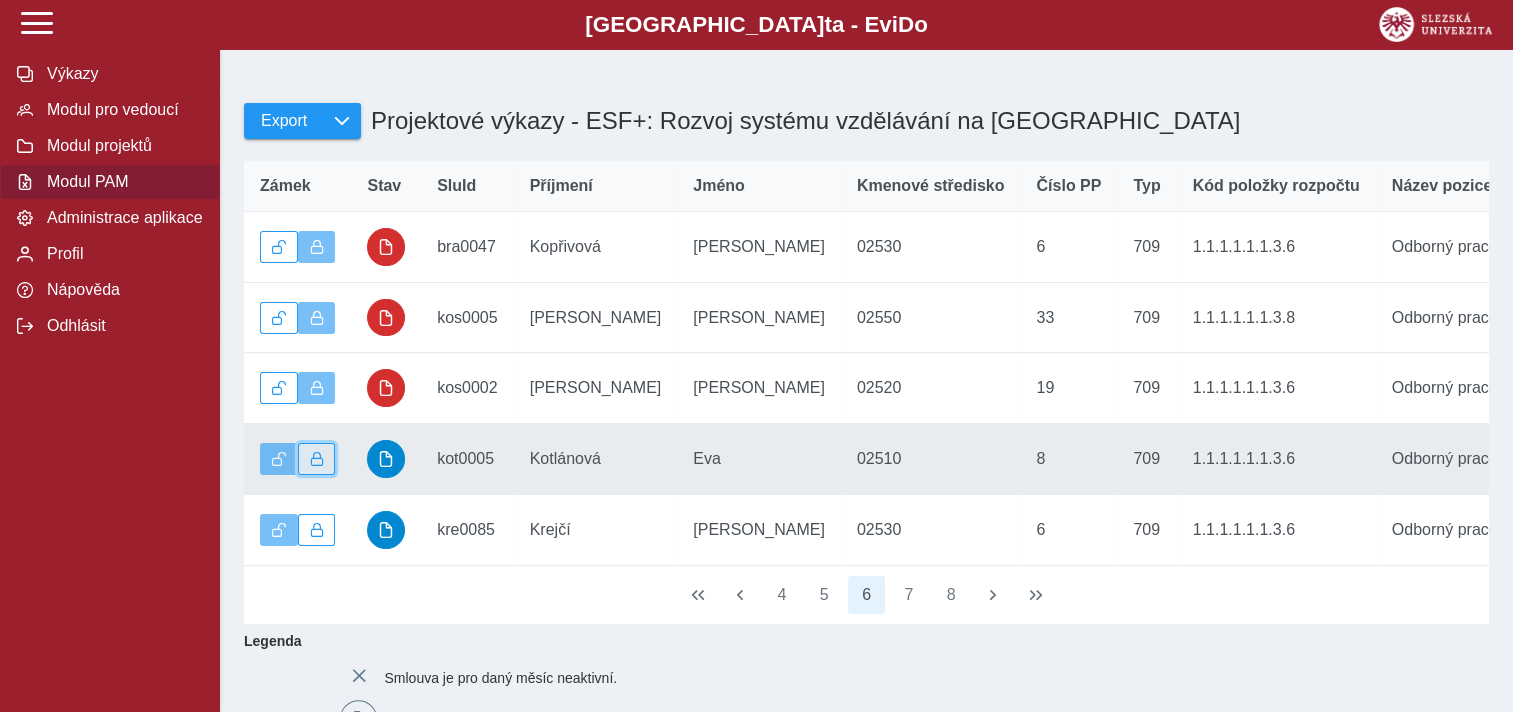 click at bounding box center (317, 459) 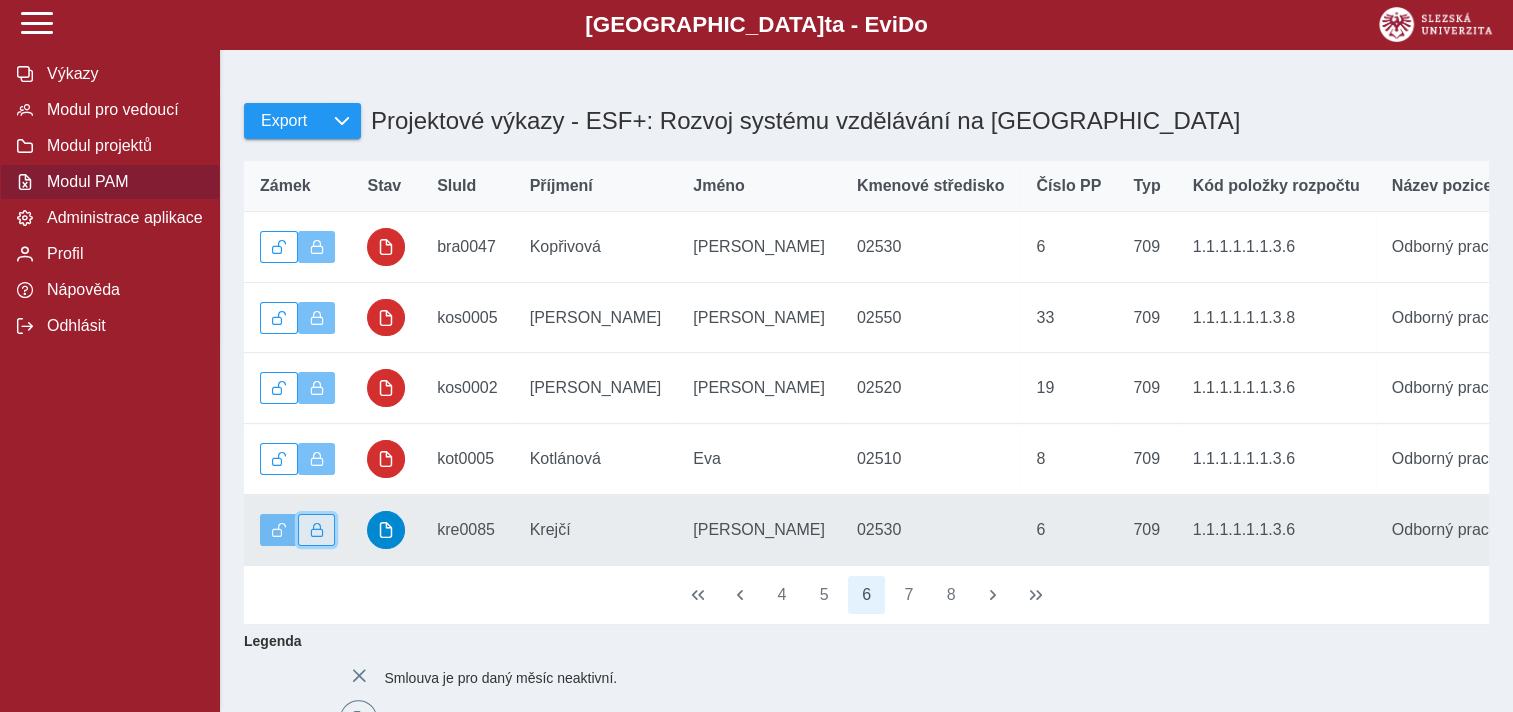 click at bounding box center (317, 530) 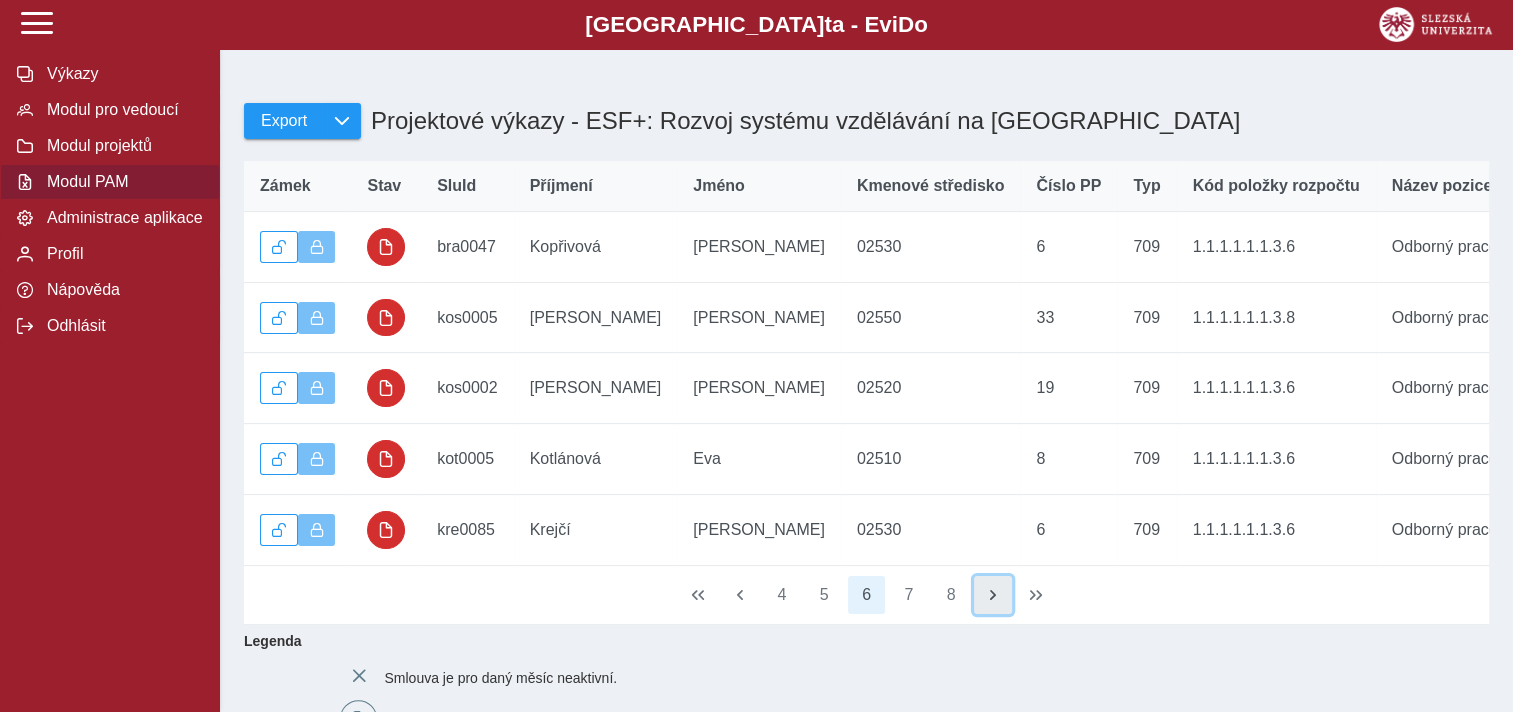 click at bounding box center [993, 595] 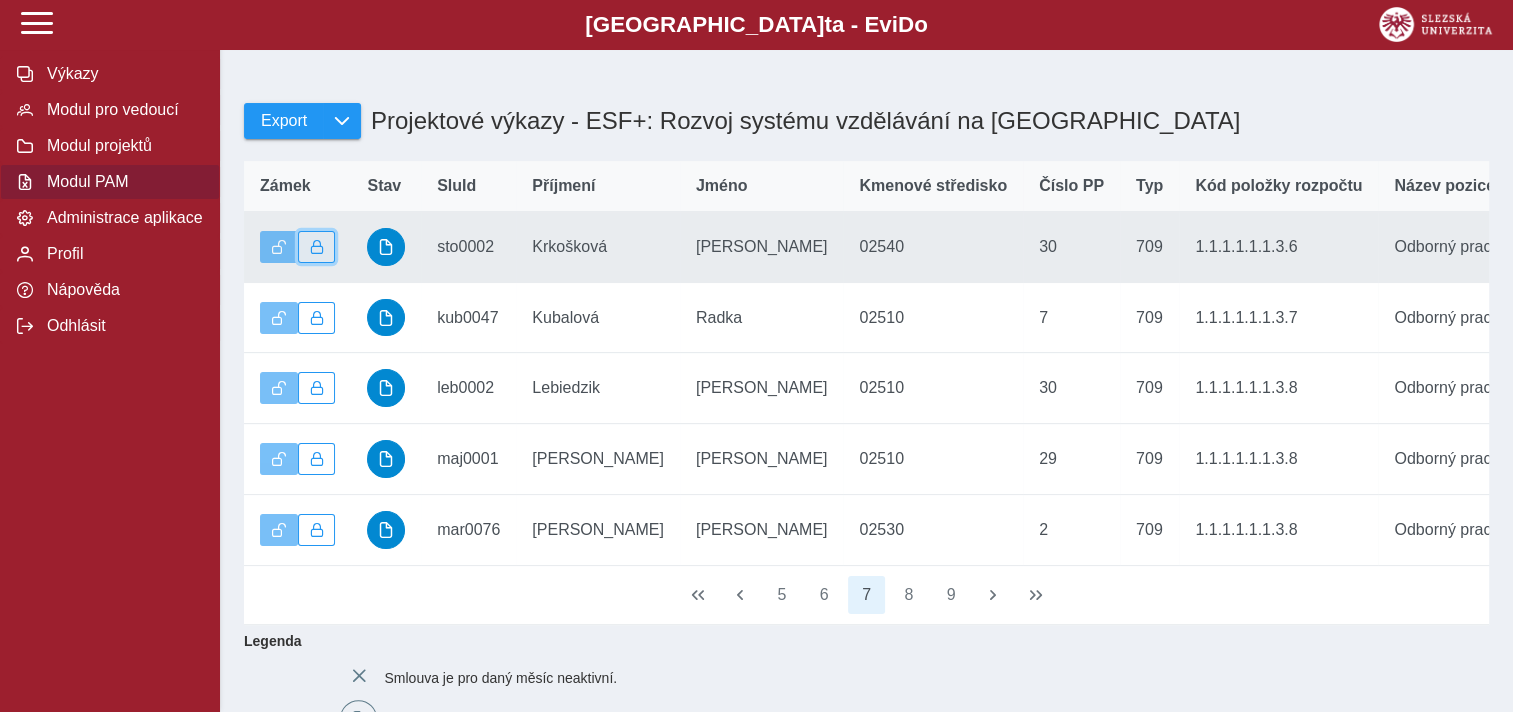 click at bounding box center [317, 247] 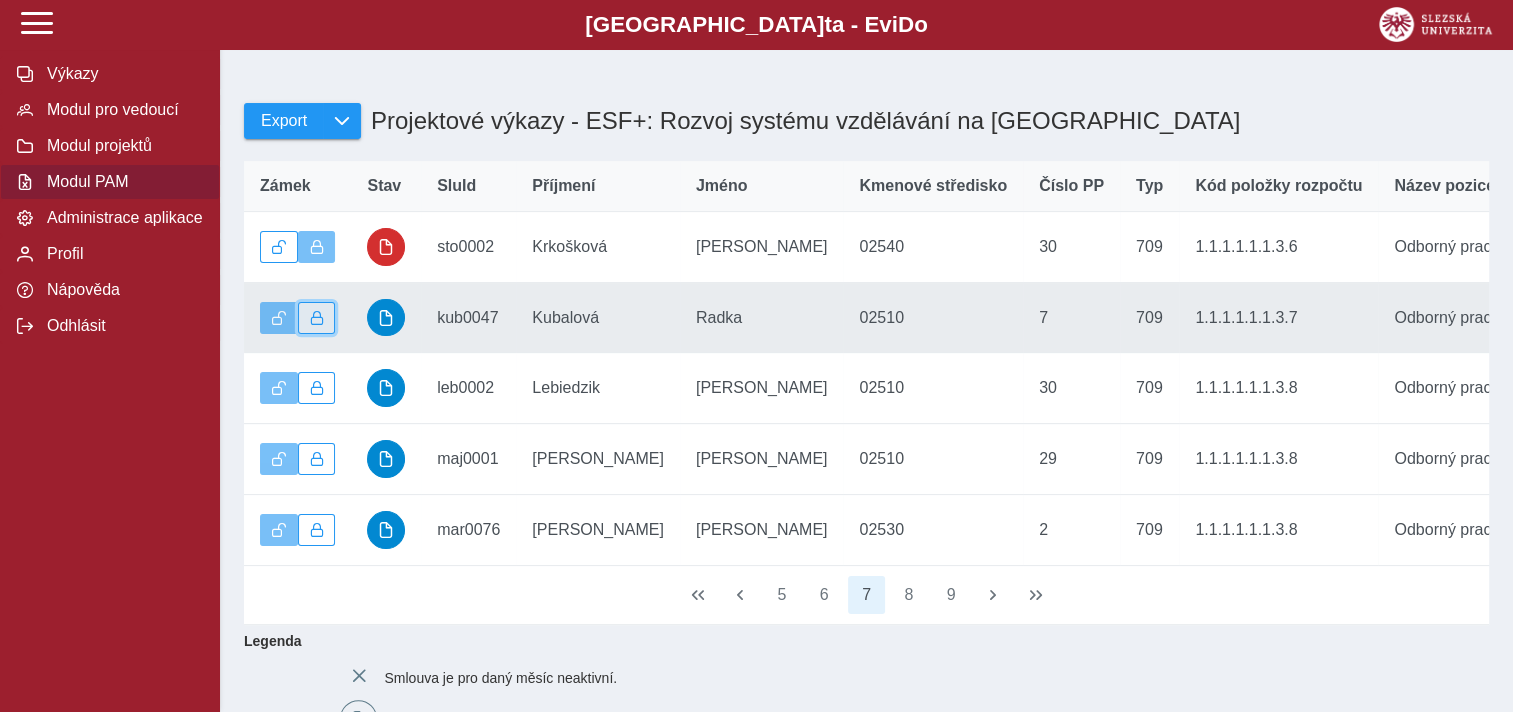 click at bounding box center (317, 318) 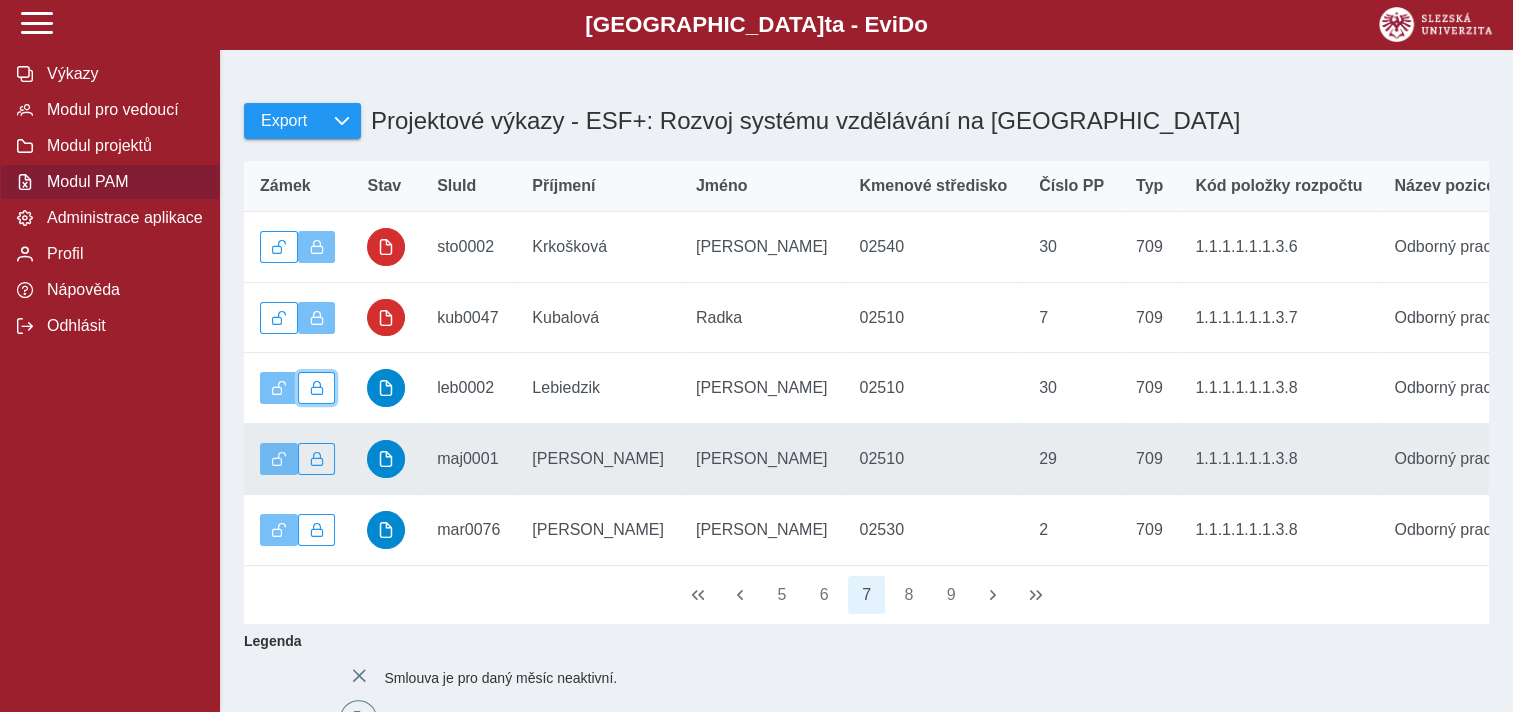 drag, startPoint x: 317, startPoint y: 398, endPoint x: 324, endPoint y: 442, distance: 44.553337 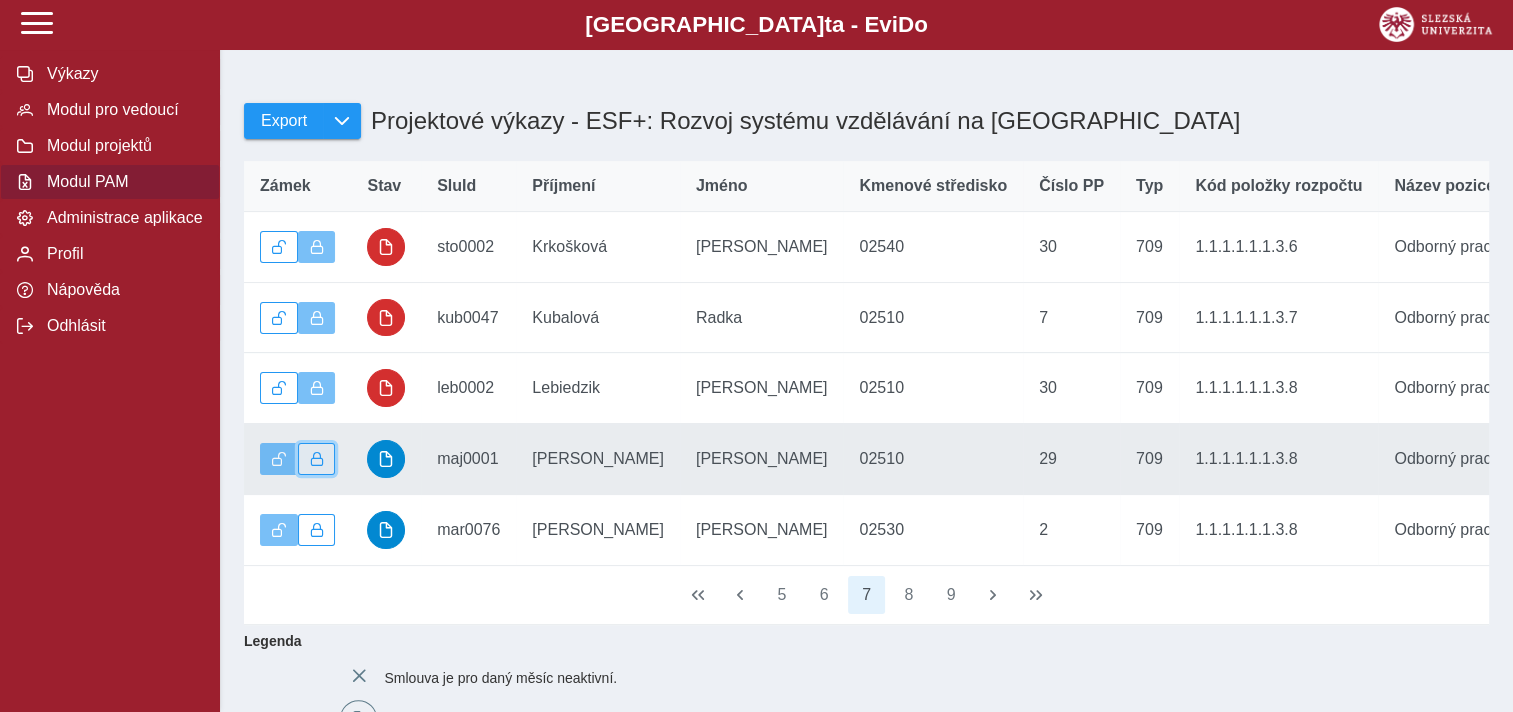 click at bounding box center [317, 459] 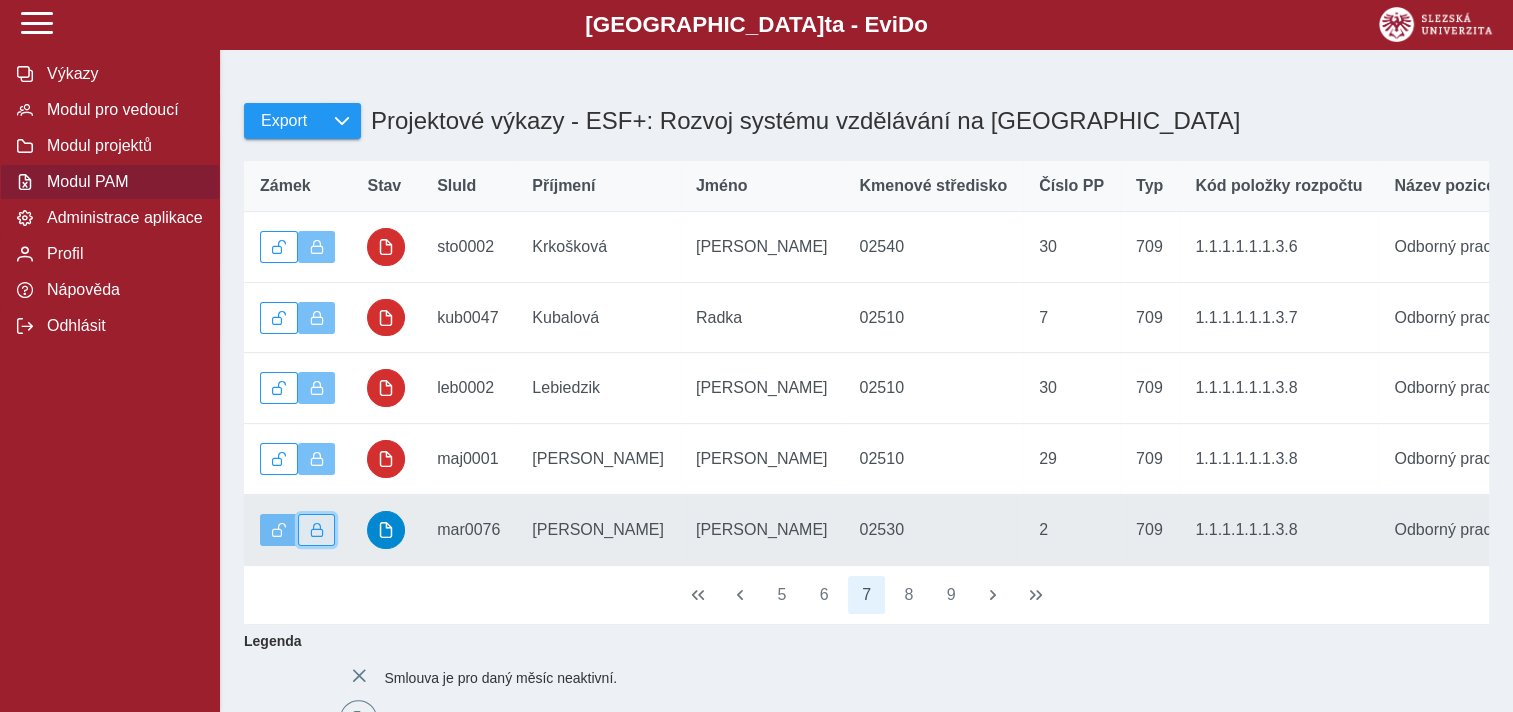 click at bounding box center [317, 530] 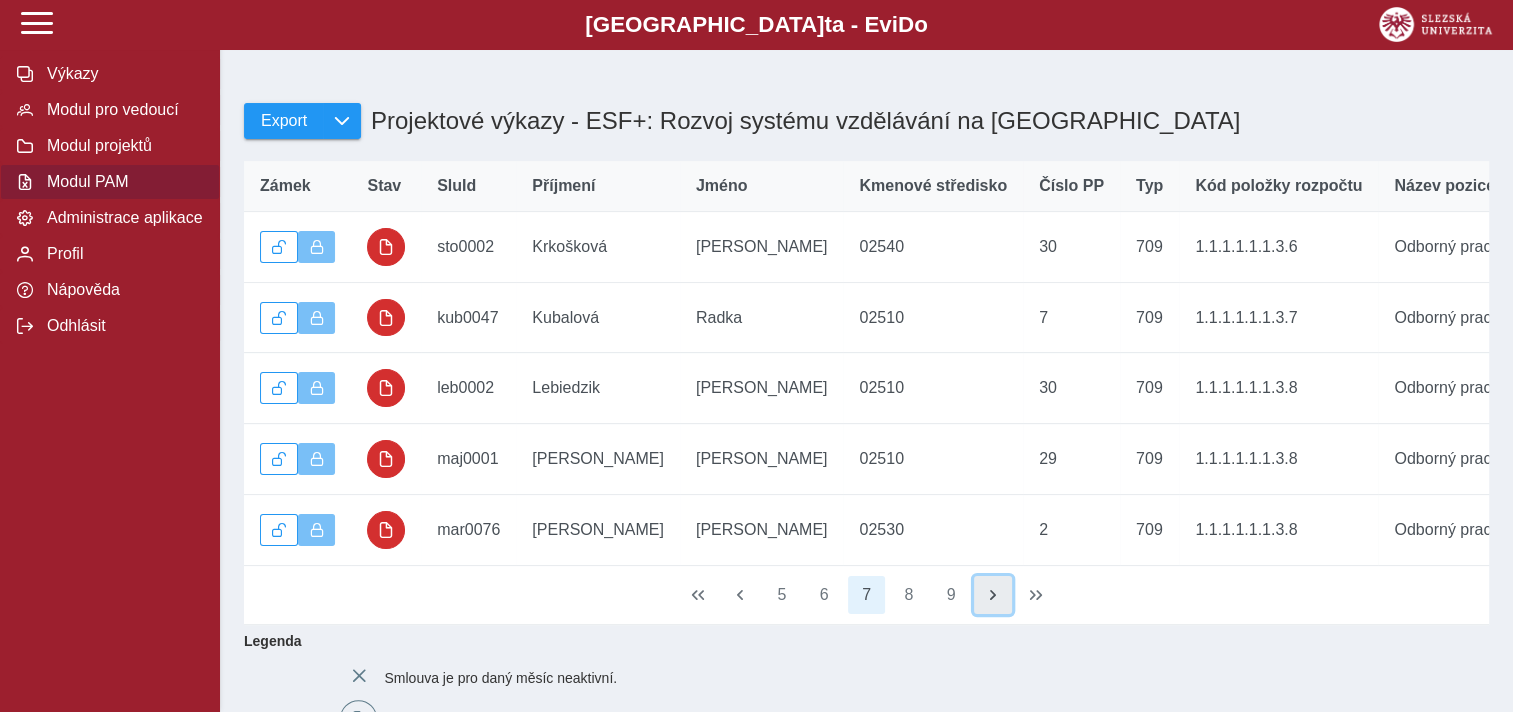 click at bounding box center [993, 595] 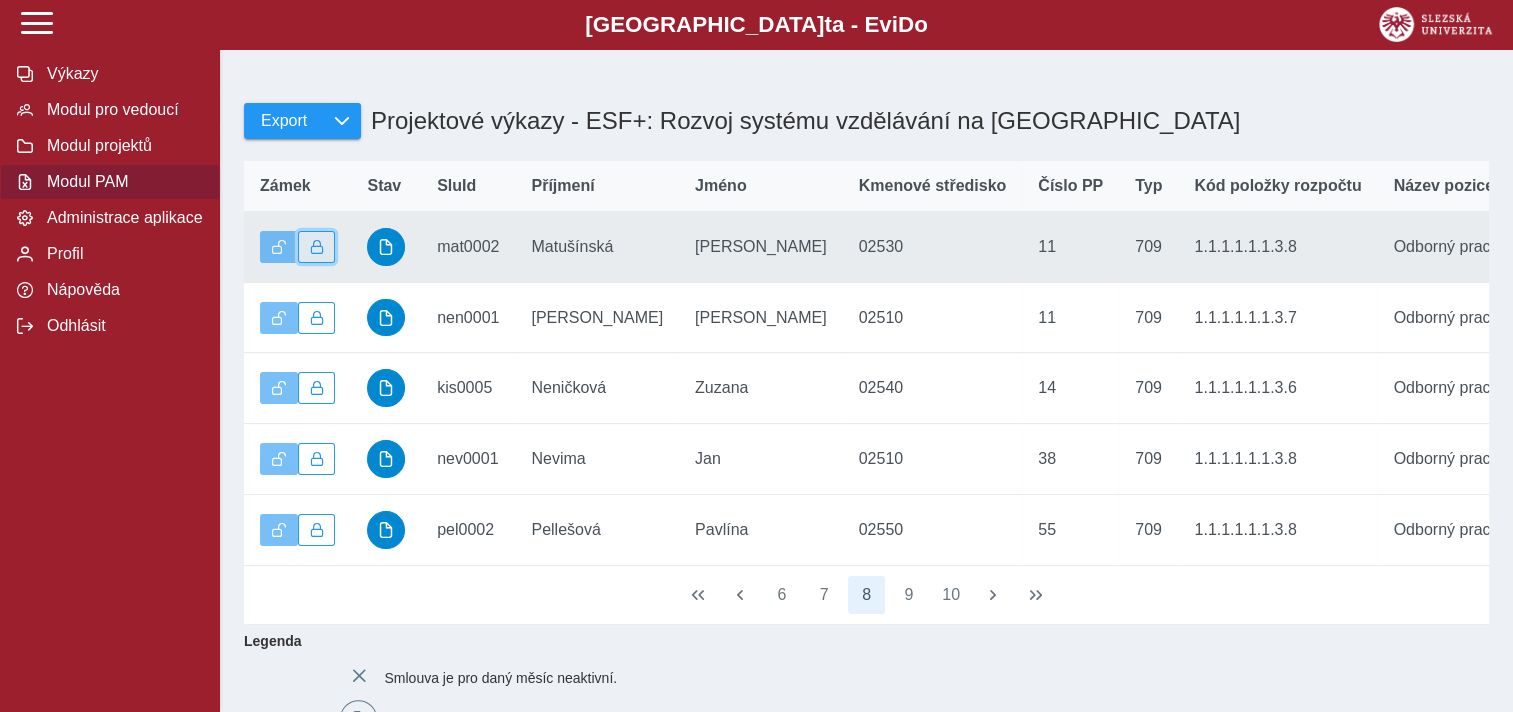 click at bounding box center [317, 247] 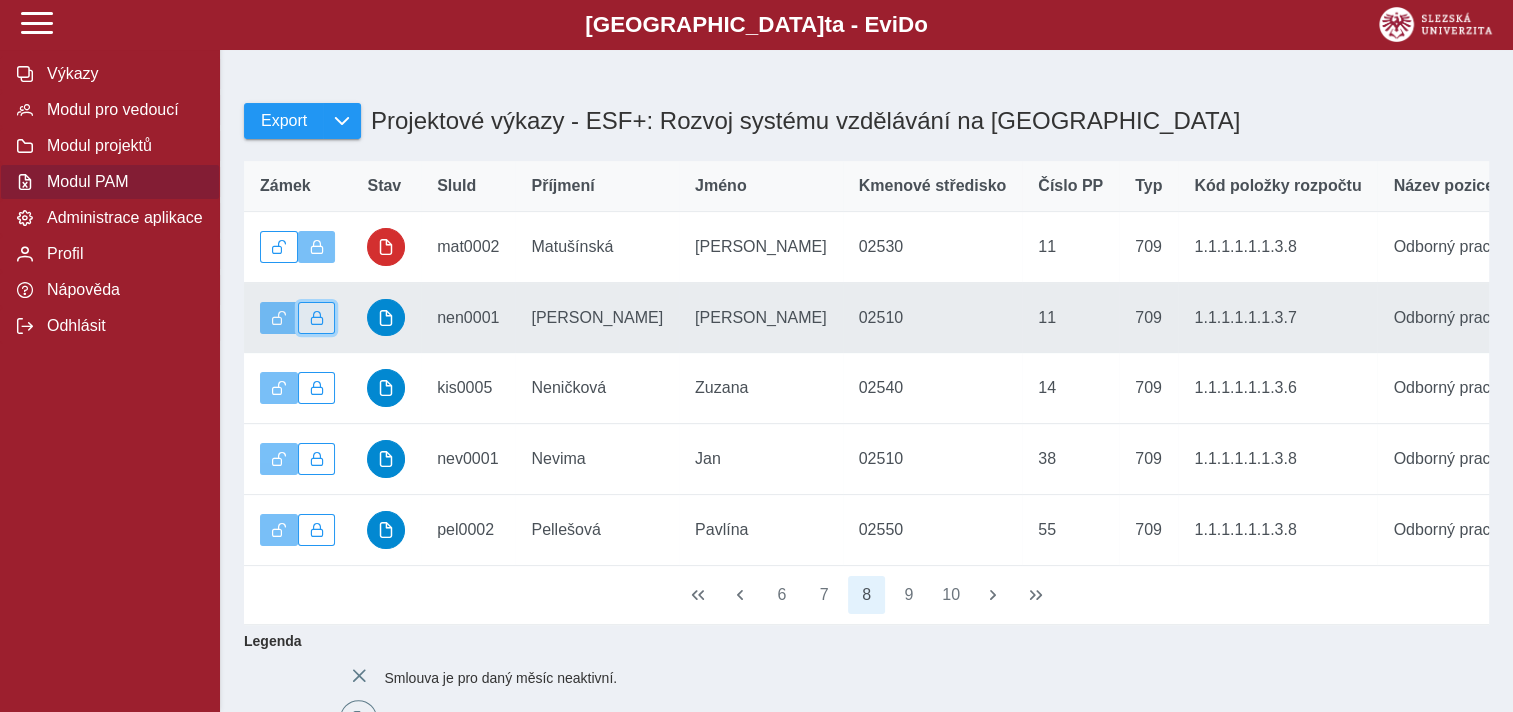 click at bounding box center [317, 318] 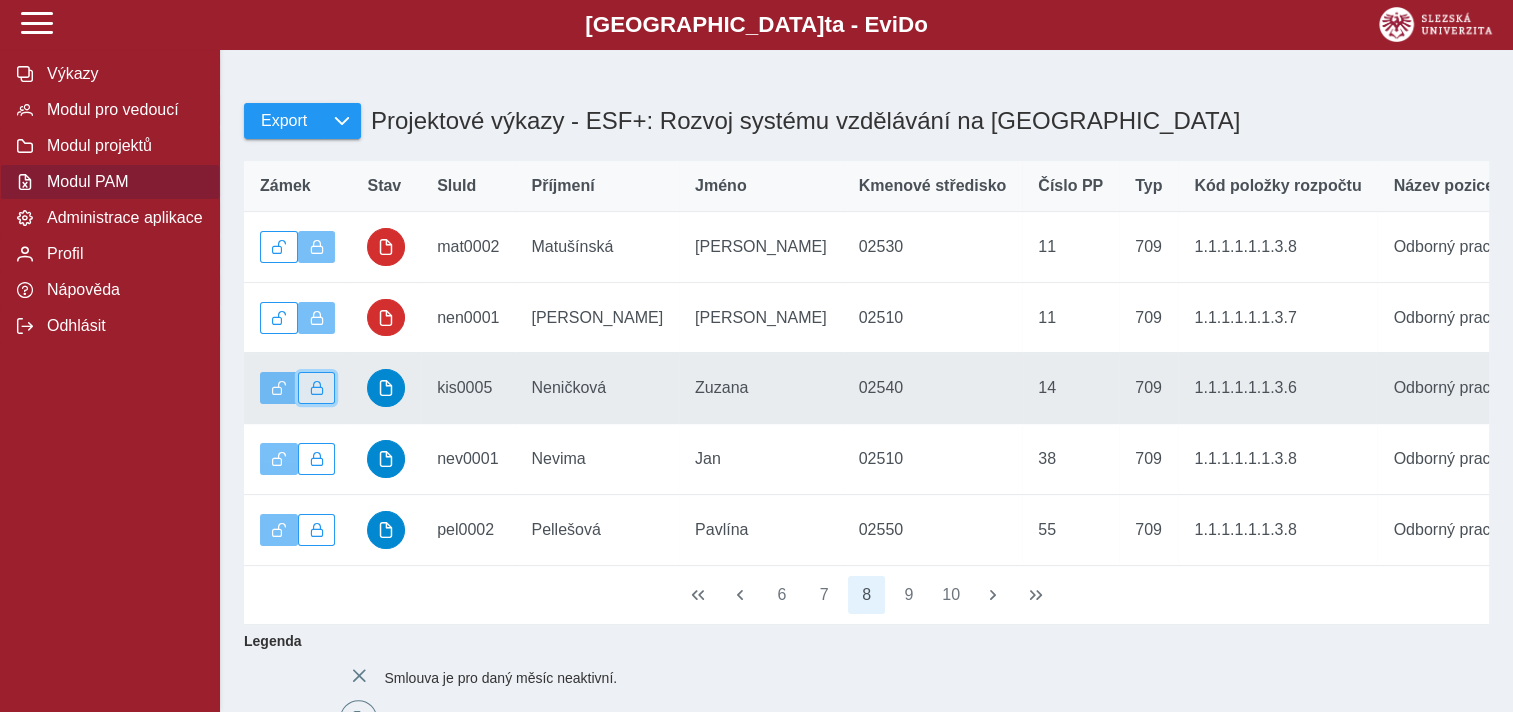 click at bounding box center (317, 388) 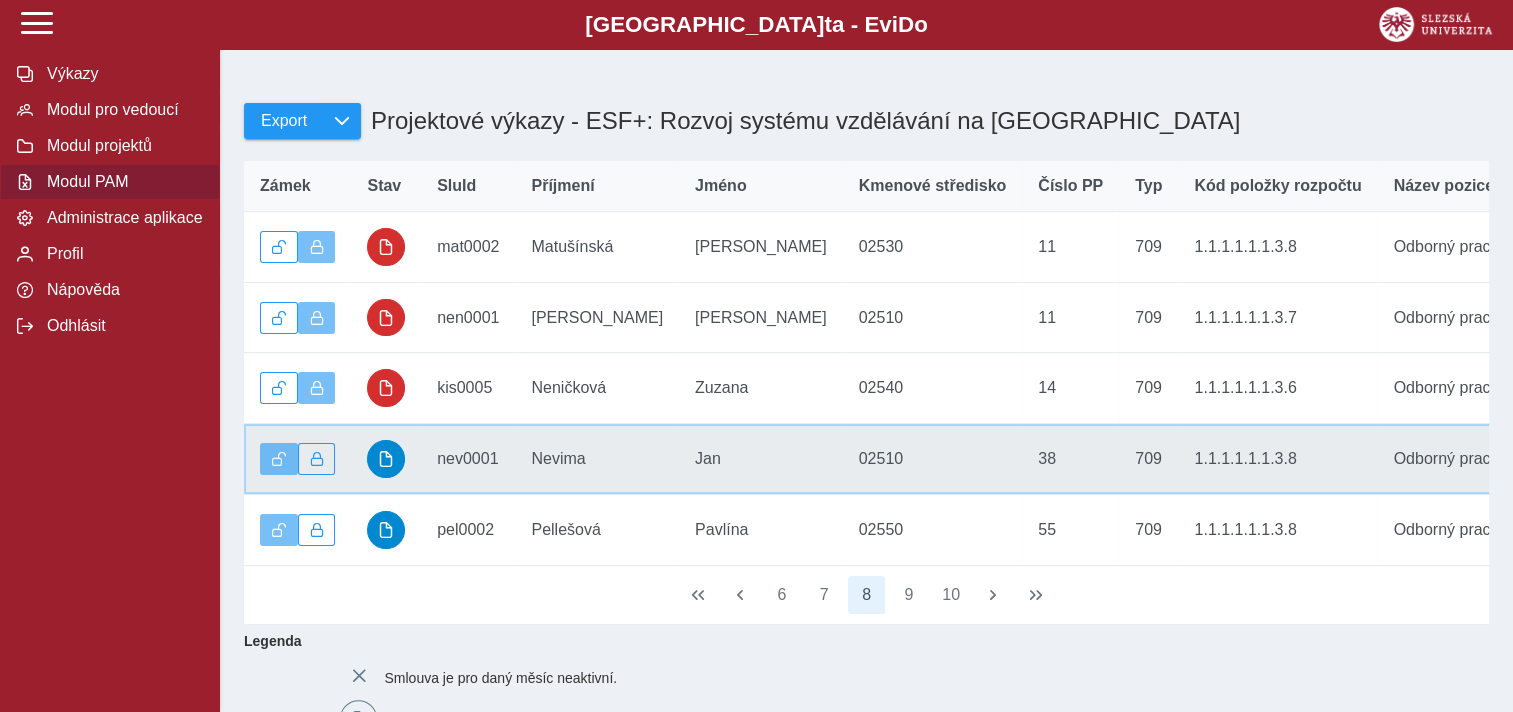 click on "Zámek" at bounding box center [297, 459] 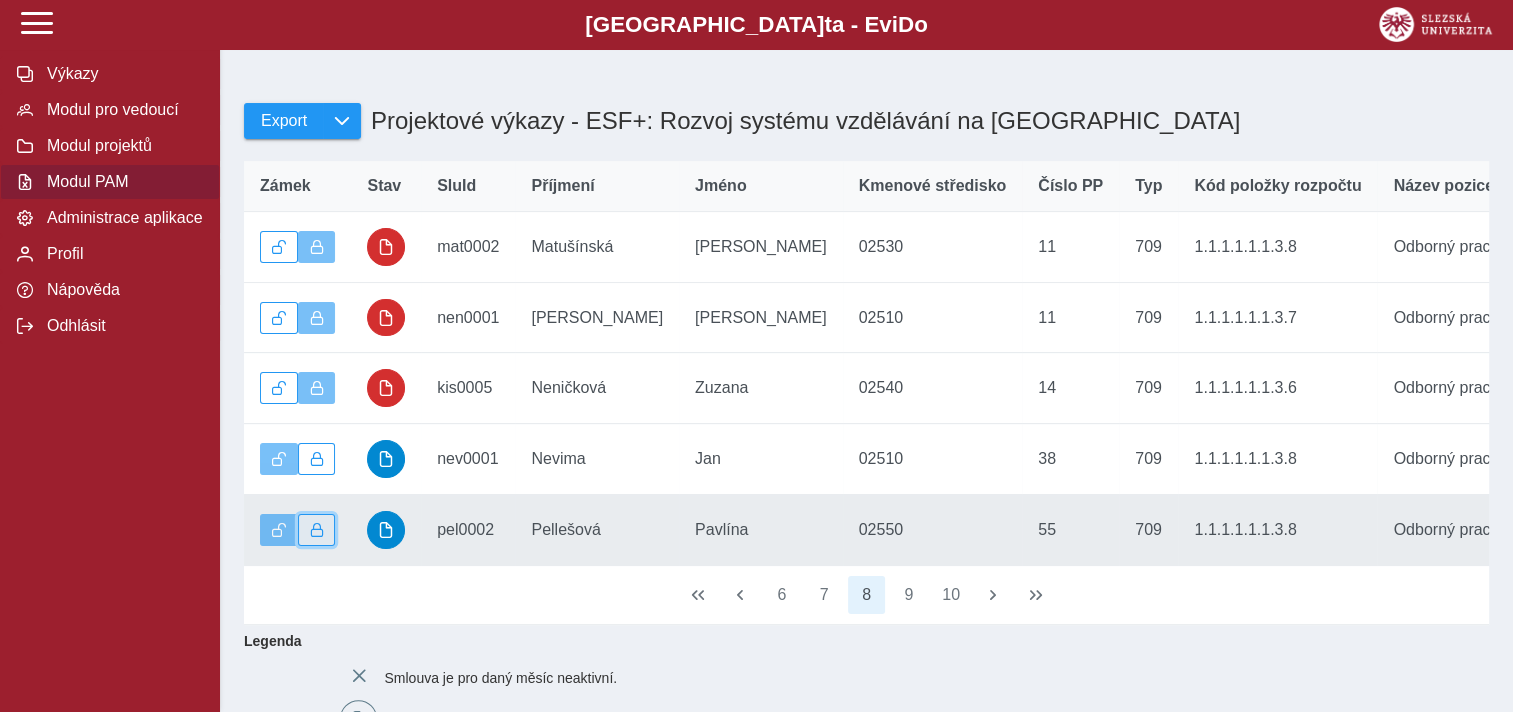 click at bounding box center [317, 530] 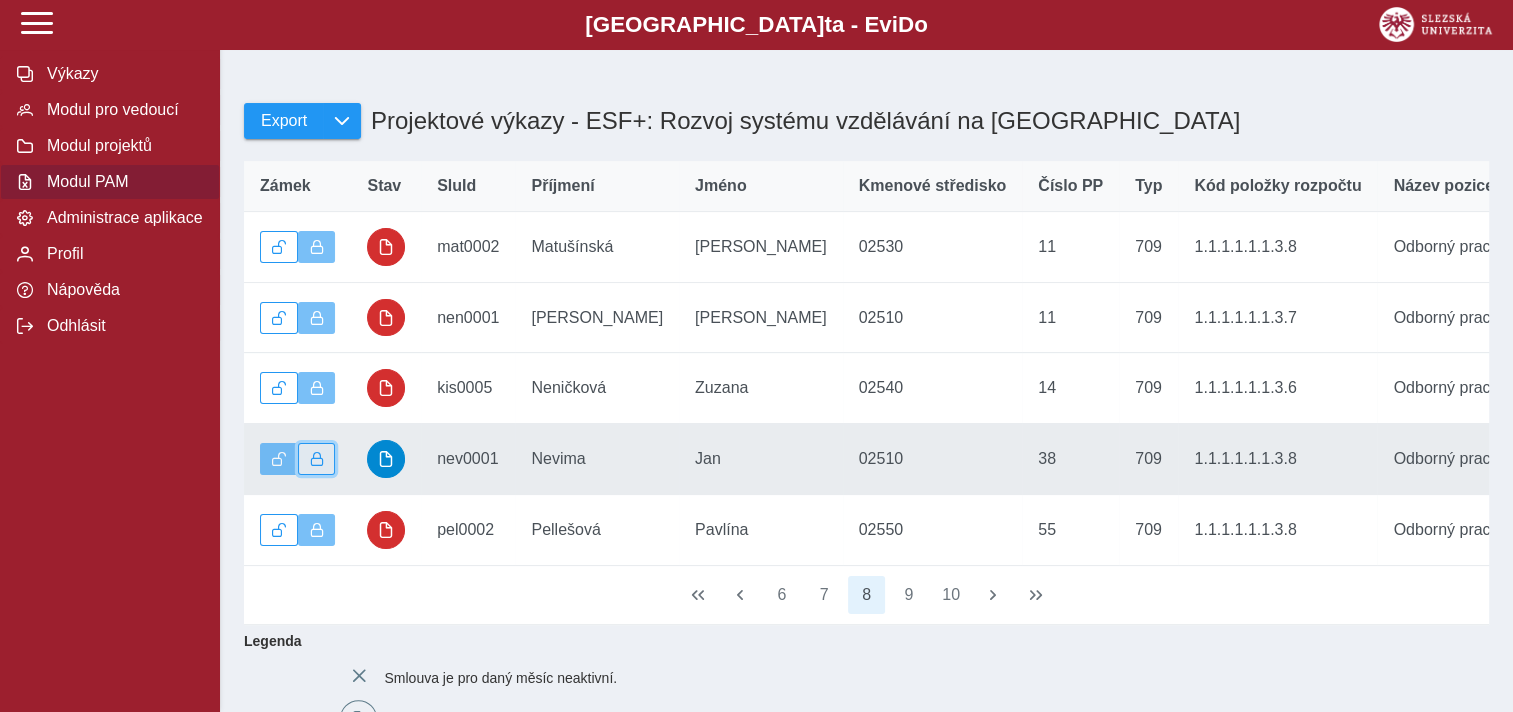 click at bounding box center (317, 459) 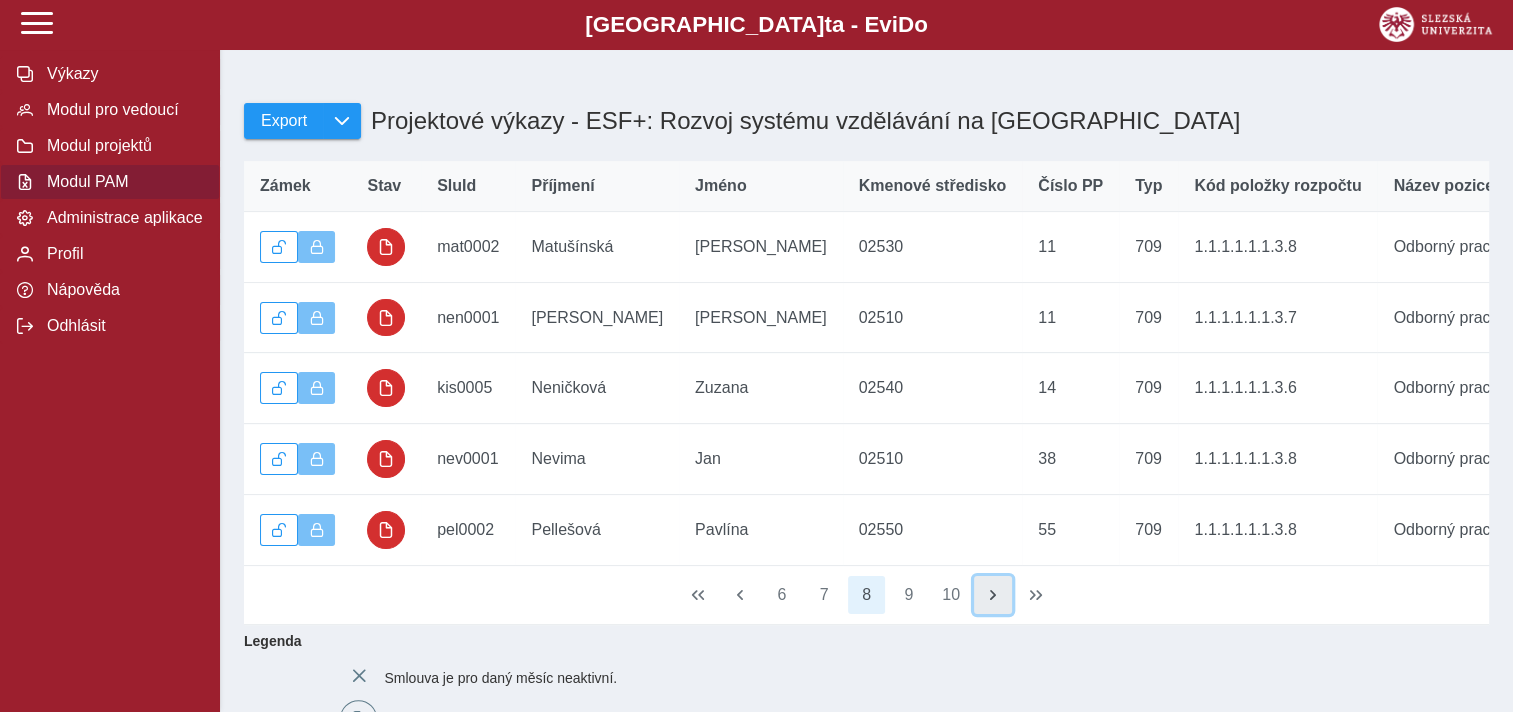 click at bounding box center [993, 595] 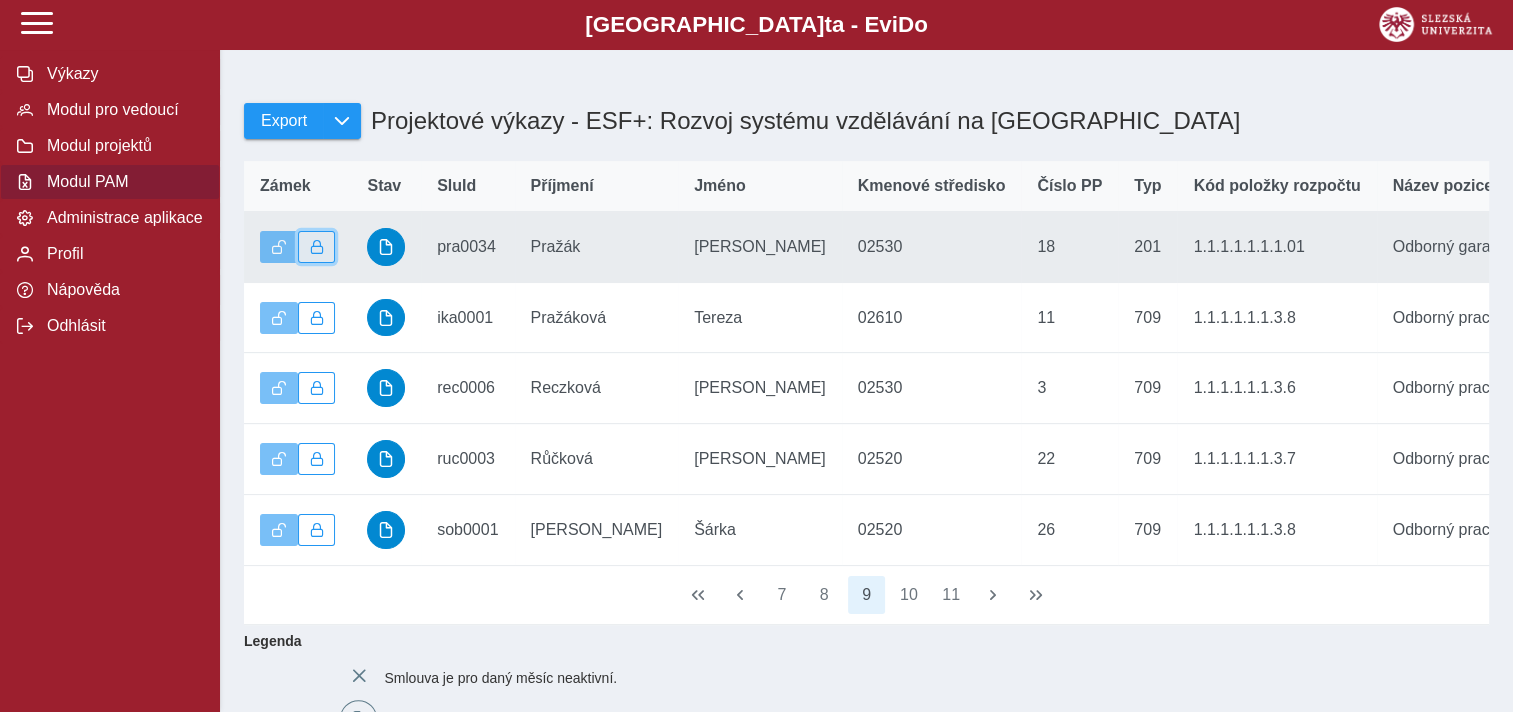 click at bounding box center [317, 247] 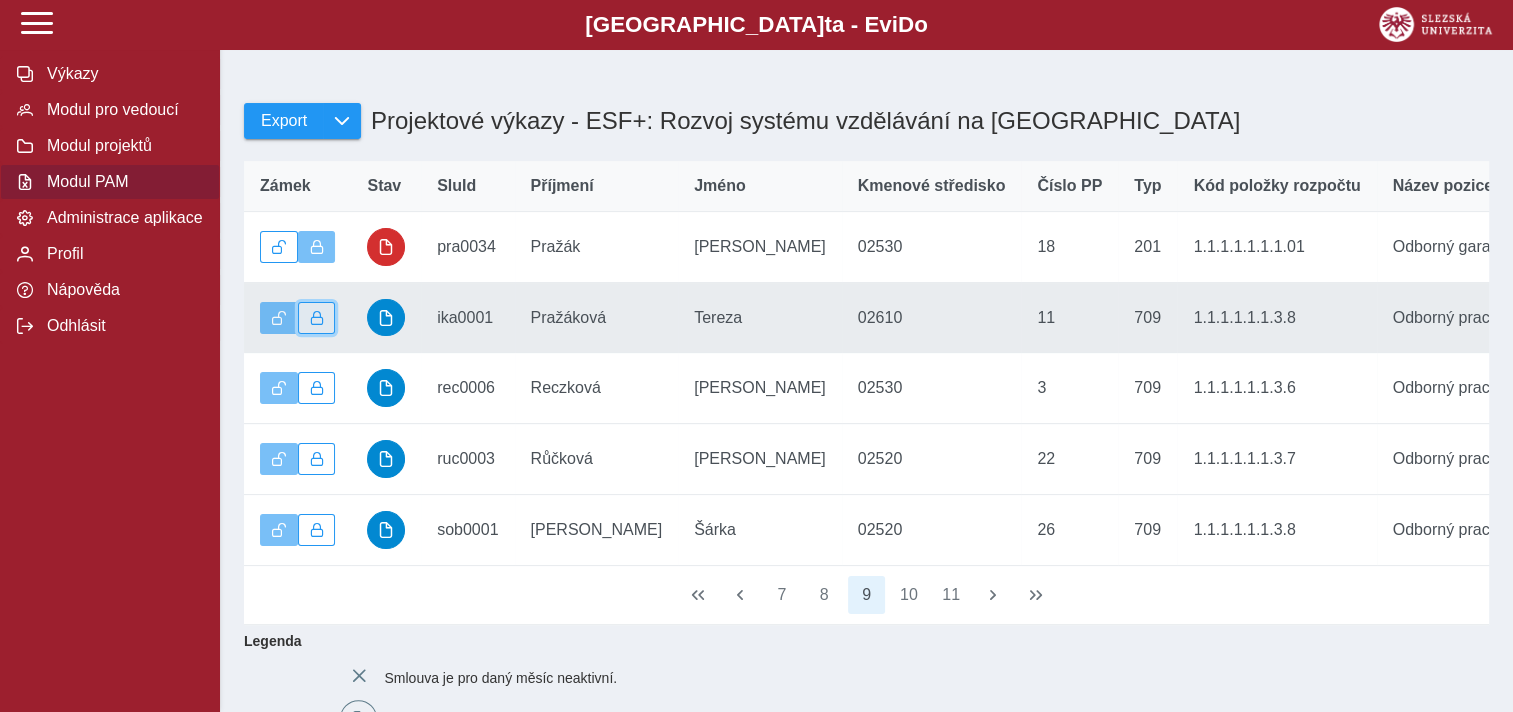 click at bounding box center (317, 318) 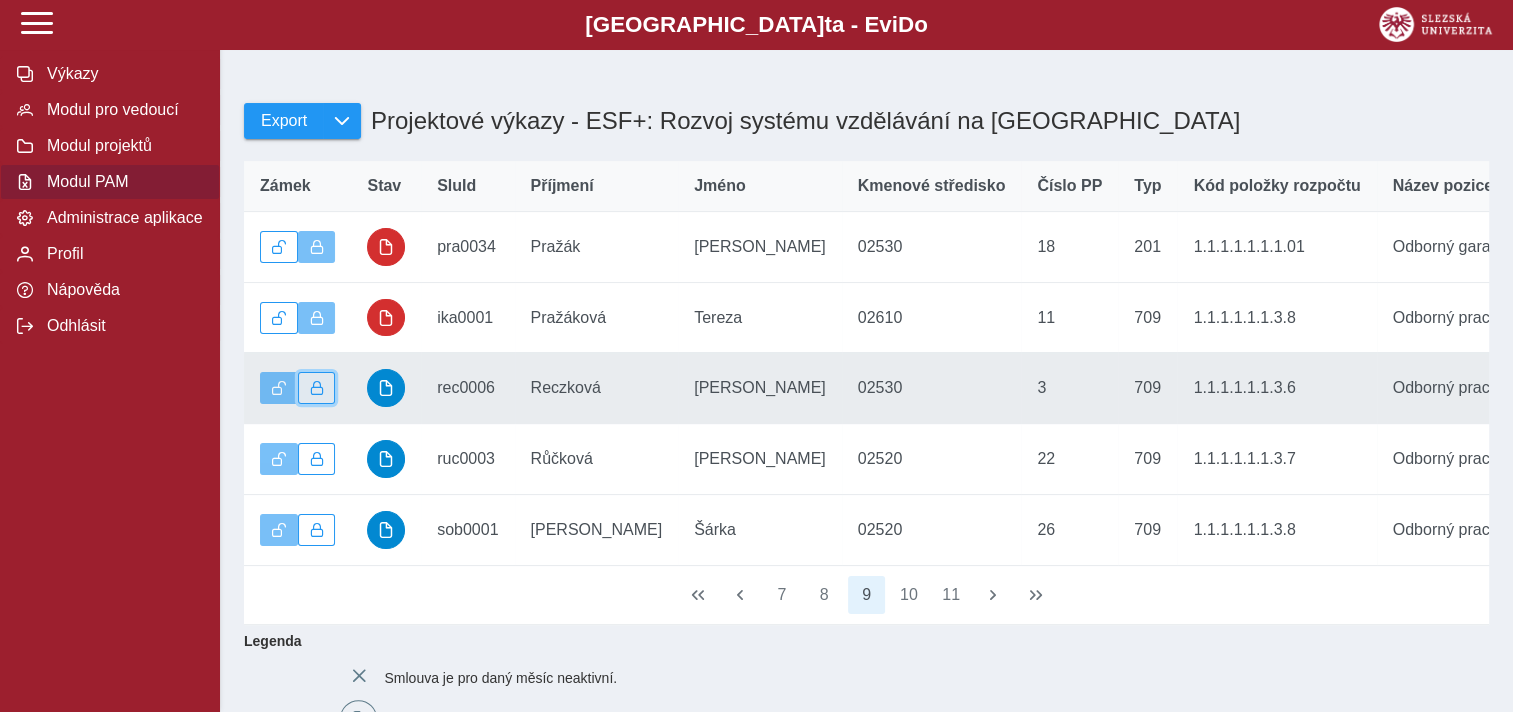 click at bounding box center (317, 388) 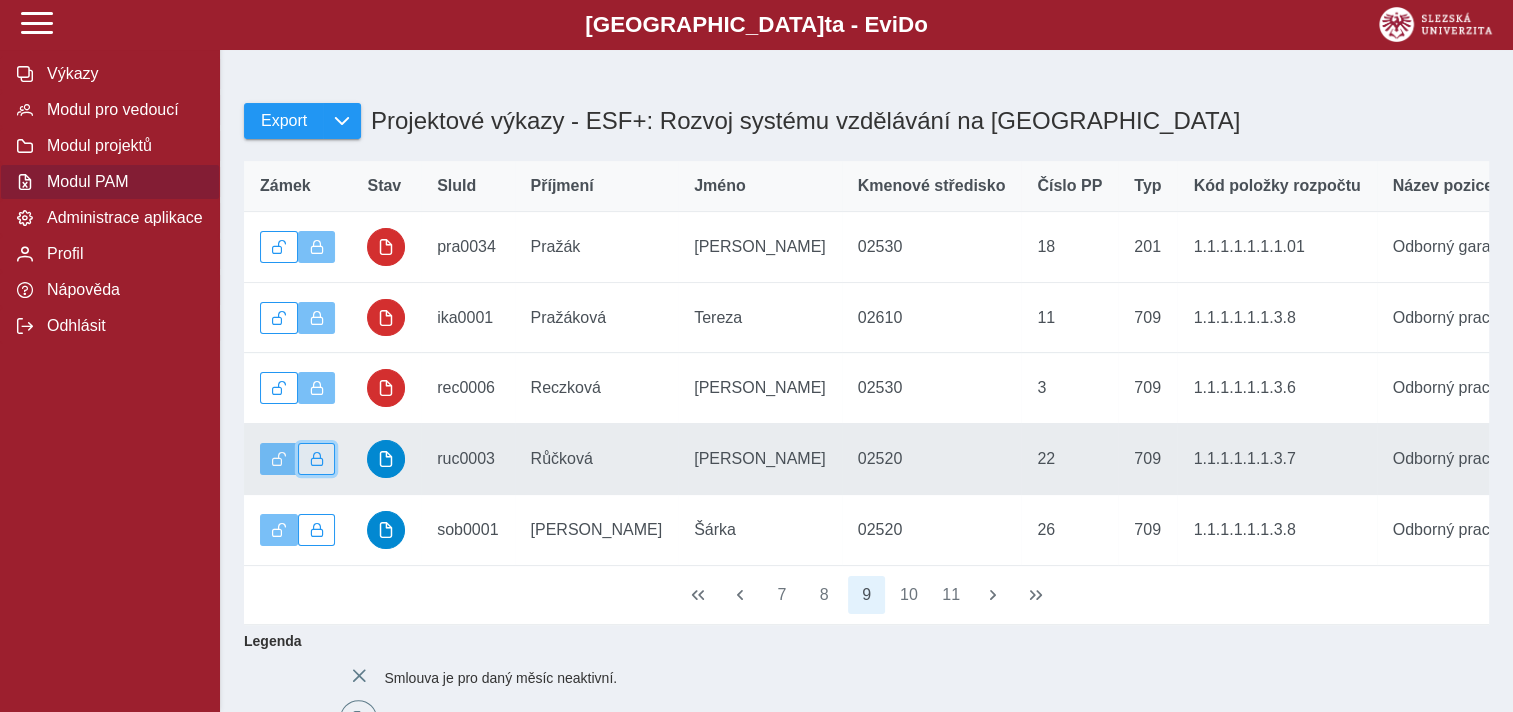 click at bounding box center [317, 459] 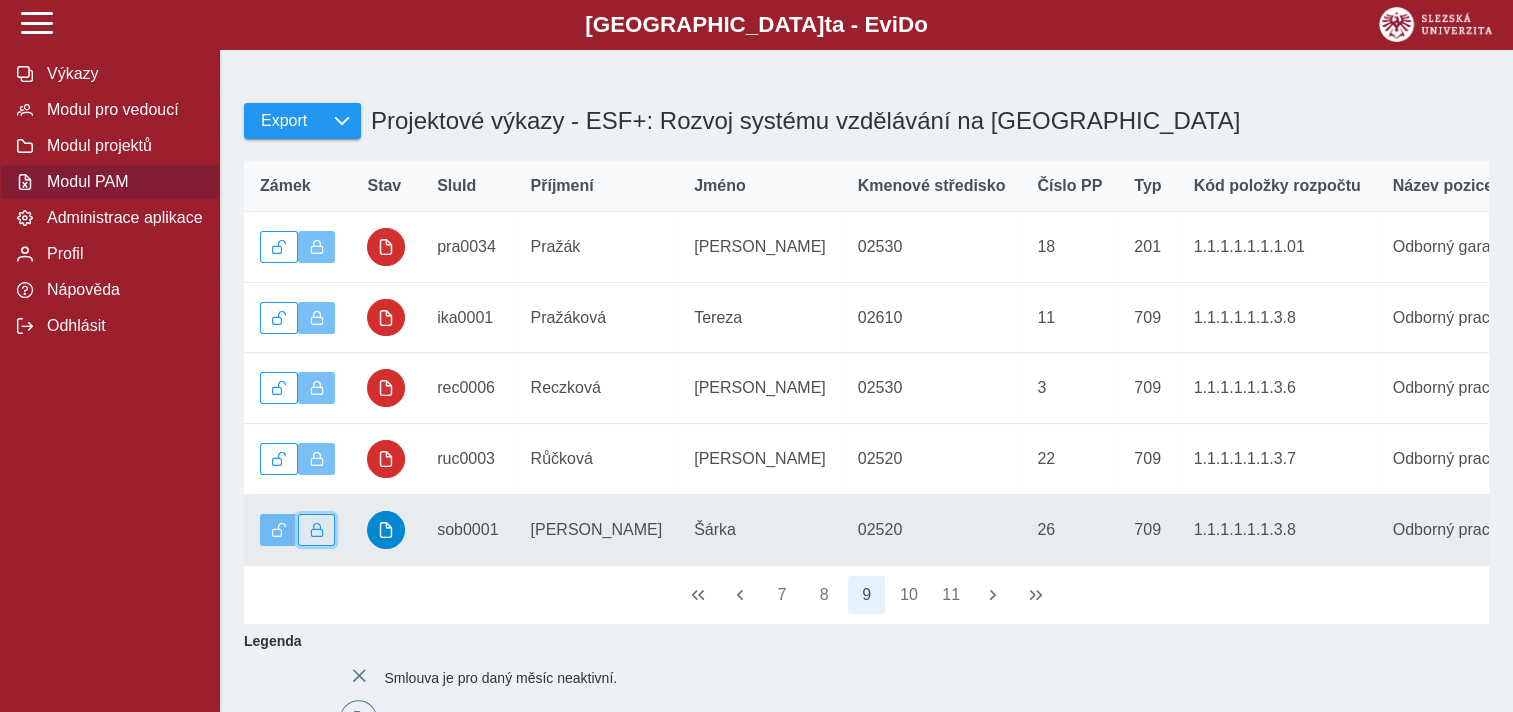 click at bounding box center (317, 530) 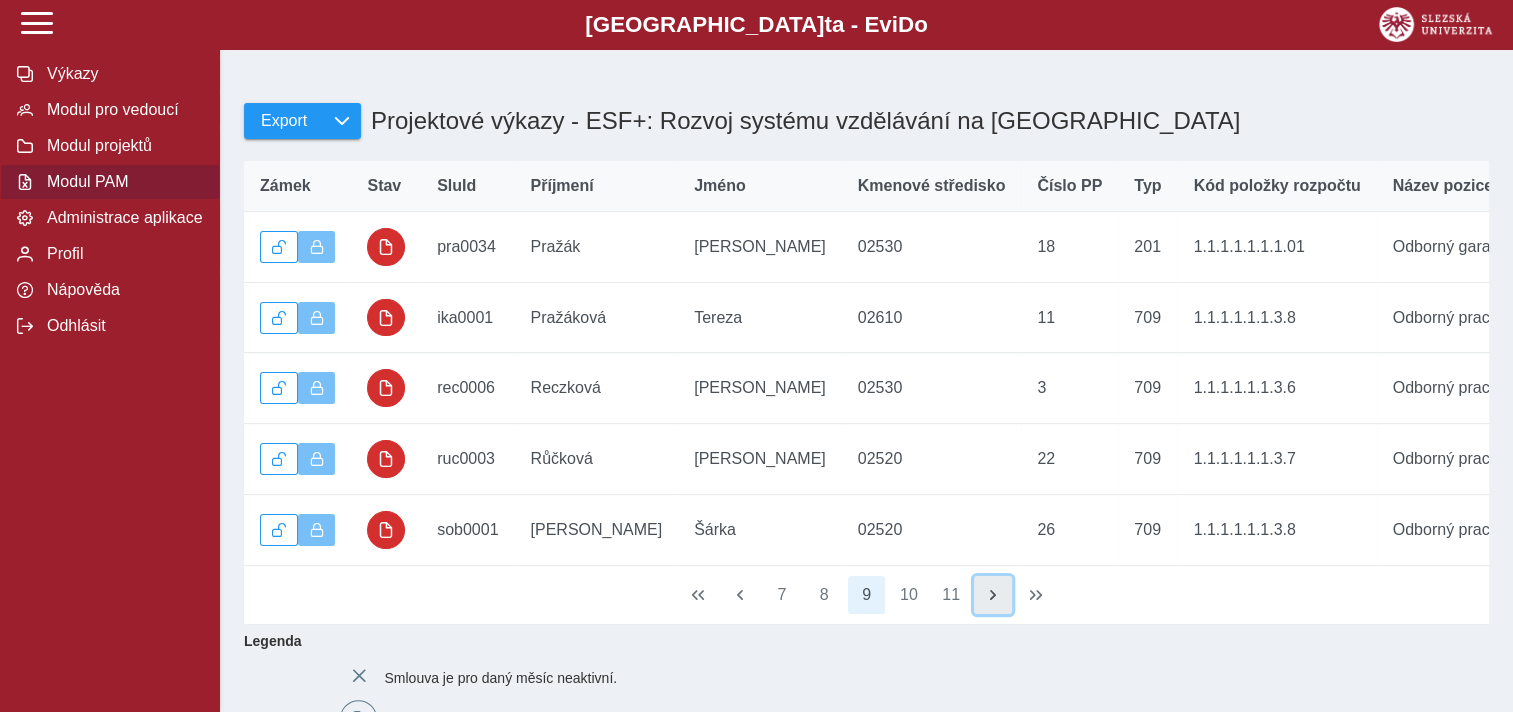 click at bounding box center (993, 595) 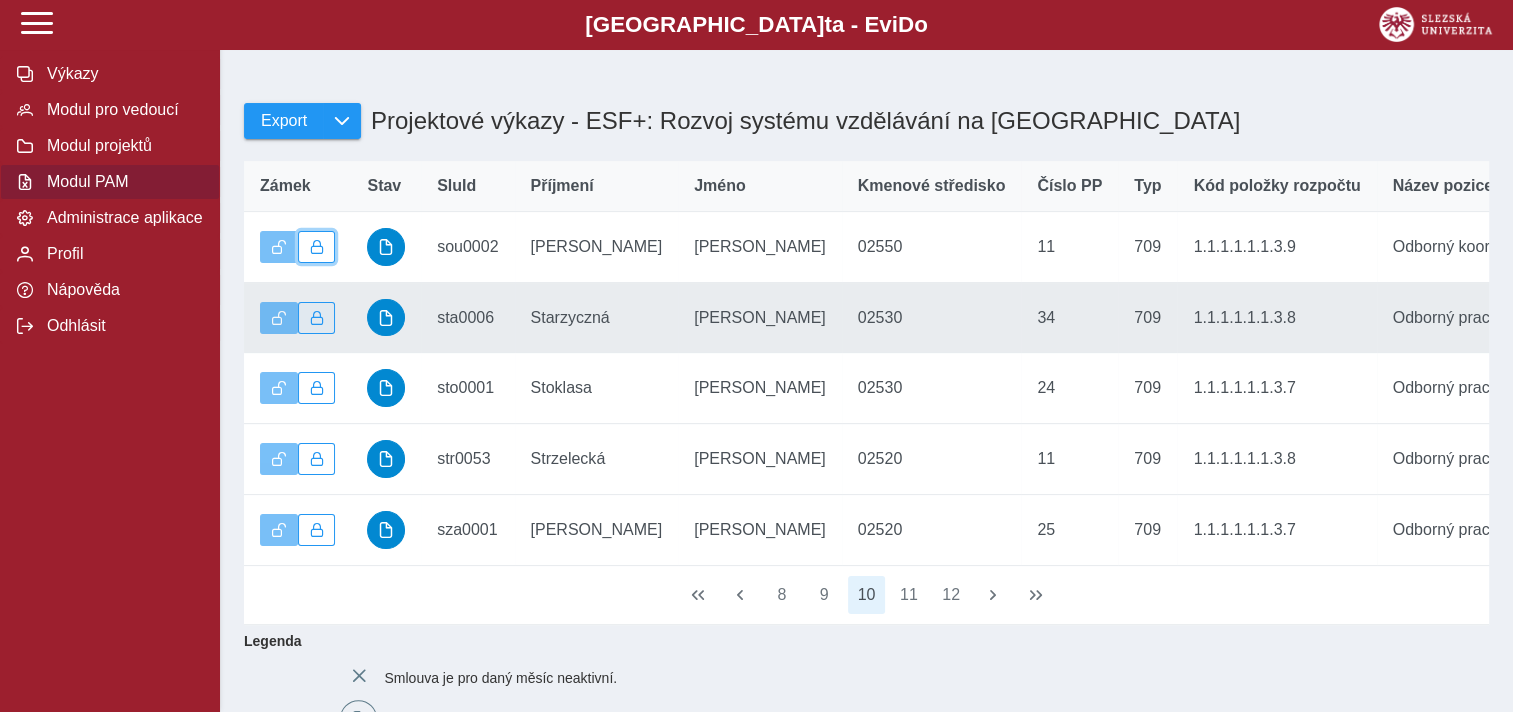 drag, startPoint x: 328, startPoint y: 242, endPoint x: 328, endPoint y: 315, distance: 73 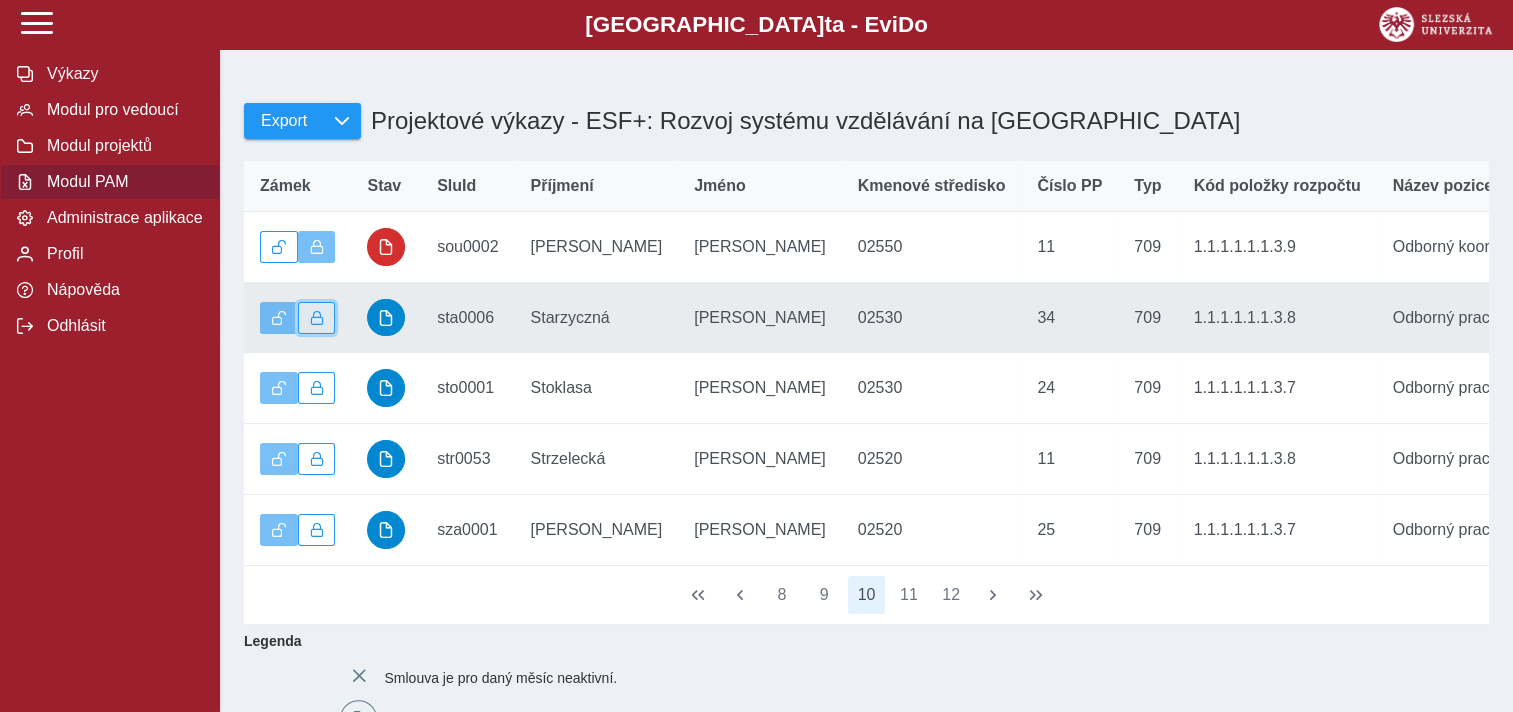 click at bounding box center [317, 318] 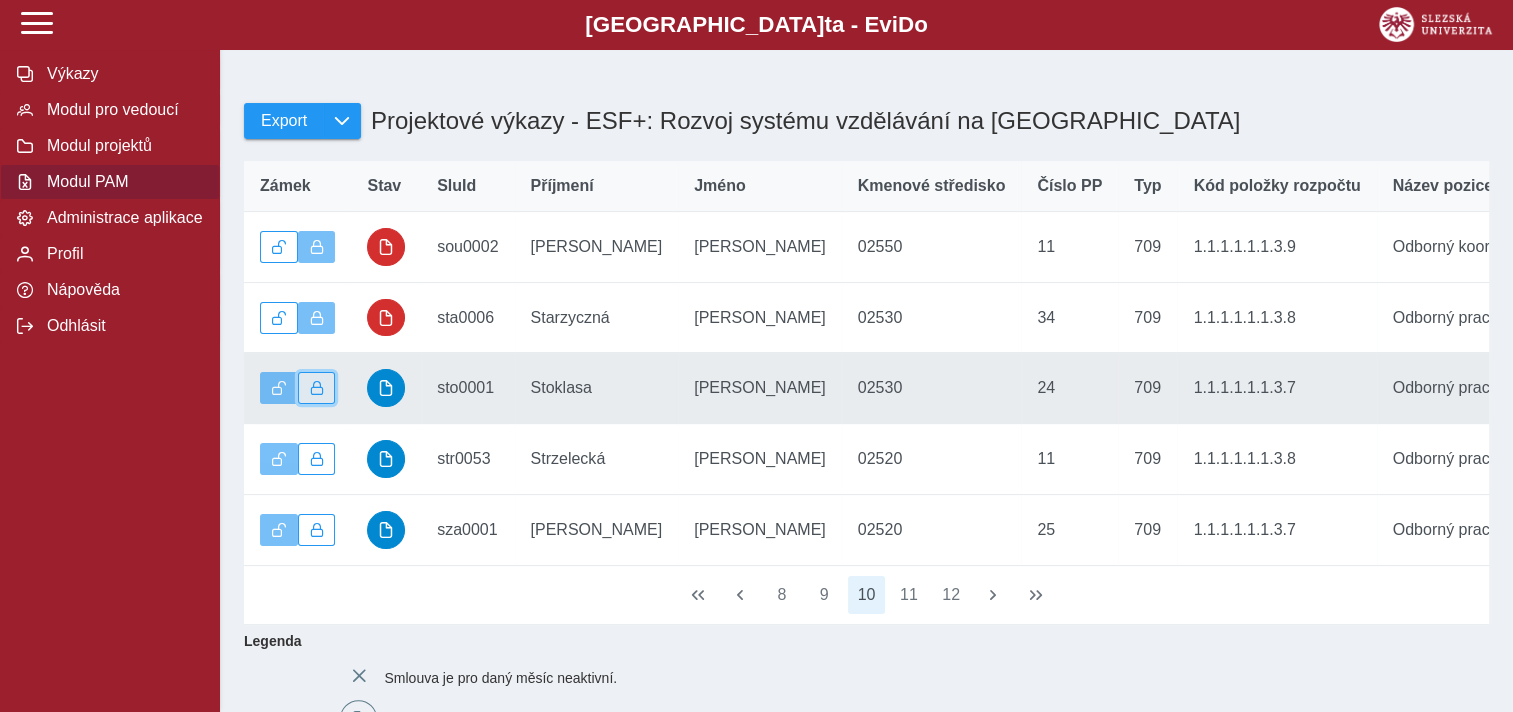 click at bounding box center (317, 388) 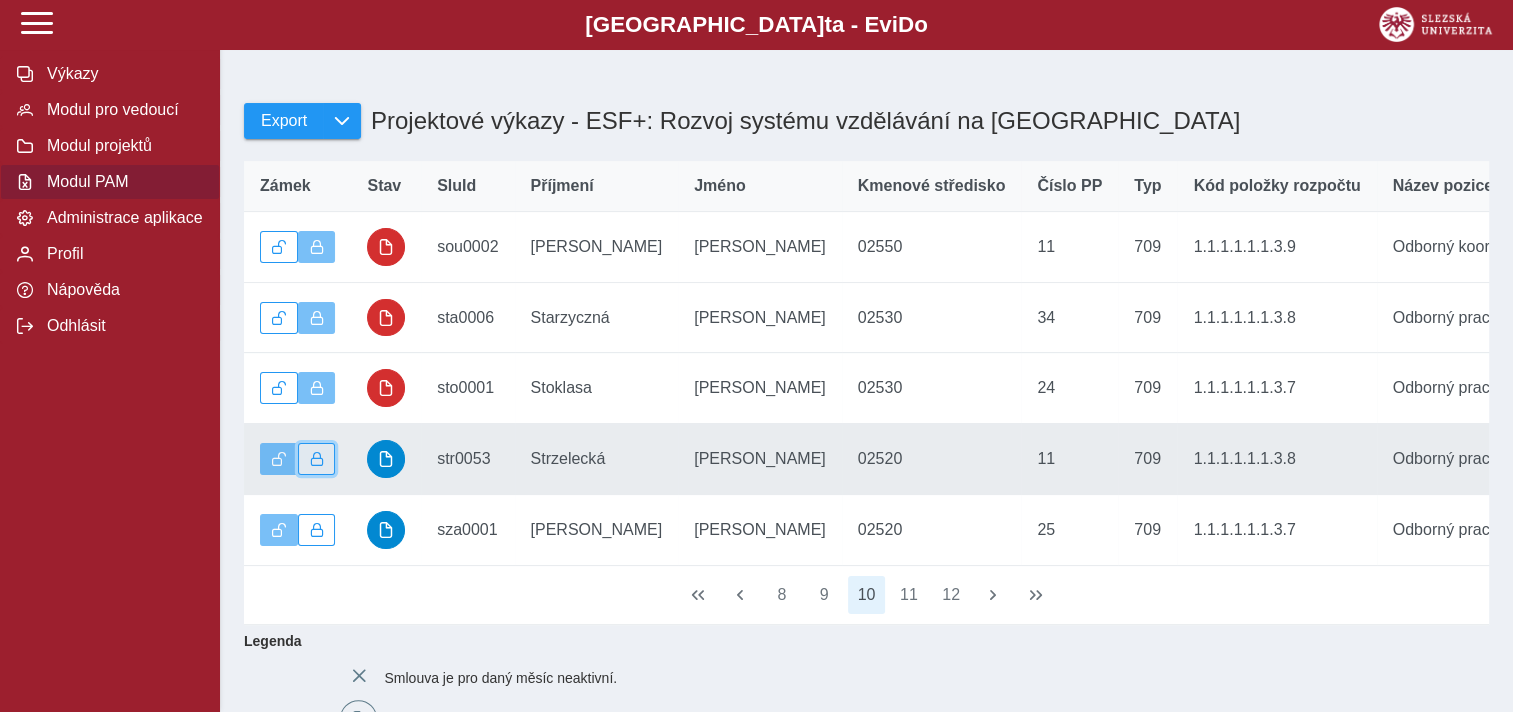 click at bounding box center (317, 459) 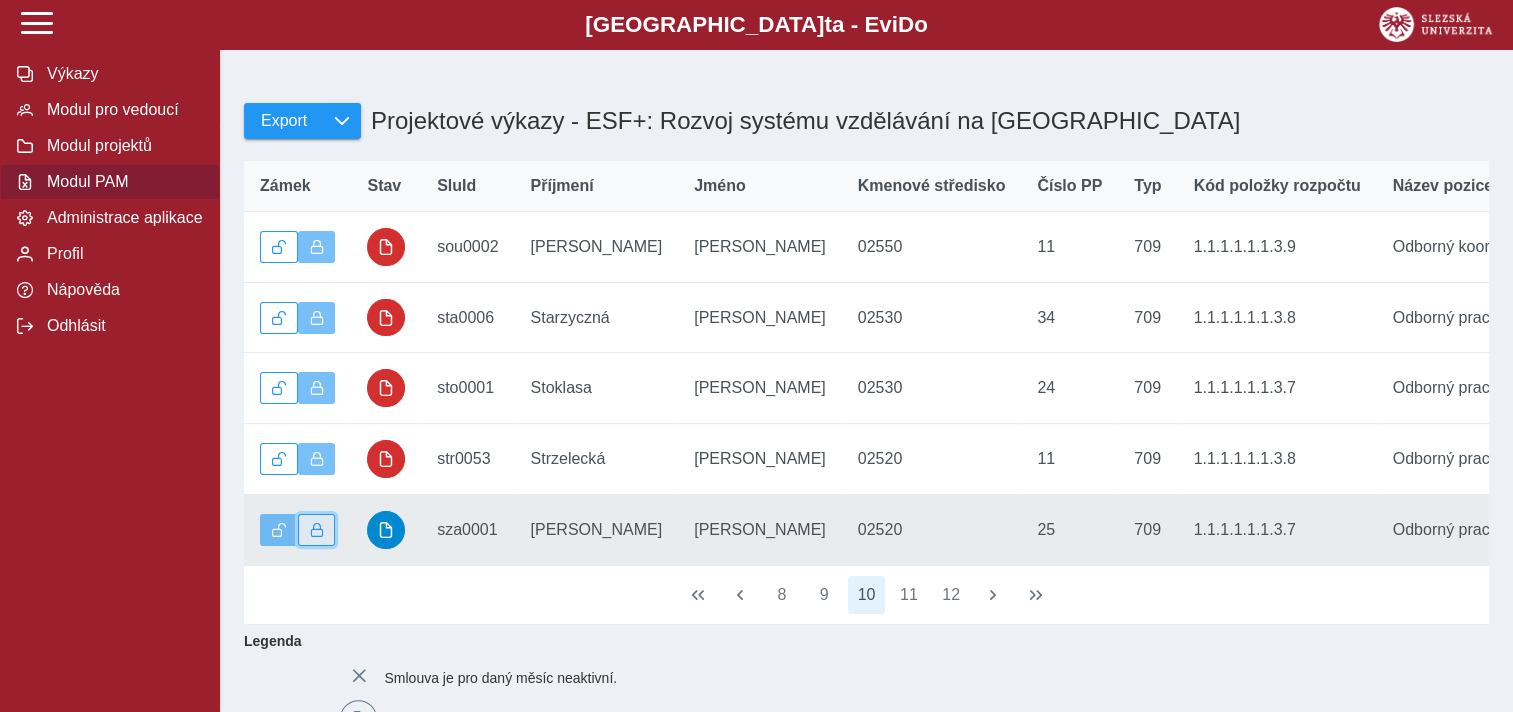 click at bounding box center (317, 530) 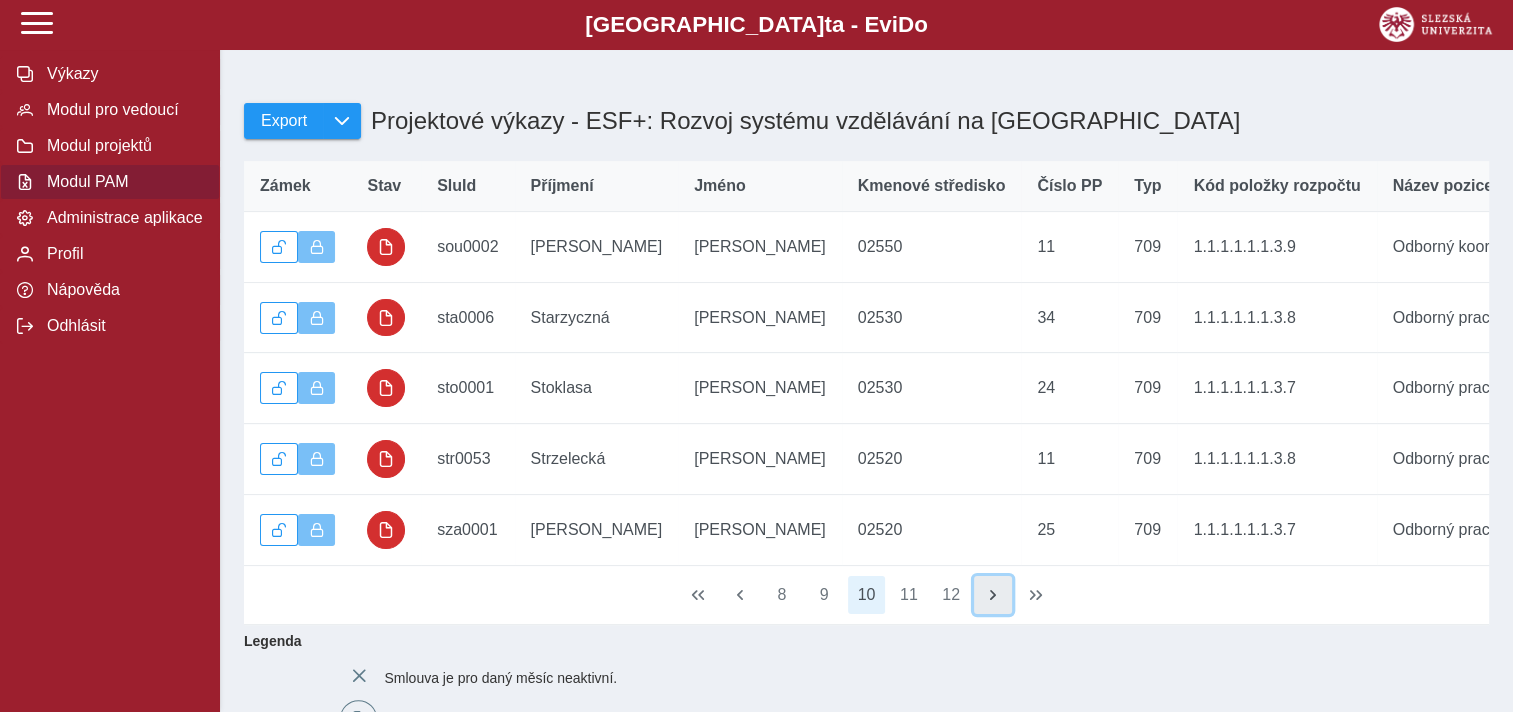 click at bounding box center (993, 595) 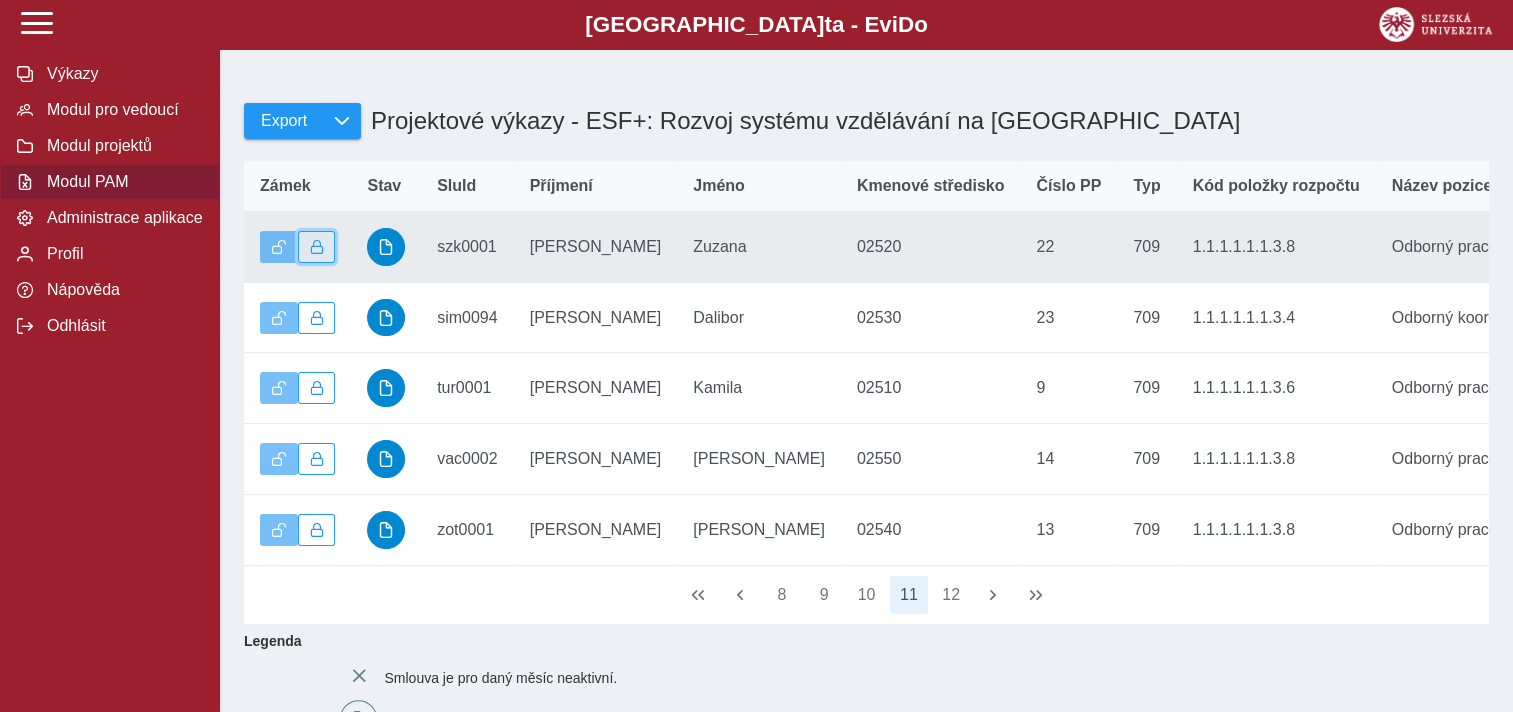 click at bounding box center [317, 247] 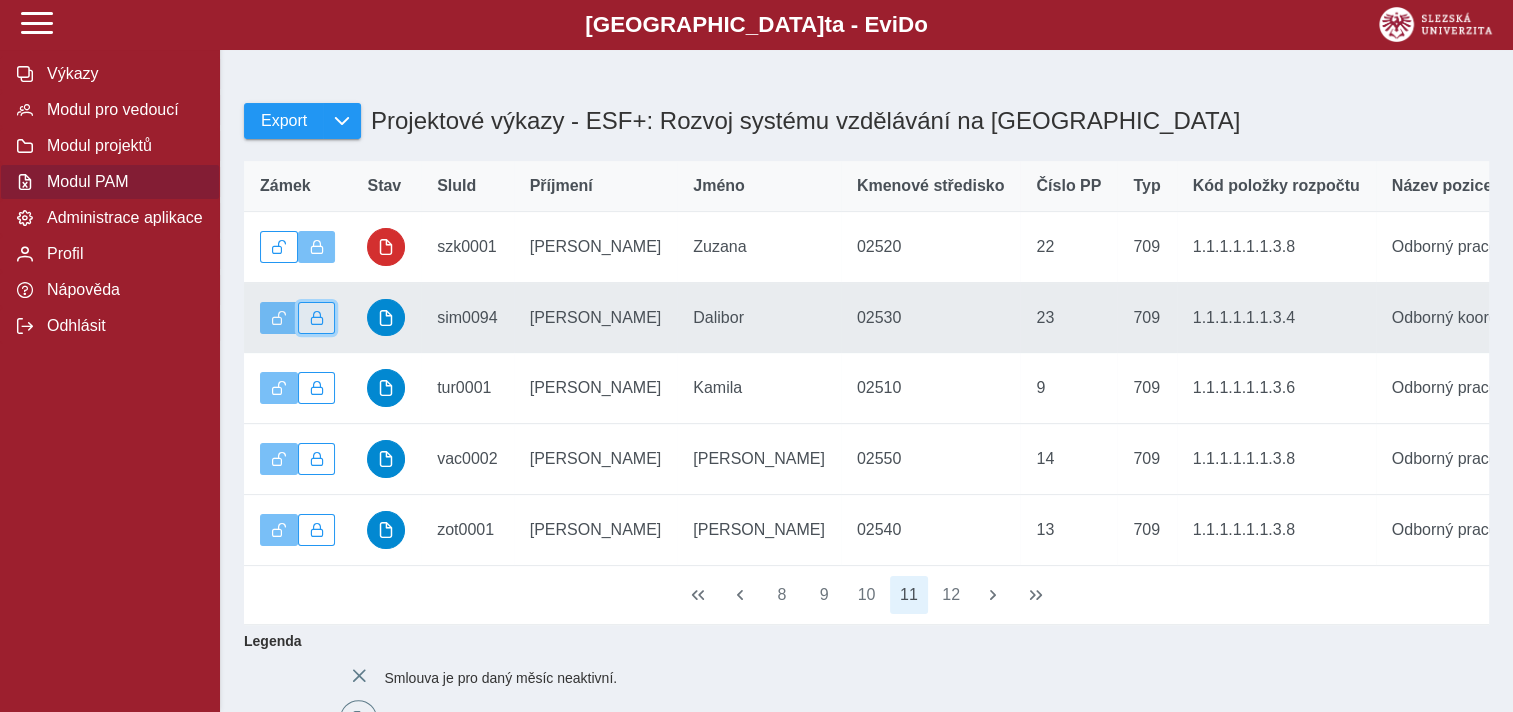 click at bounding box center (317, 318) 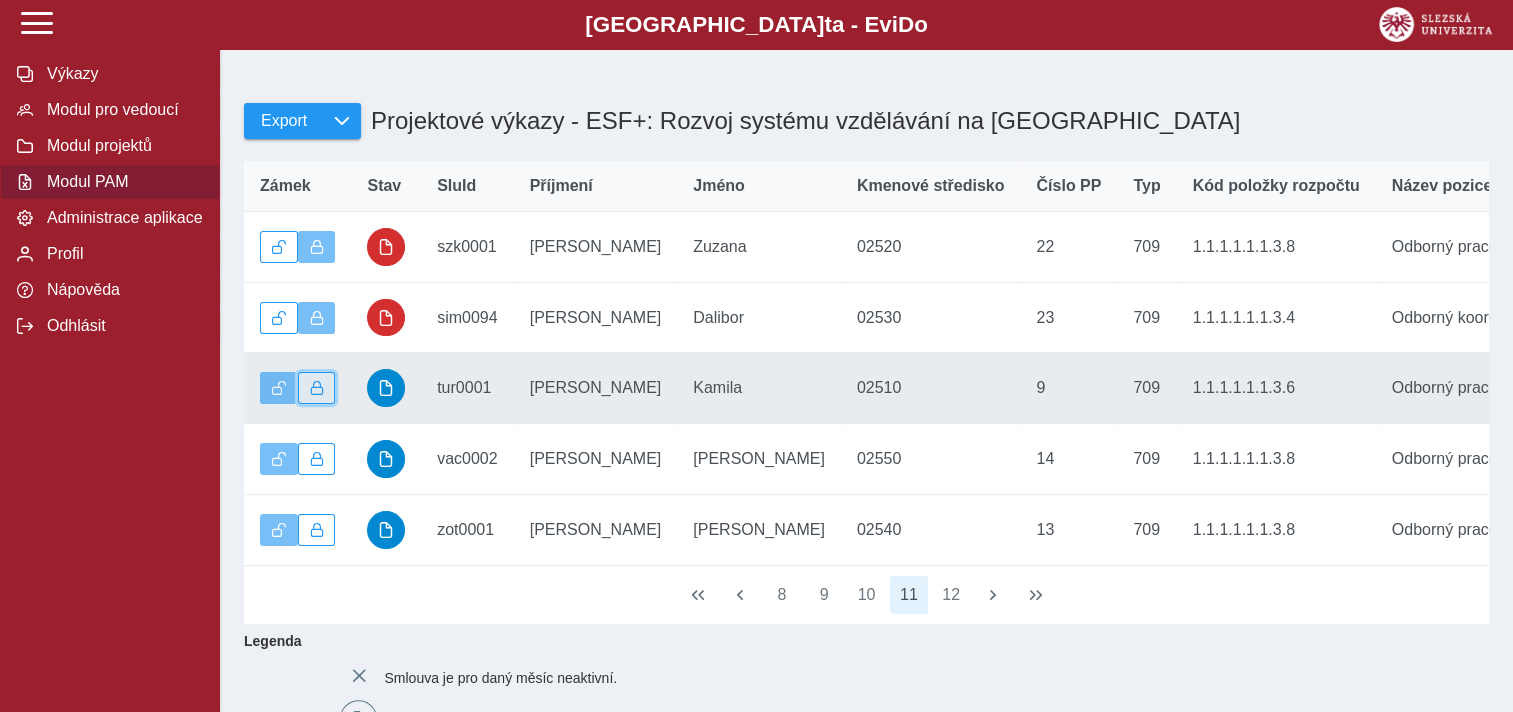 click at bounding box center [317, 388] 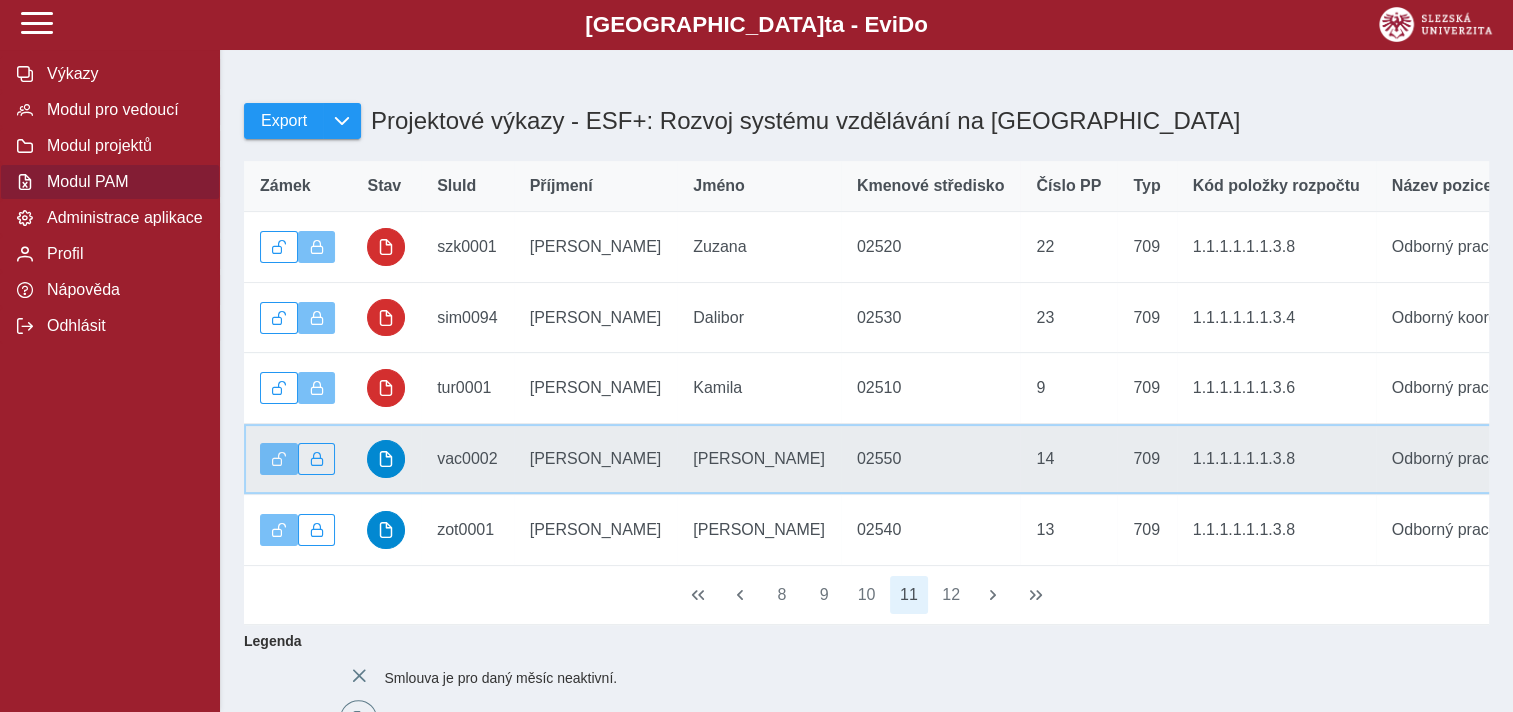 click on "Zámek" at bounding box center [297, 459] 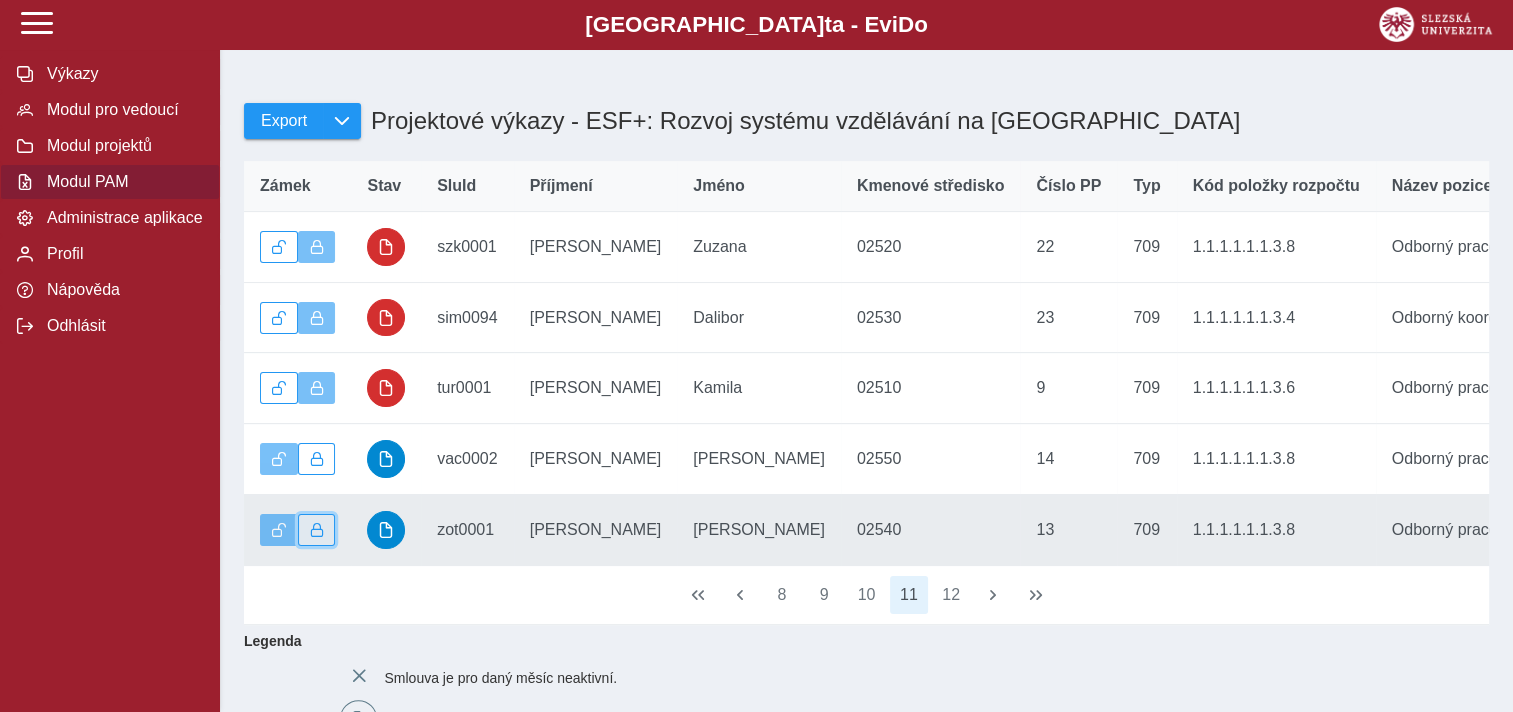 click at bounding box center [317, 530] 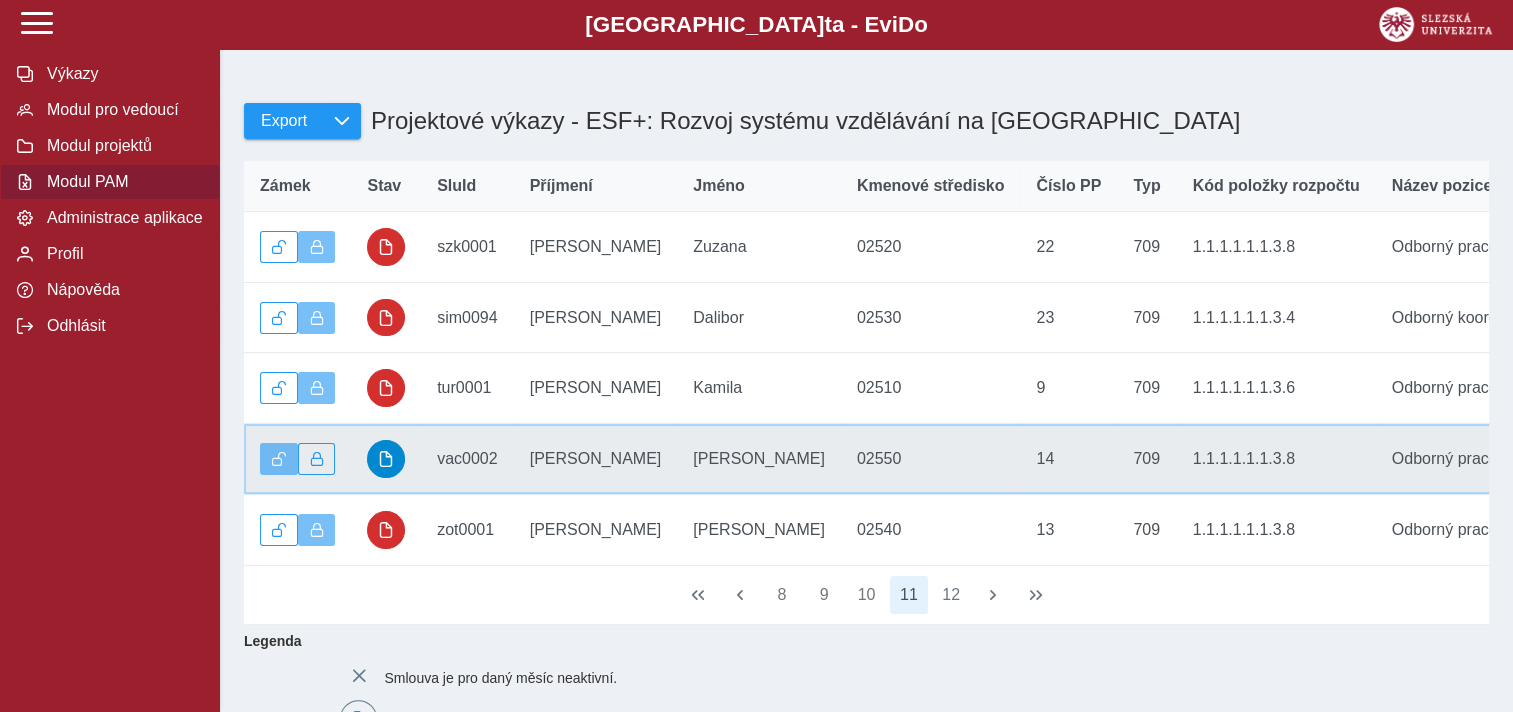 click on "Zámek" at bounding box center [297, 459] 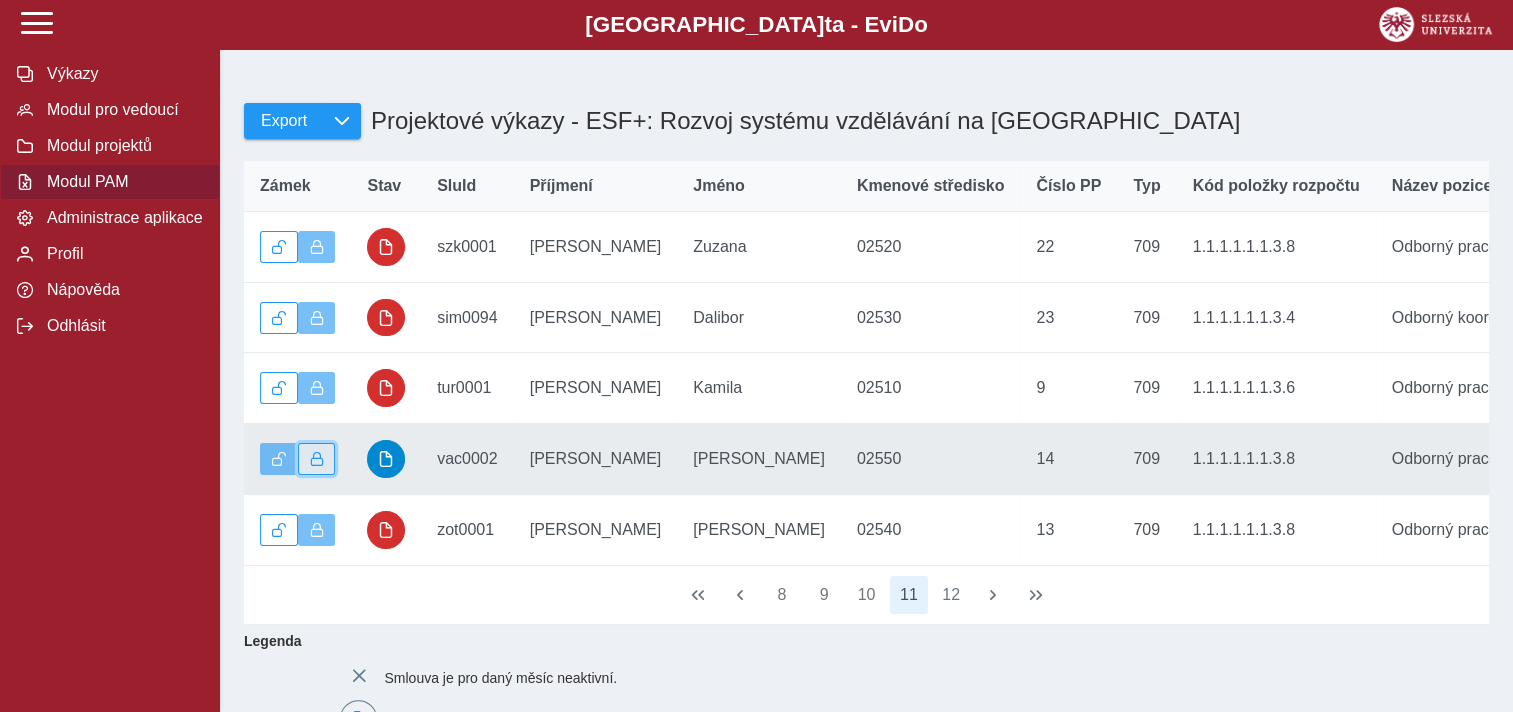 click at bounding box center [317, 459] 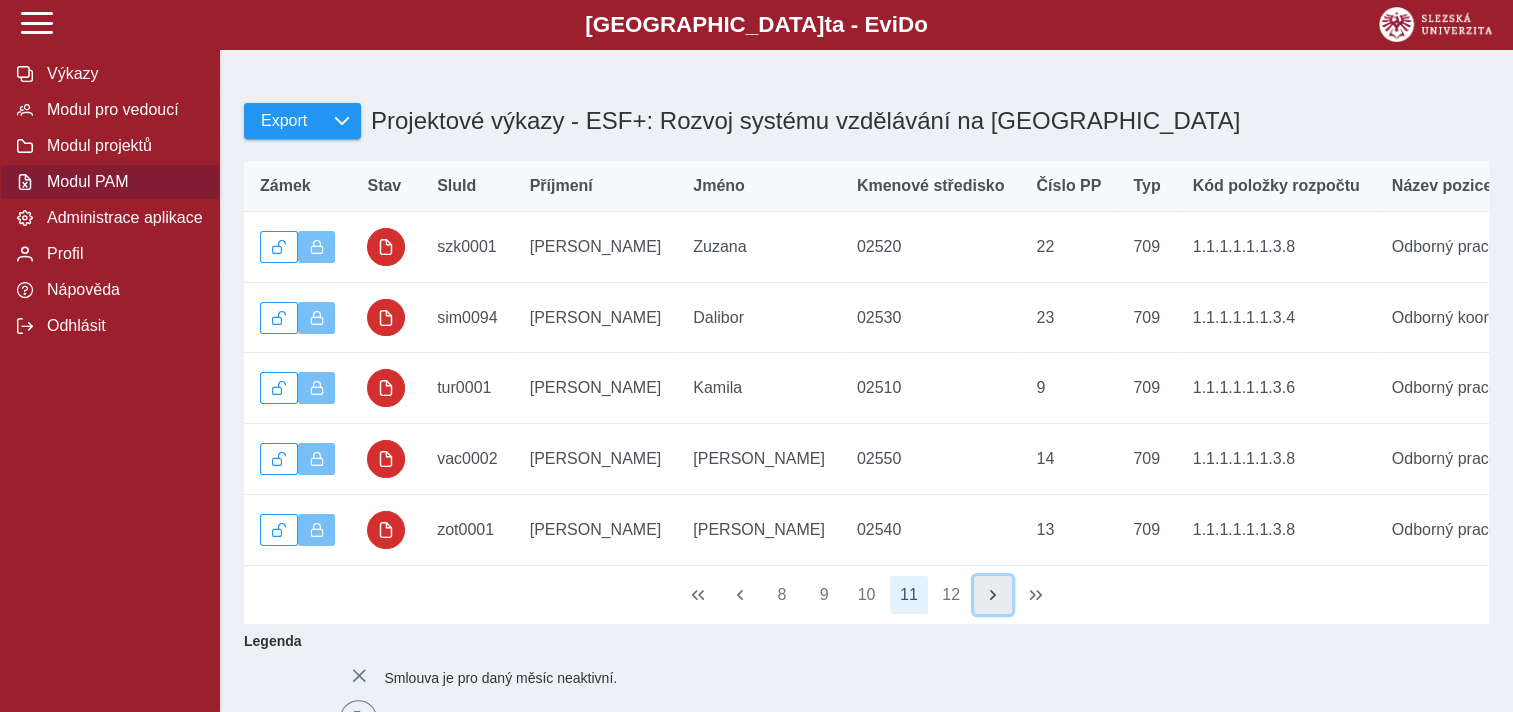 click at bounding box center [993, 595] 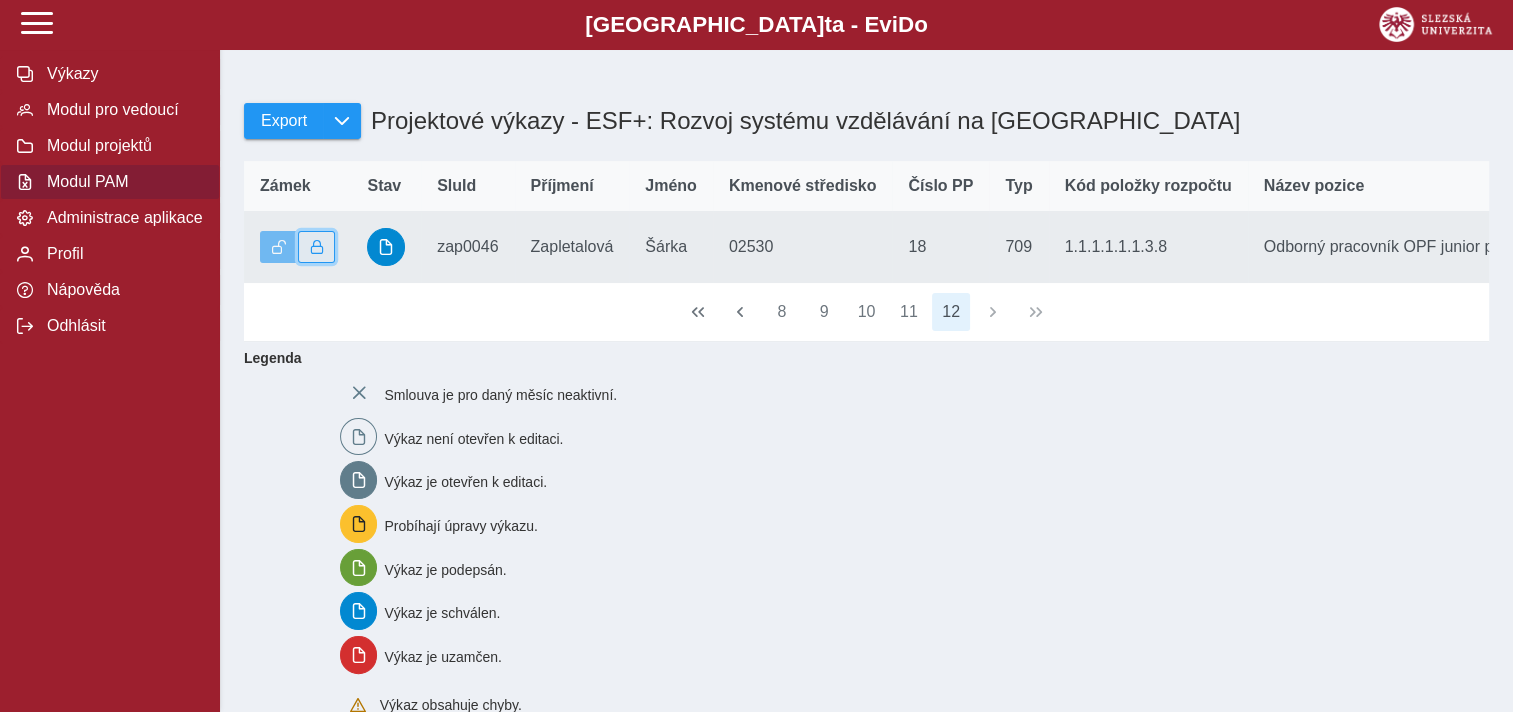 click at bounding box center [317, 247] 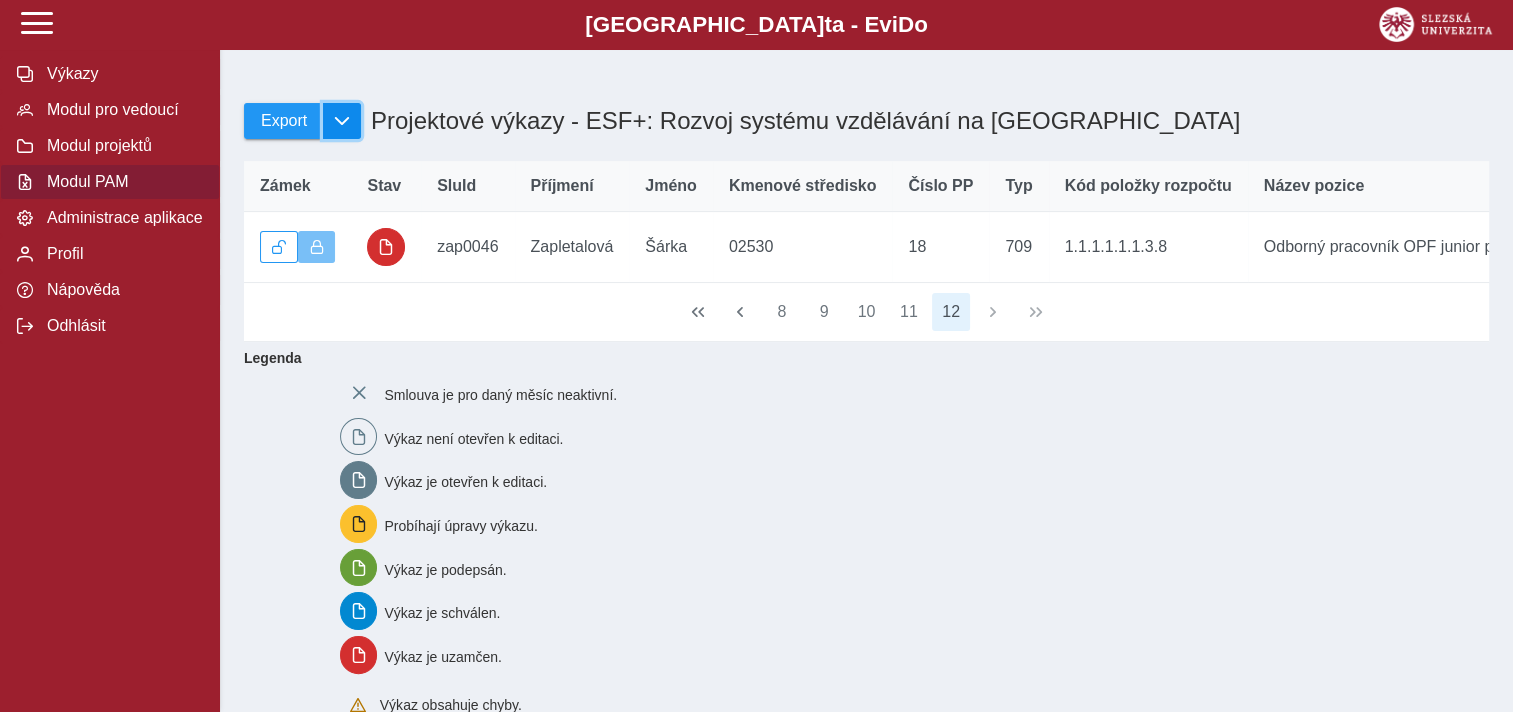 click at bounding box center (342, 121) 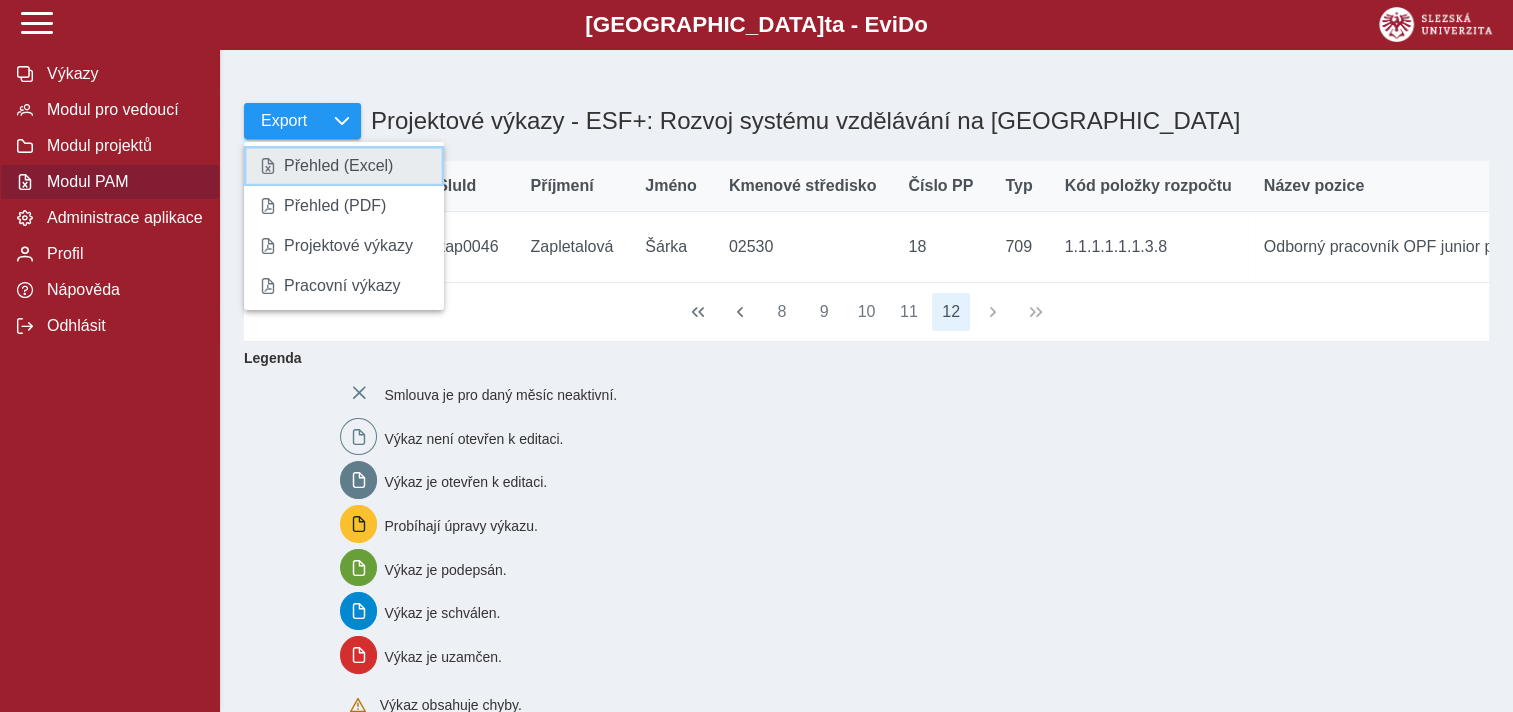 click on "Přehled (Excel)" at bounding box center (338, 166) 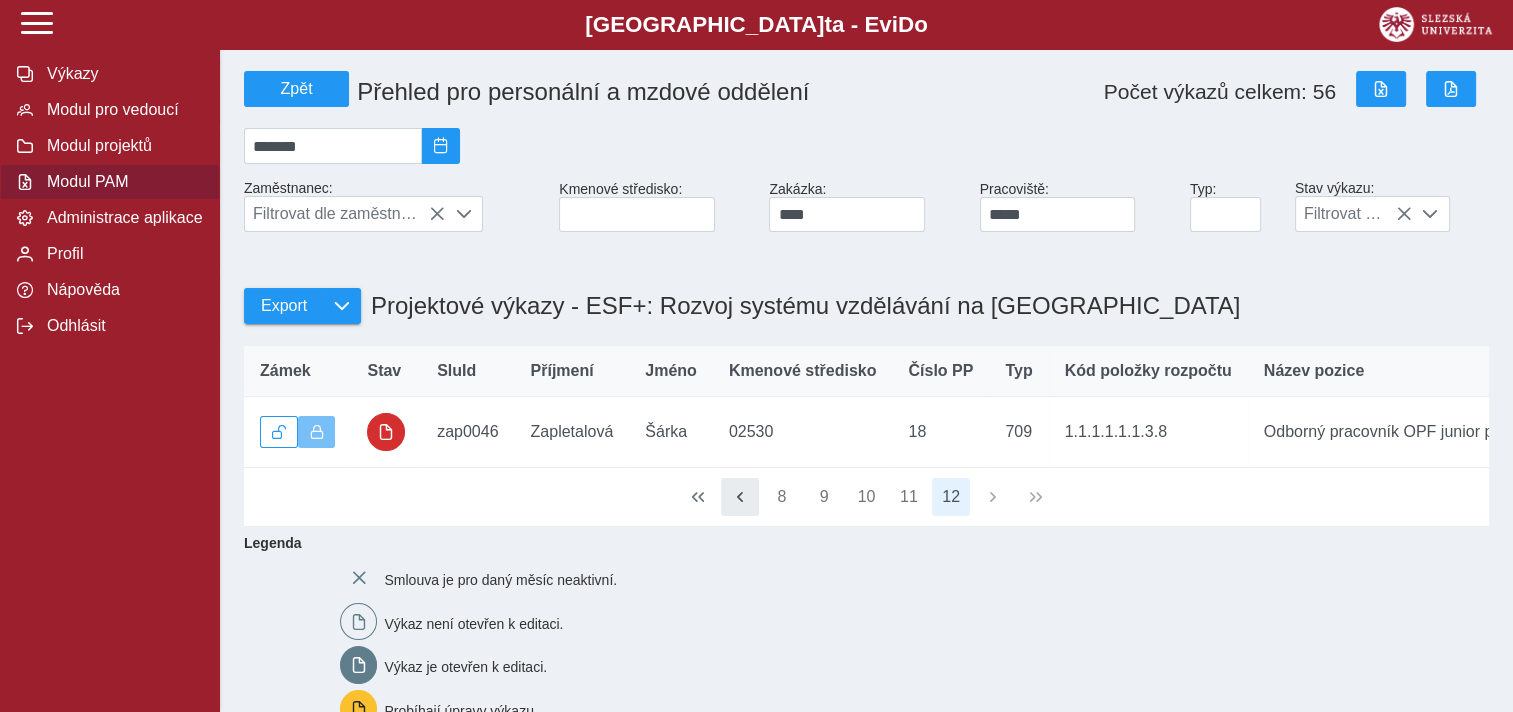scroll, scrollTop: 0, scrollLeft: 0, axis: both 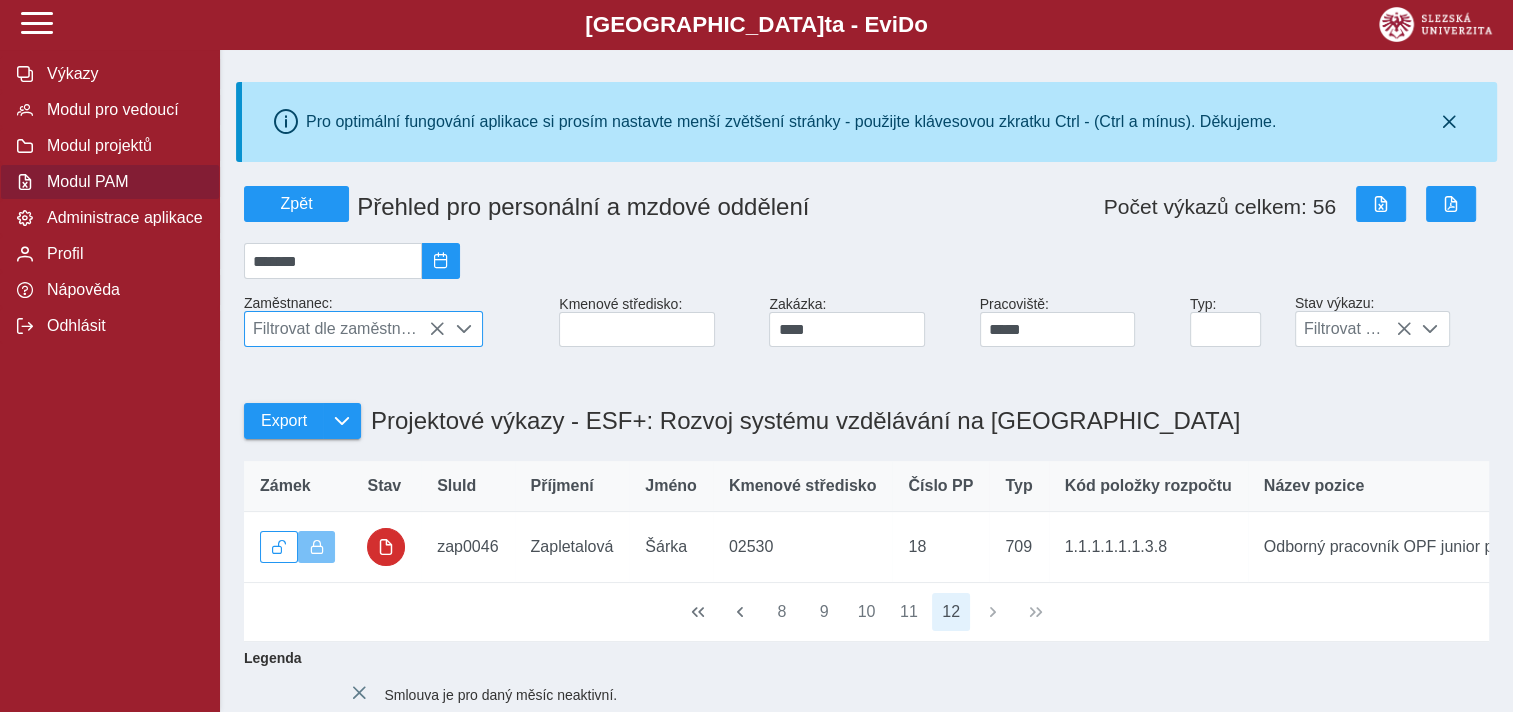 click on "Filtrovat dle zaměstnance" at bounding box center [345, 329] 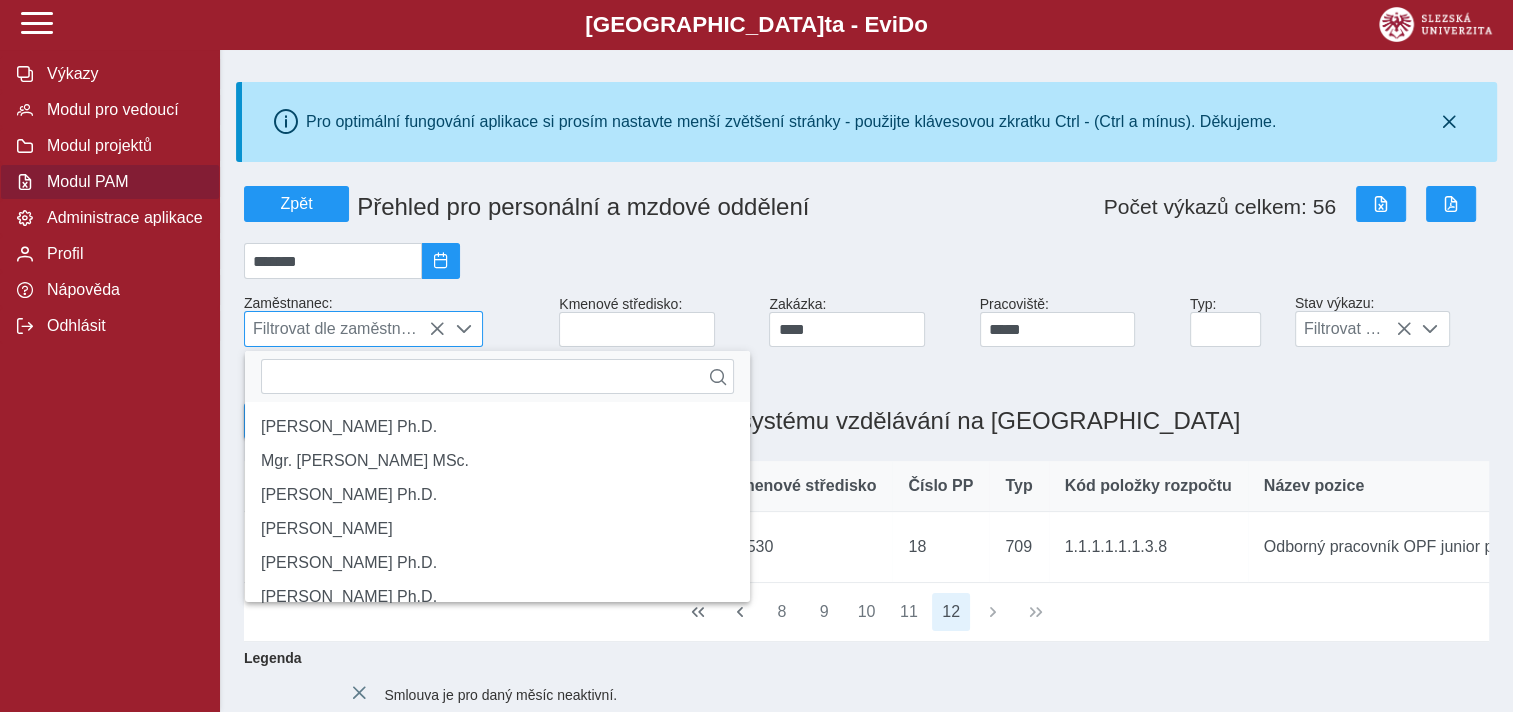 scroll, scrollTop: 13, scrollLeft: 84, axis: both 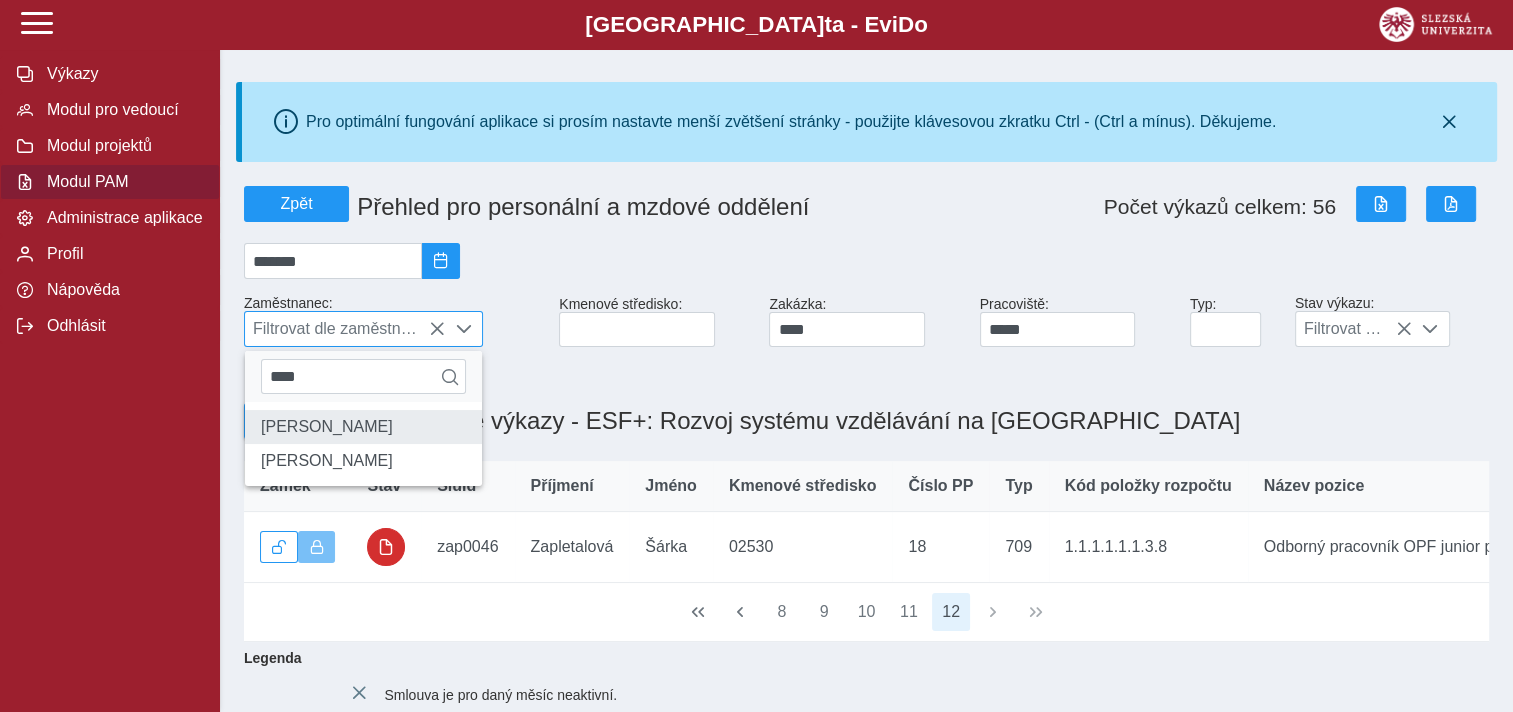 type on "****" 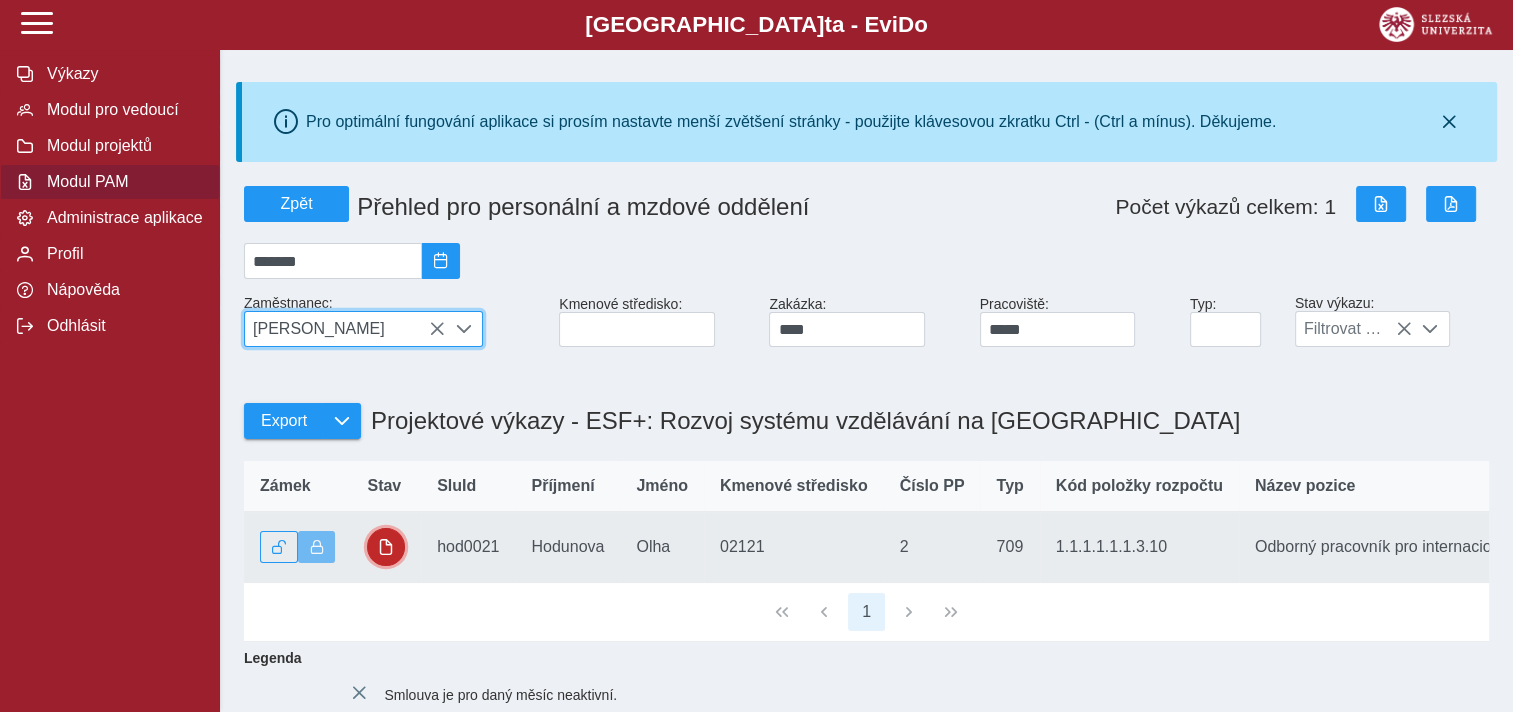 click at bounding box center (386, 547) 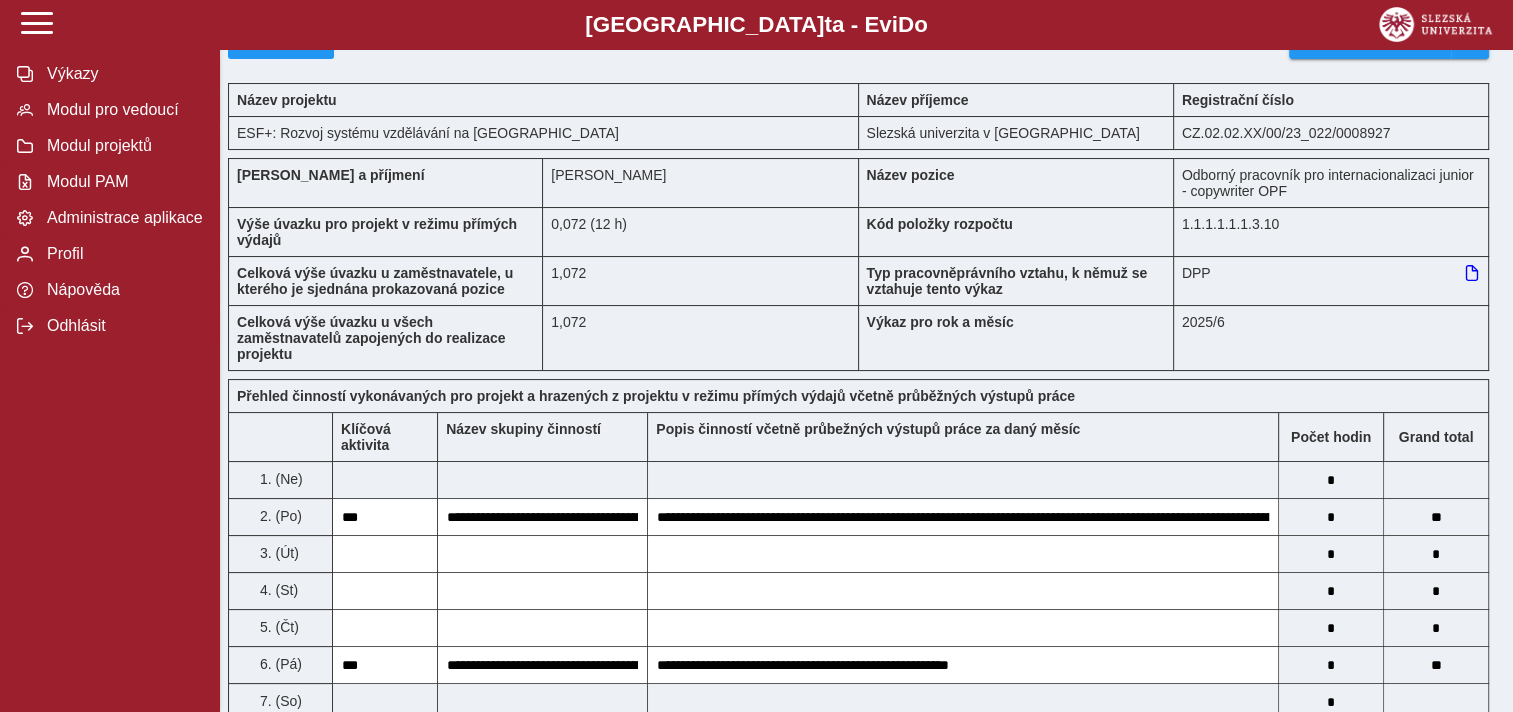 scroll, scrollTop: 0, scrollLeft: 0, axis: both 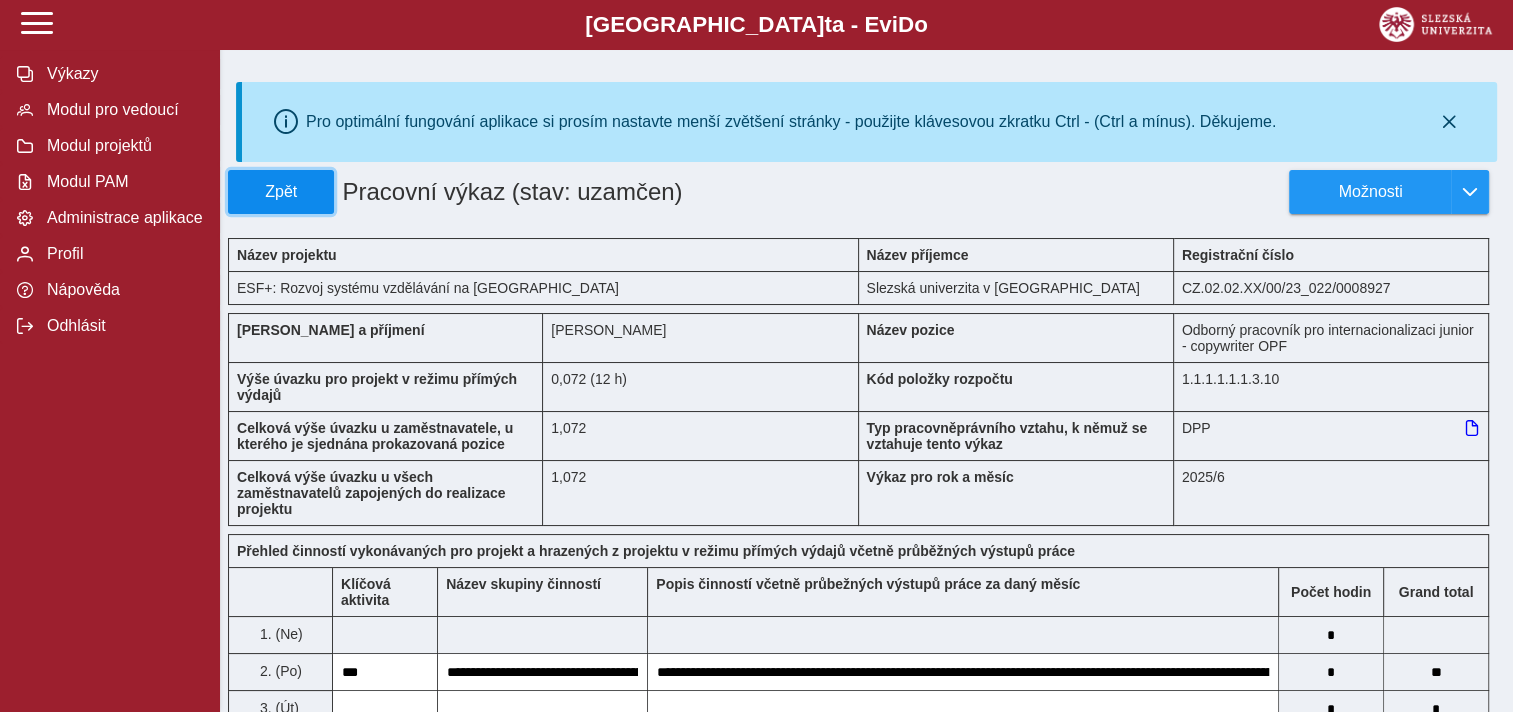 click on "Zpět" at bounding box center [281, 192] 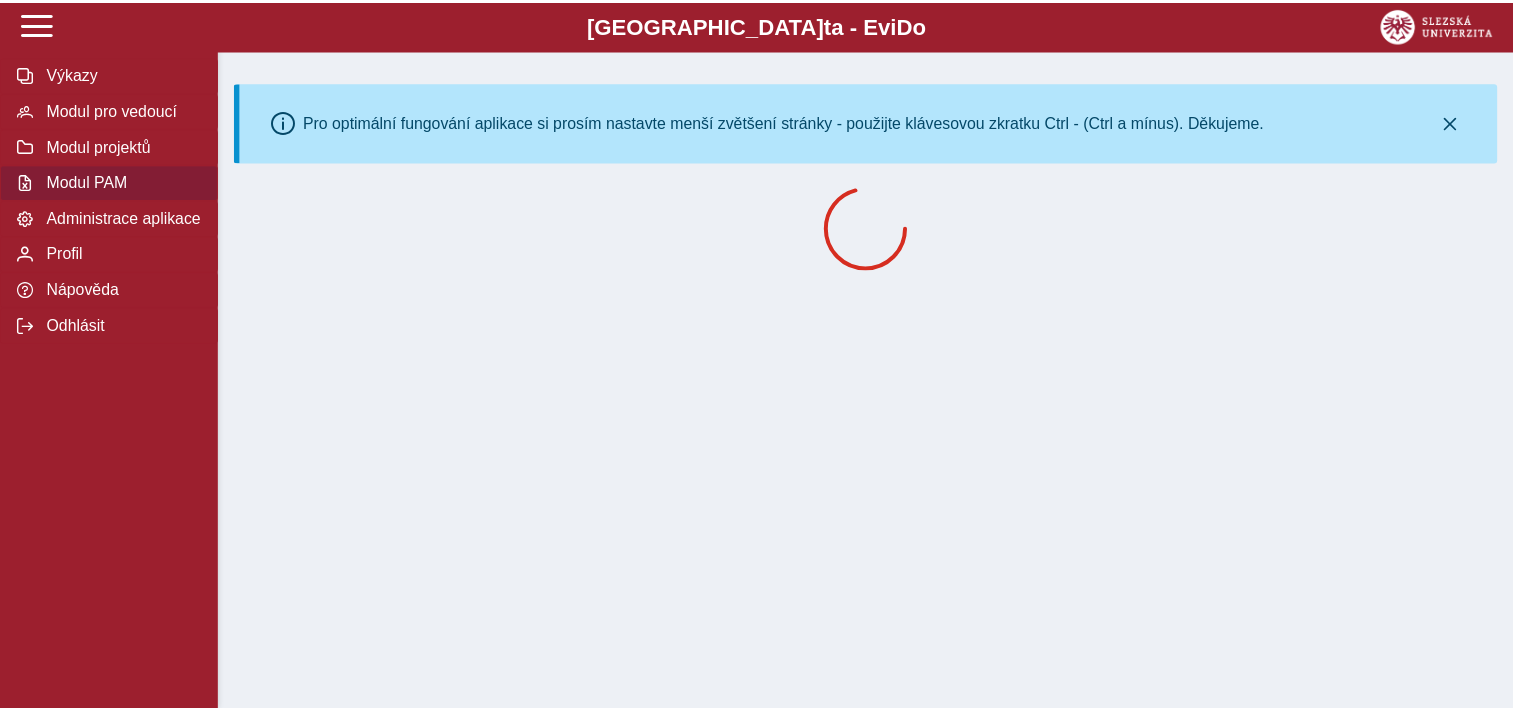 scroll, scrollTop: 0, scrollLeft: 0, axis: both 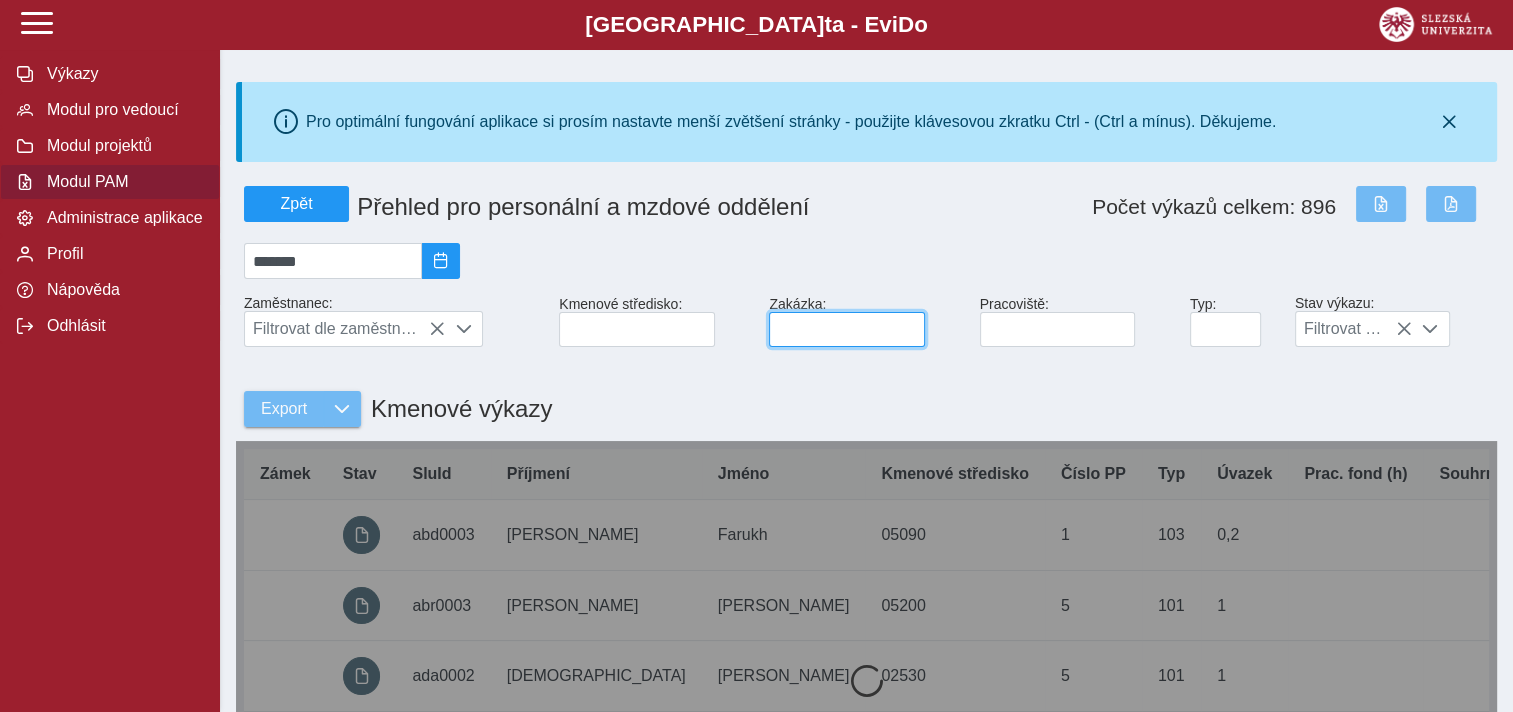 click at bounding box center (846, 329) 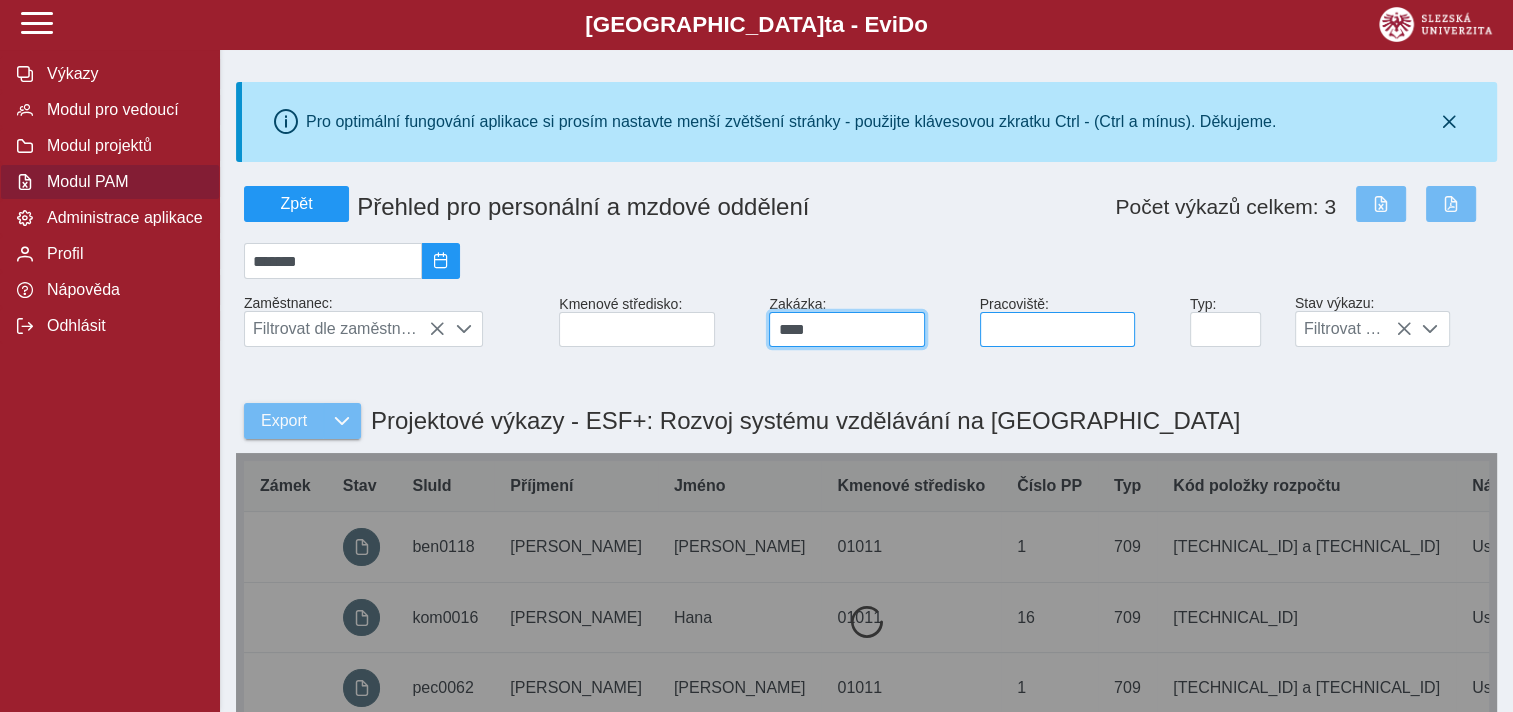 type on "****" 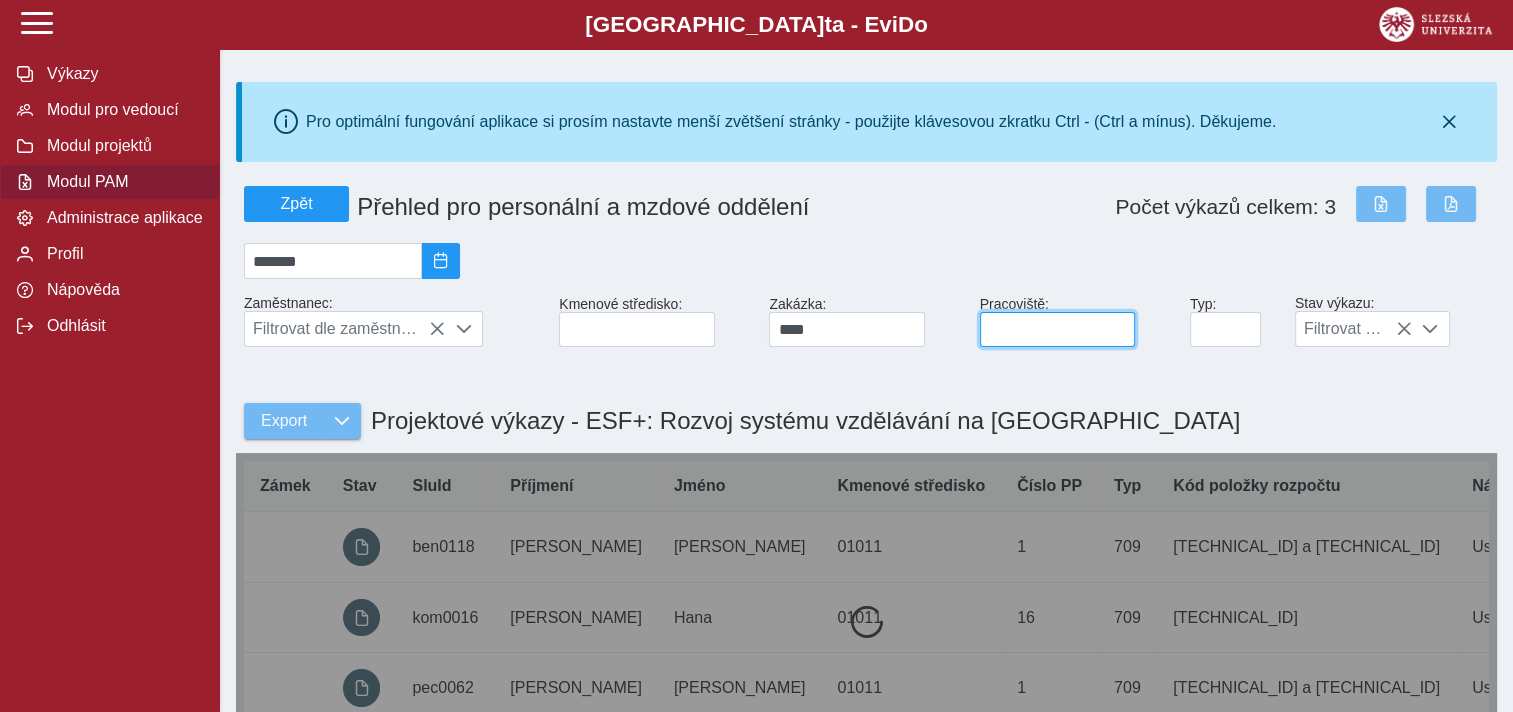 click at bounding box center (1057, 329) 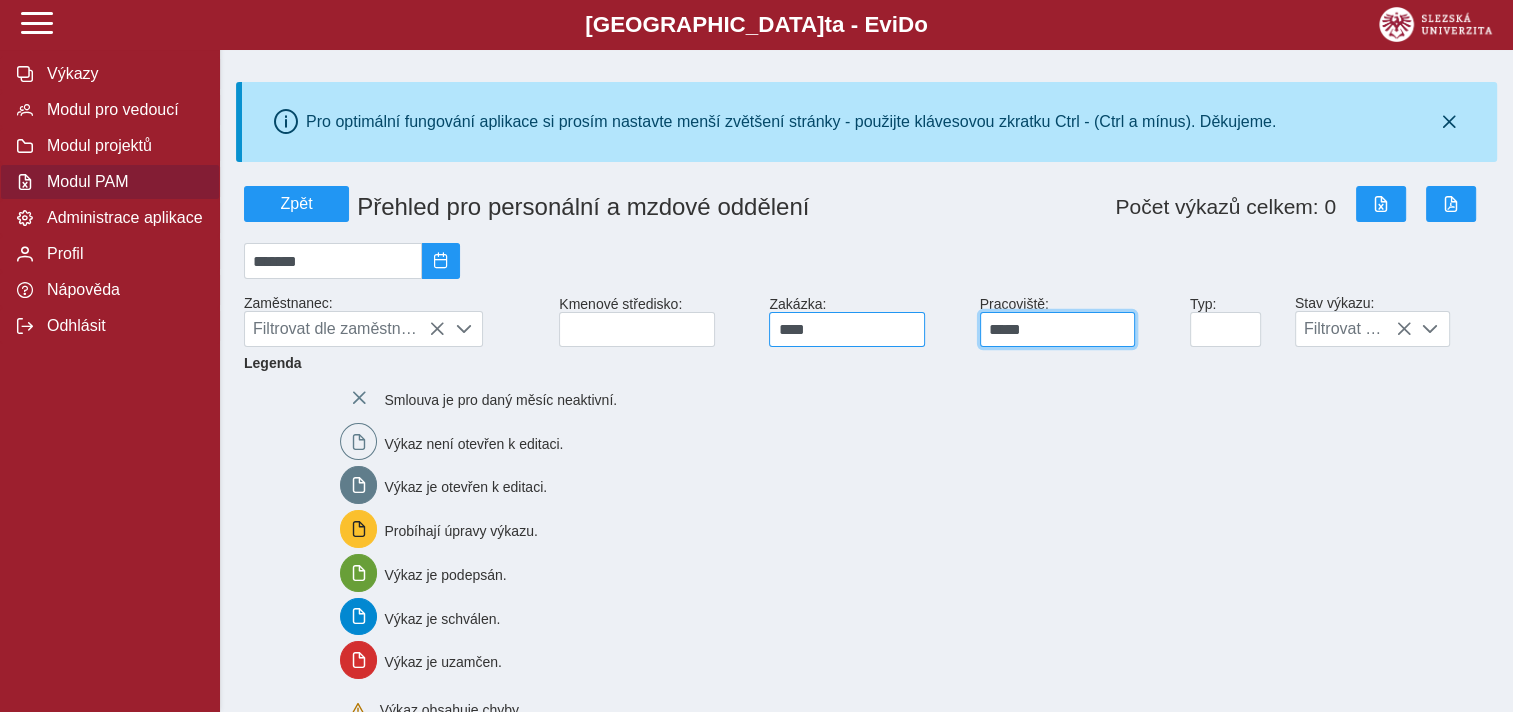 type on "*****" 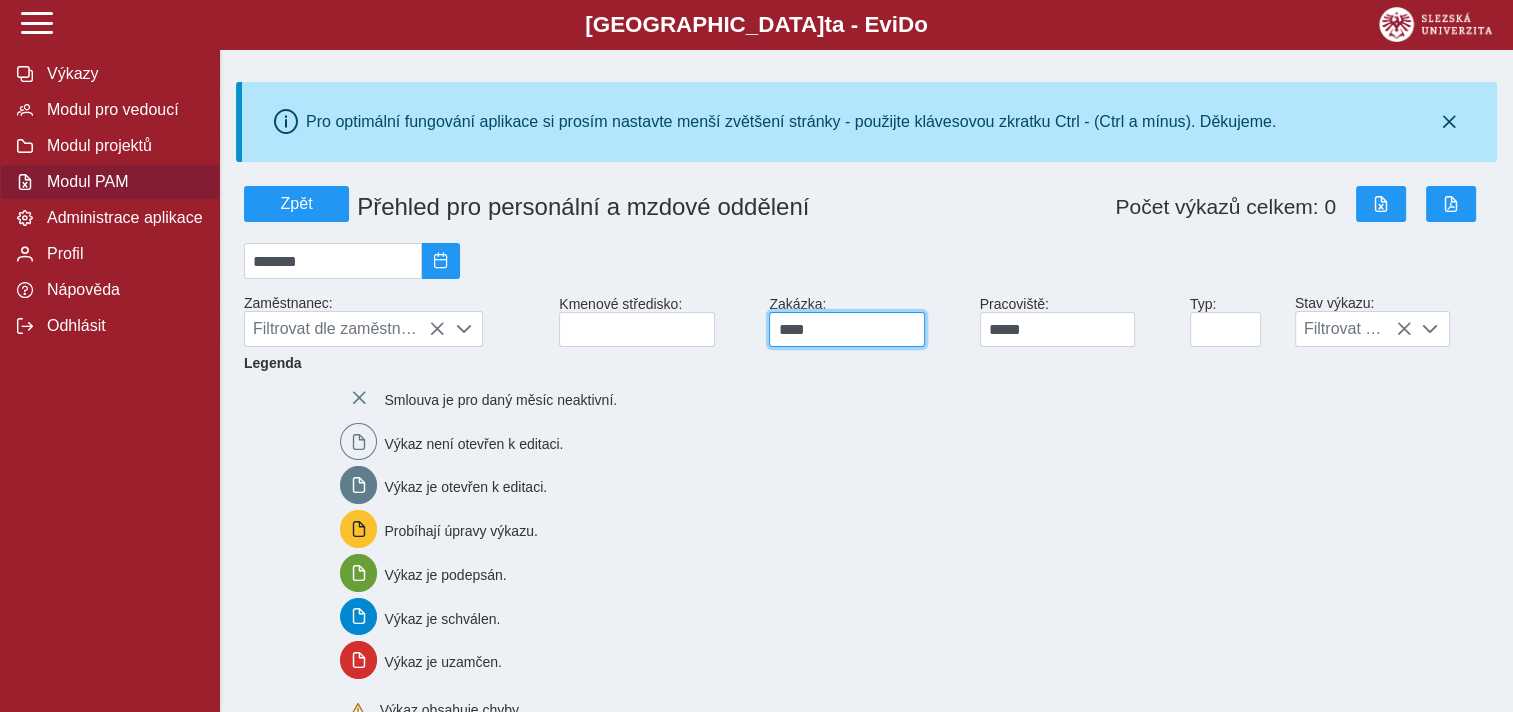 click on "****" at bounding box center [846, 329] 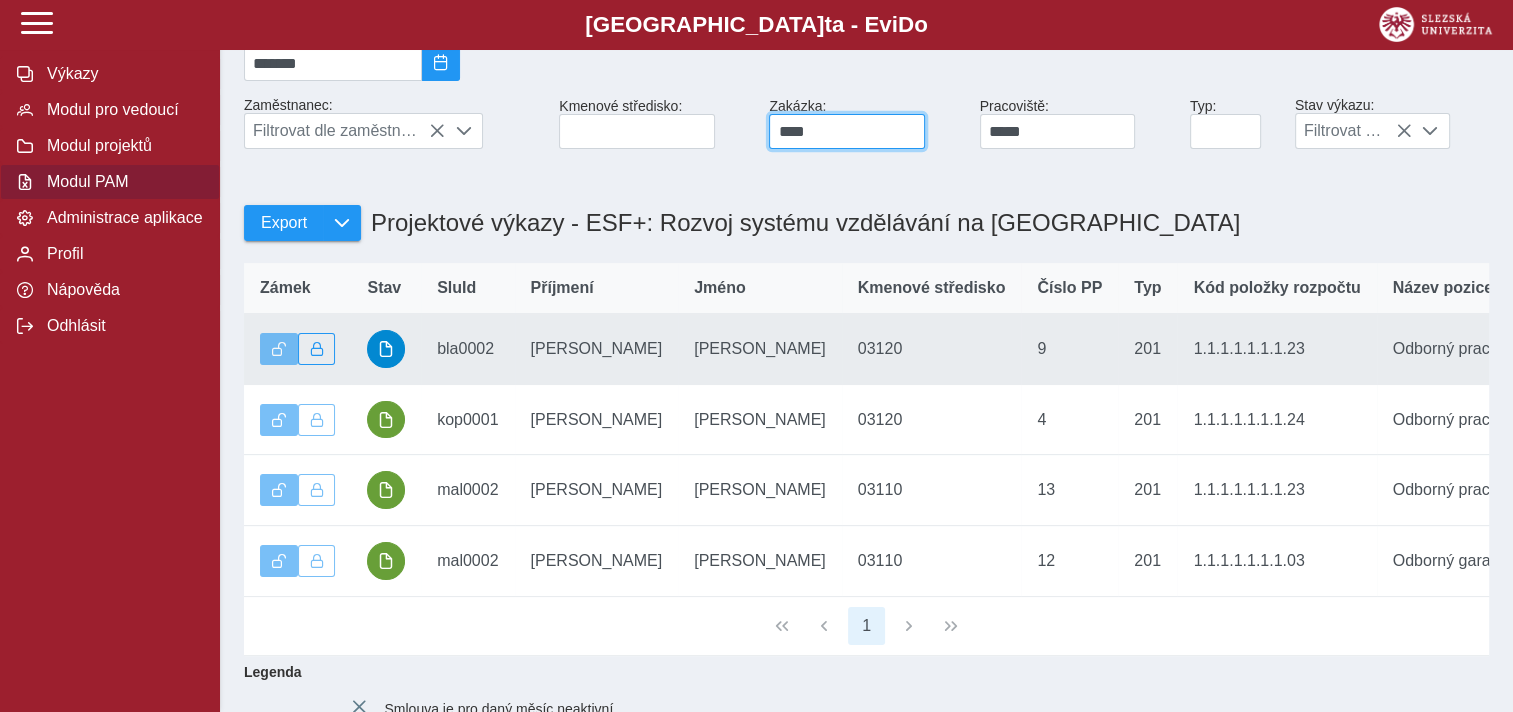 scroll, scrollTop: 200, scrollLeft: 0, axis: vertical 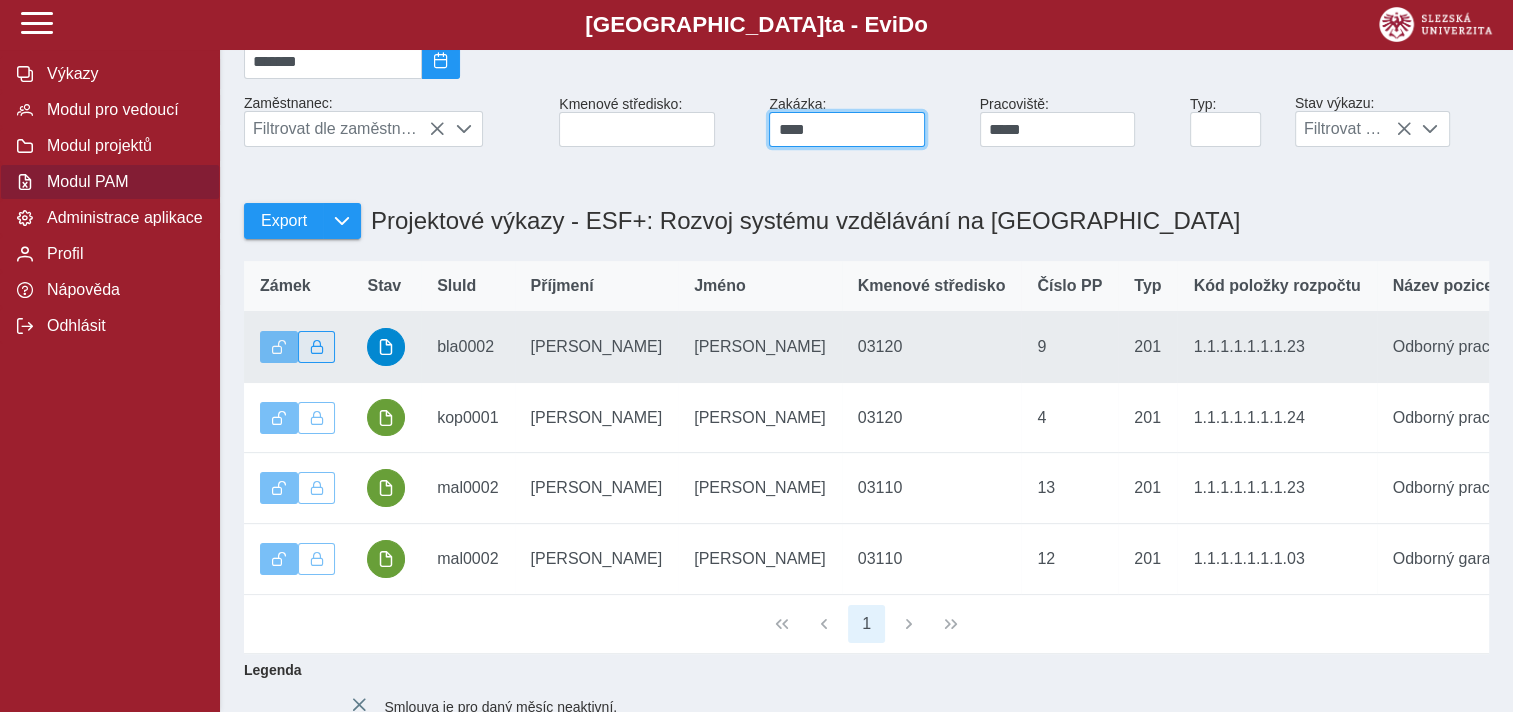 type on "****" 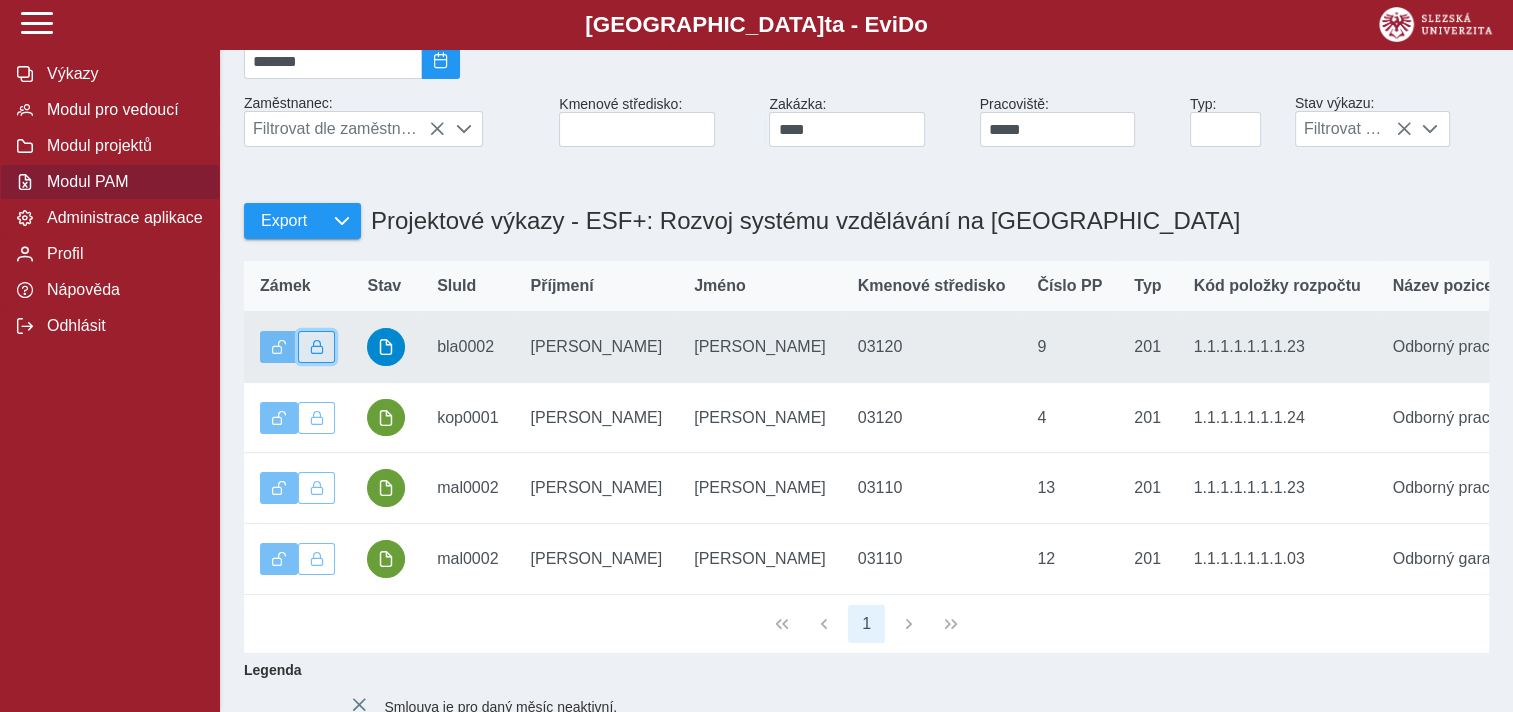 click at bounding box center (317, 347) 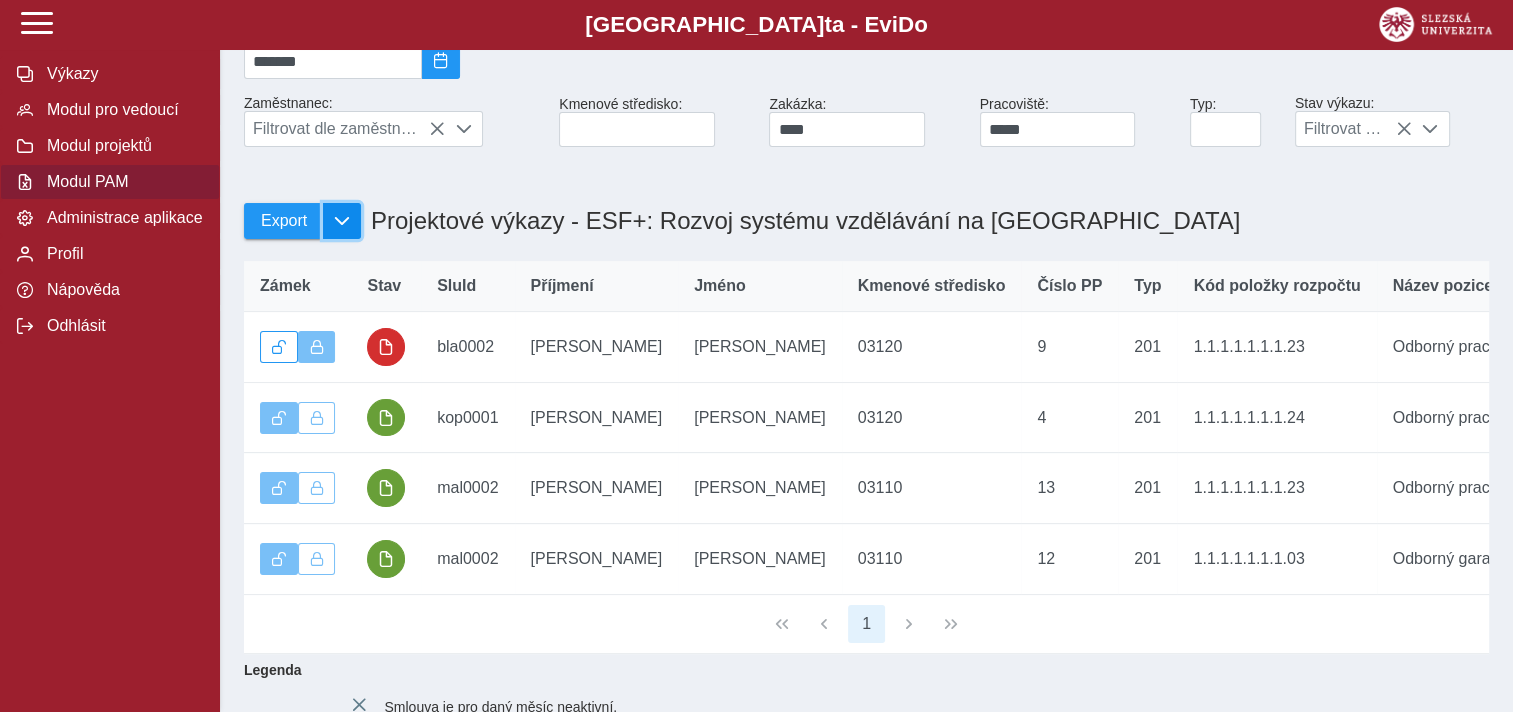 click at bounding box center (342, 221) 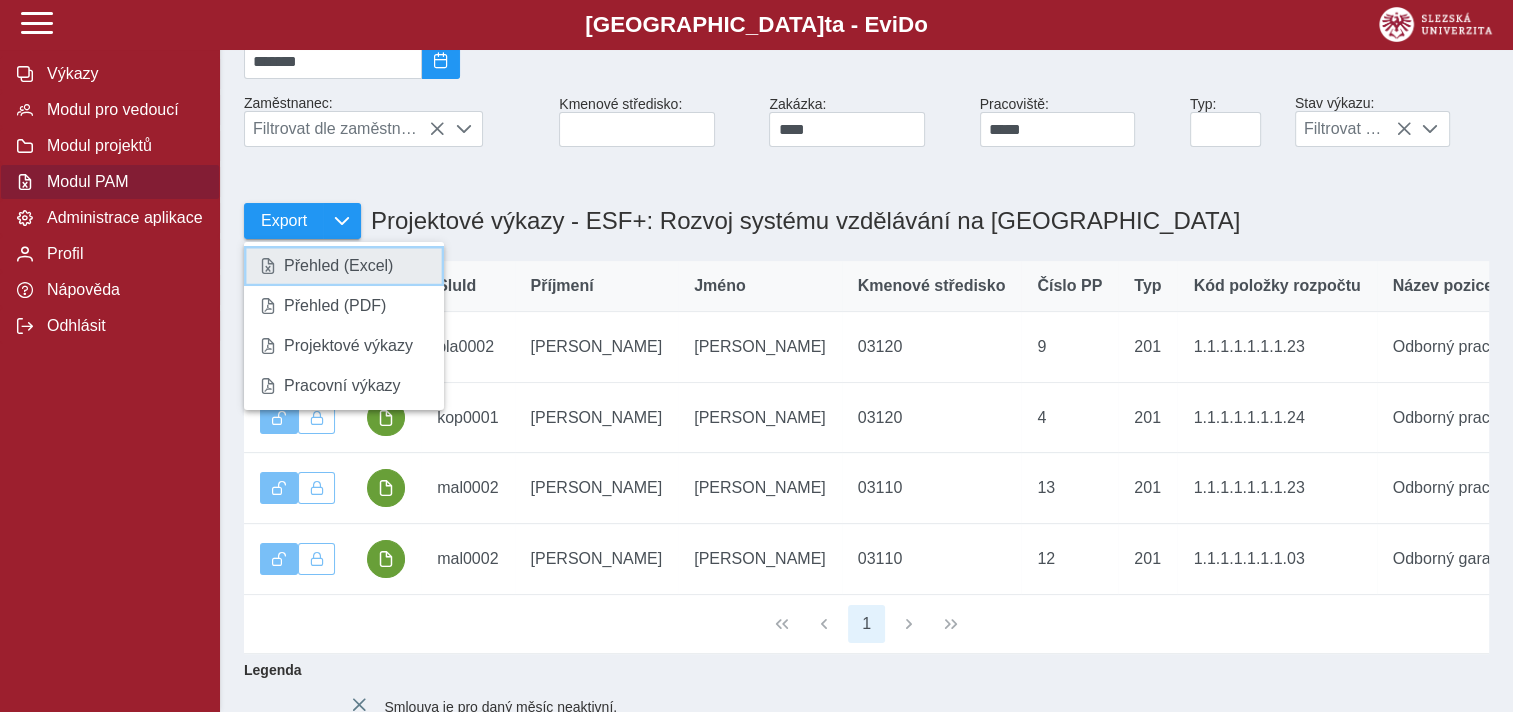 click on "Přehled (Excel)" at bounding box center [344, 266] 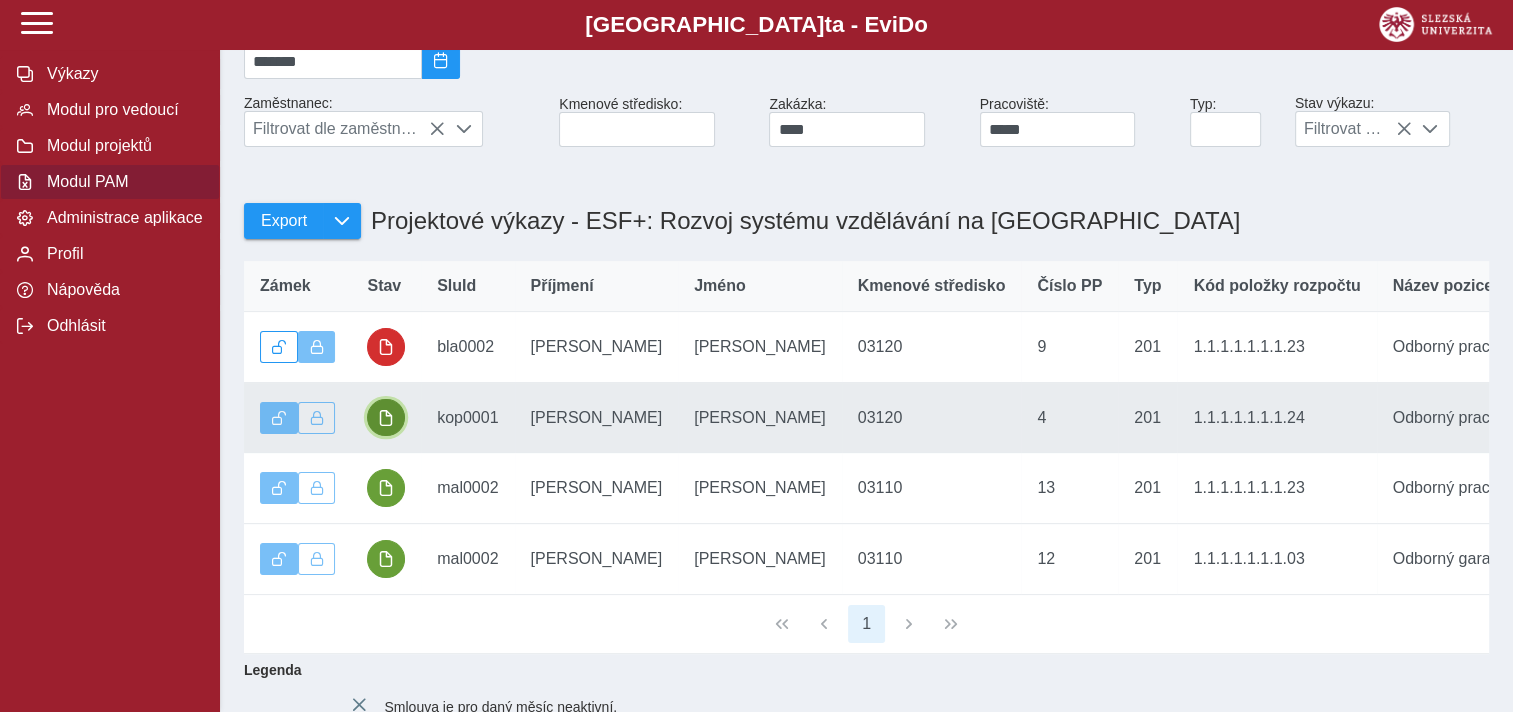 click at bounding box center (386, 418) 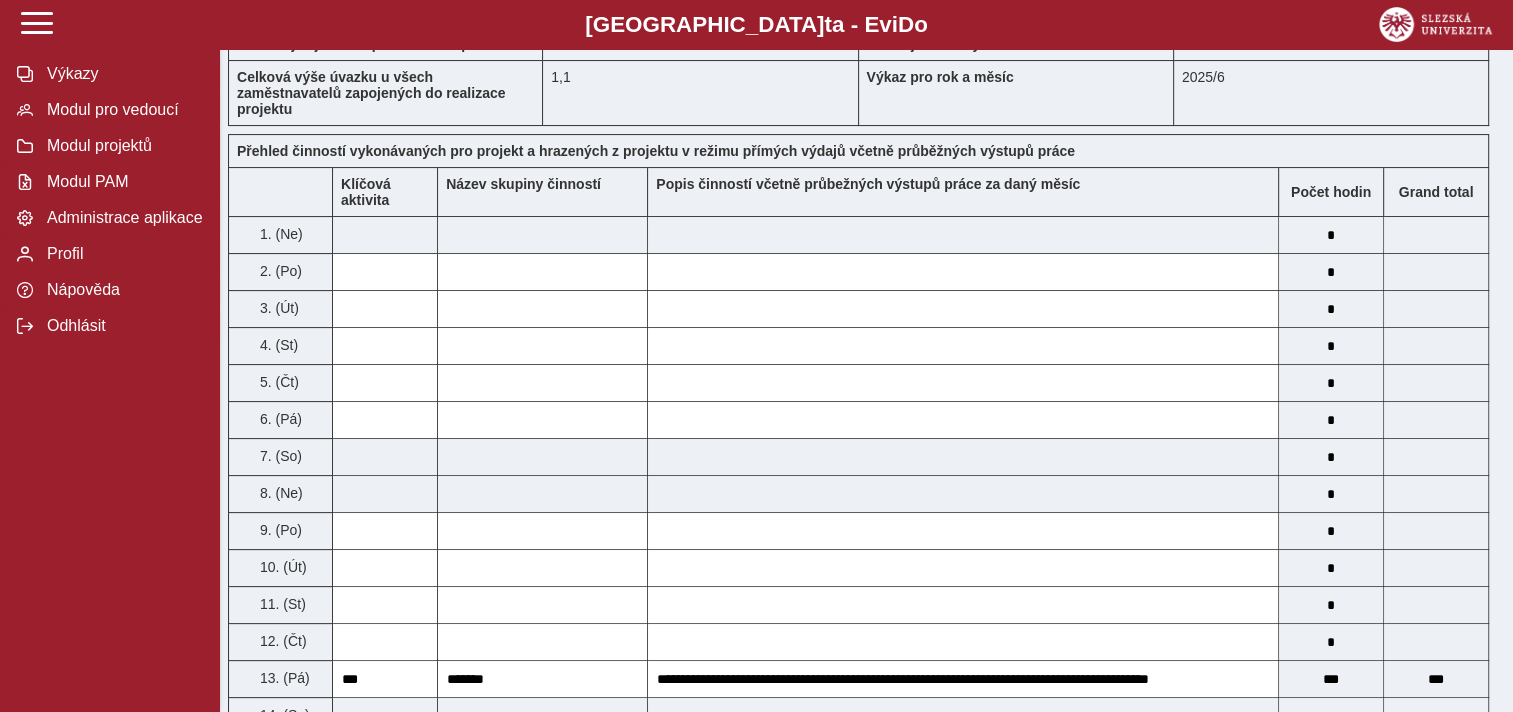scroll, scrollTop: 0, scrollLeft: 0, axis: both 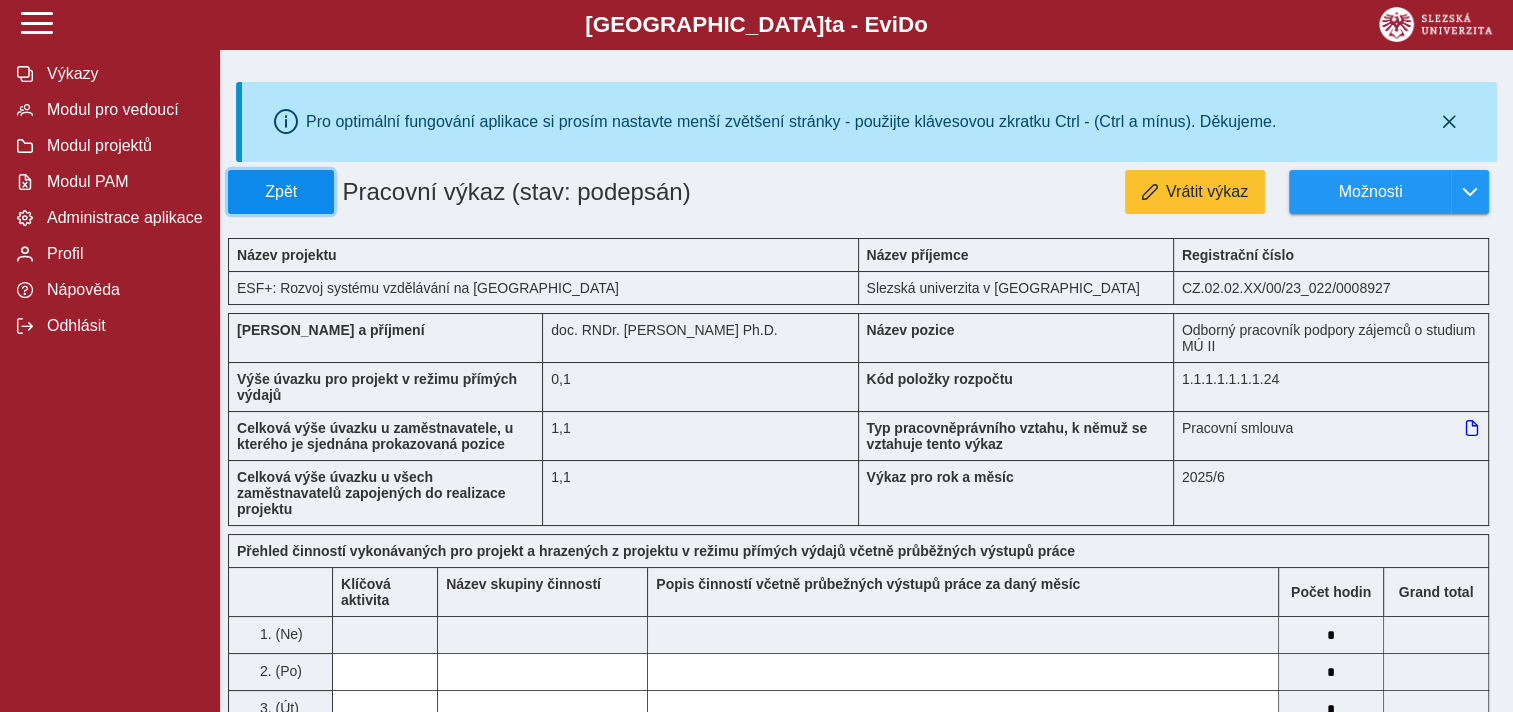 click on "Zpět" at bounding box center (281, 192) 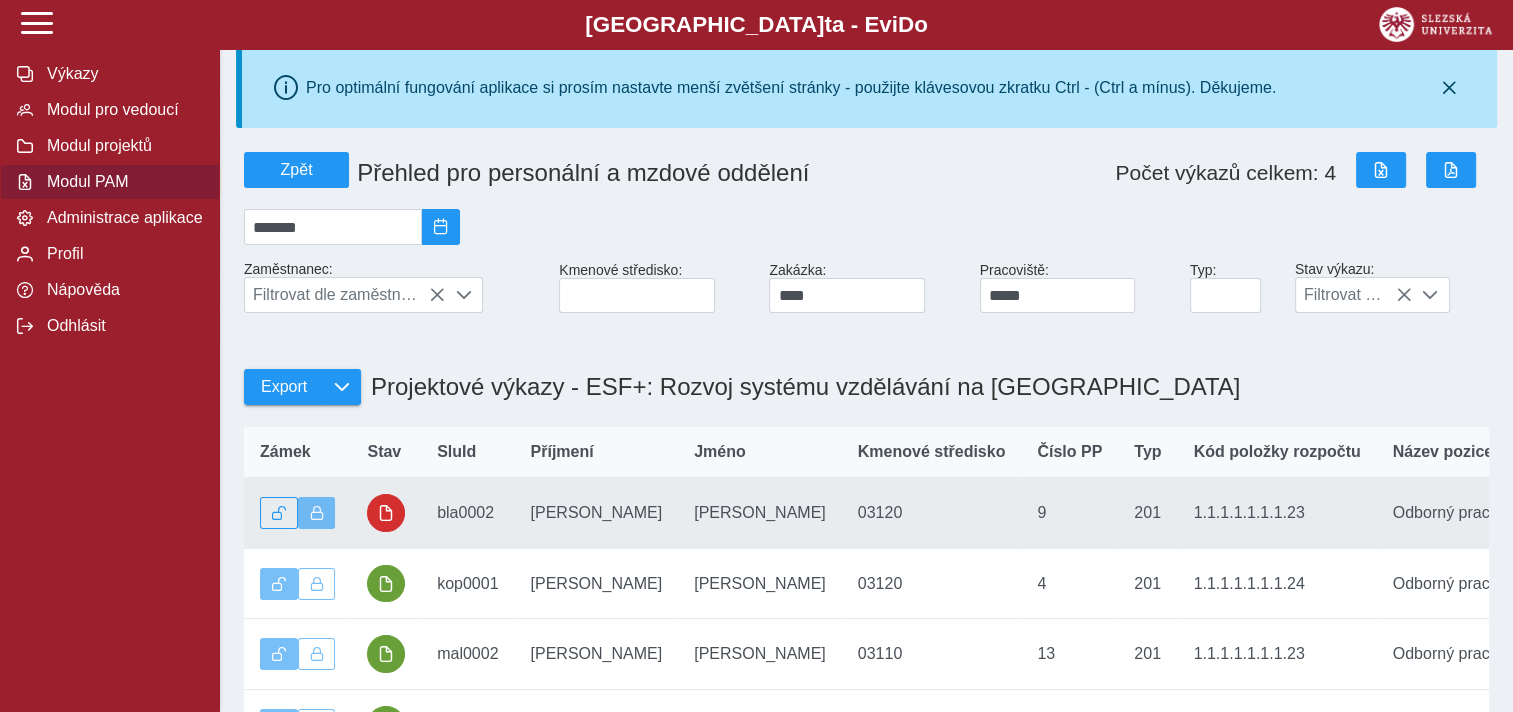 scroll, scrollTop: 0, scrollLeft: 0, axis: both 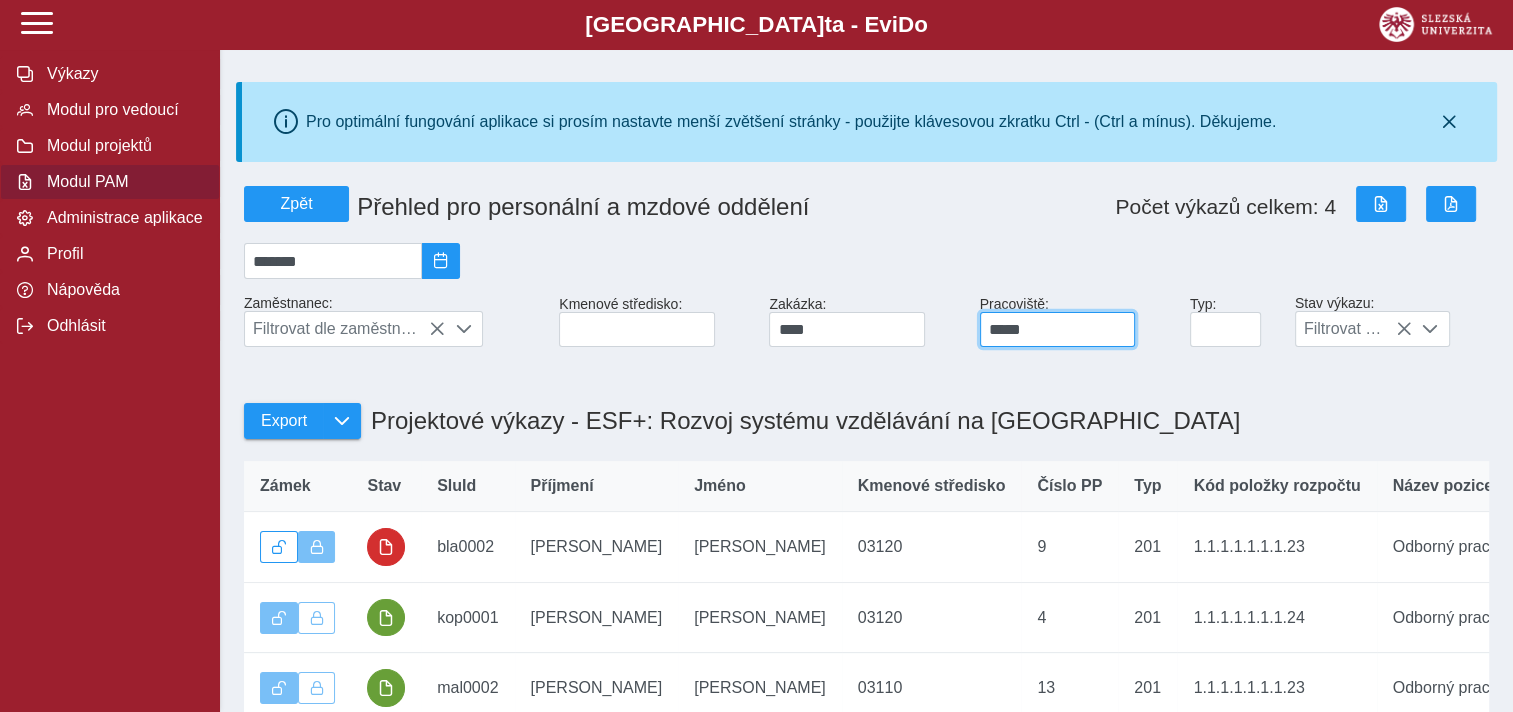 drag, startPoint x: 1047, startPoint y: 343, endPoint x: 989, endPoint y: 341, distance: 58.034473 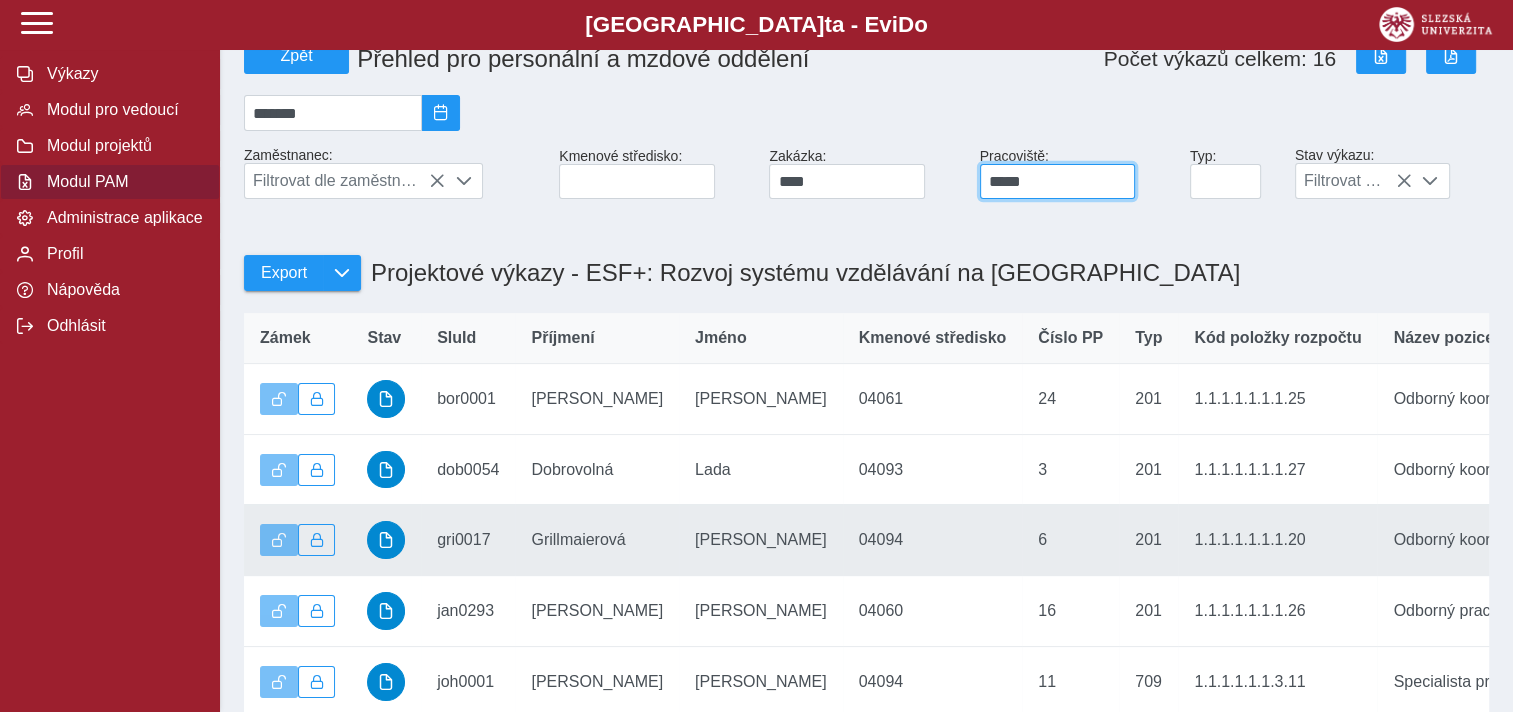 scroll, scrollTop: 400, scrollLeft: 0, axis: vertical 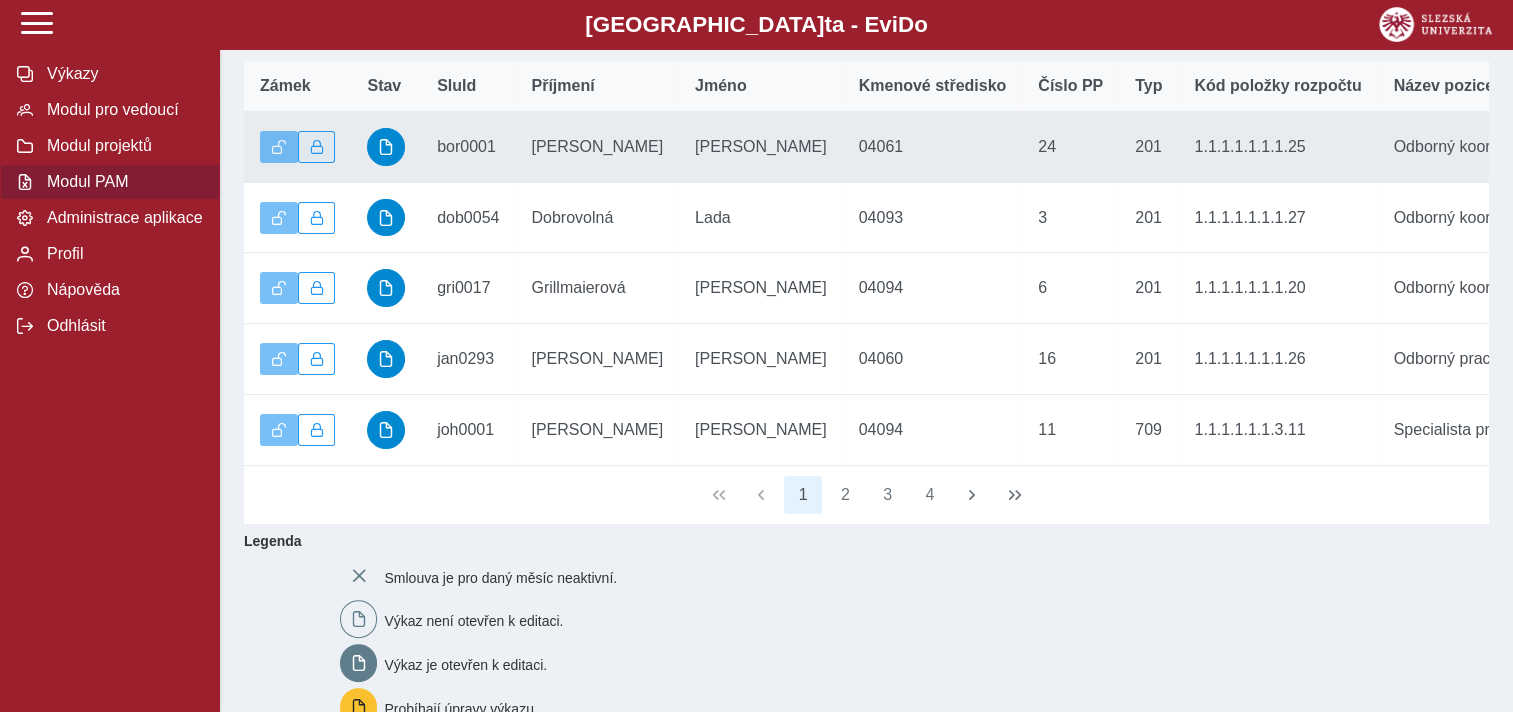 type on "*****" 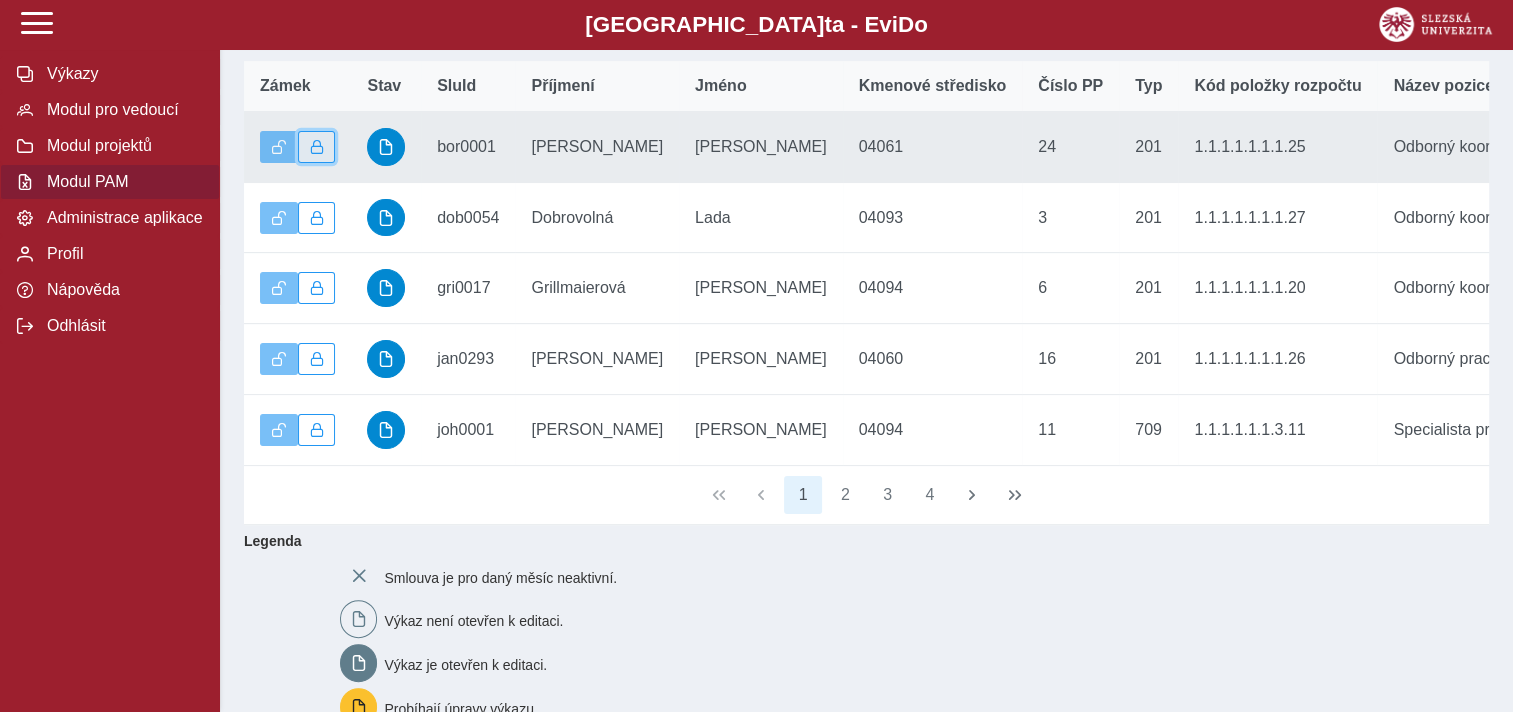 click at bounding box center (317, 147) 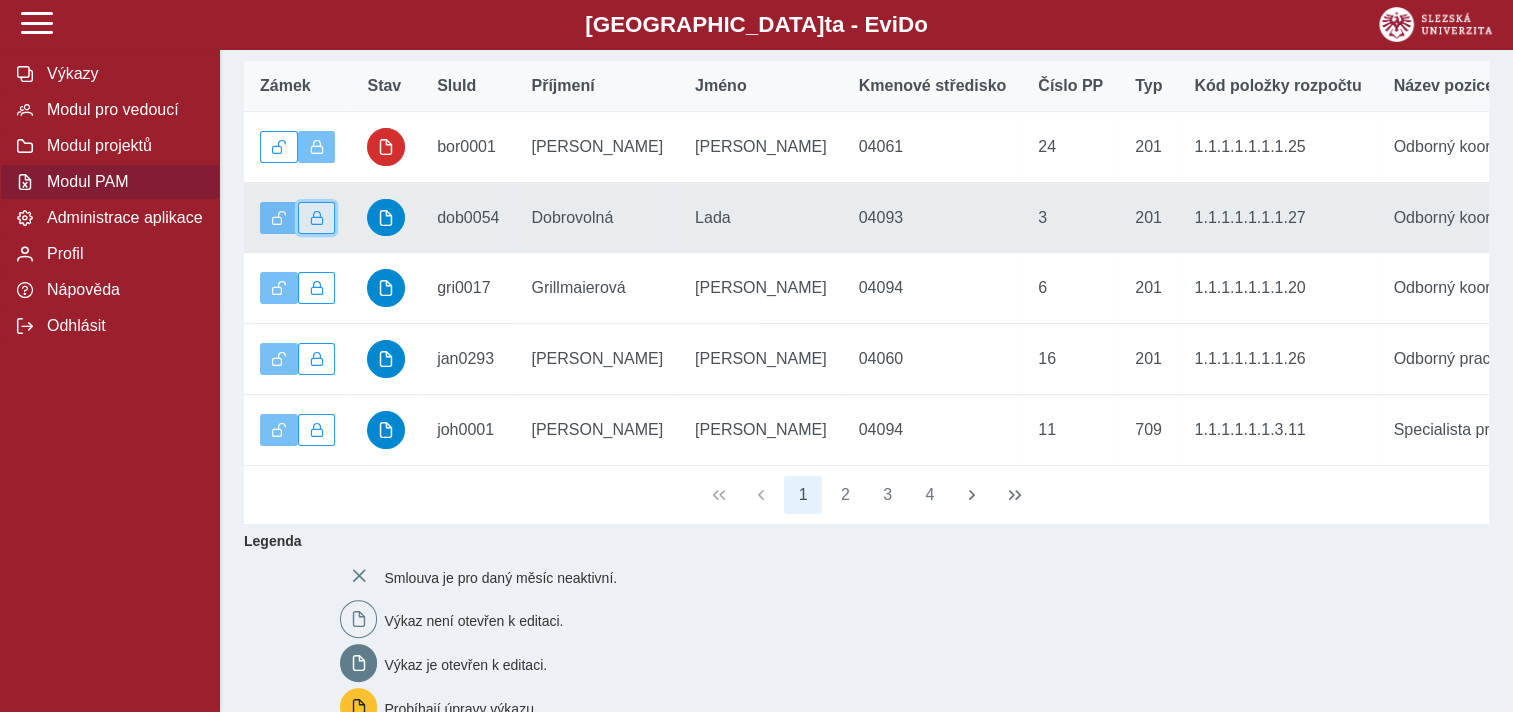click at bounding box center [317, 218] 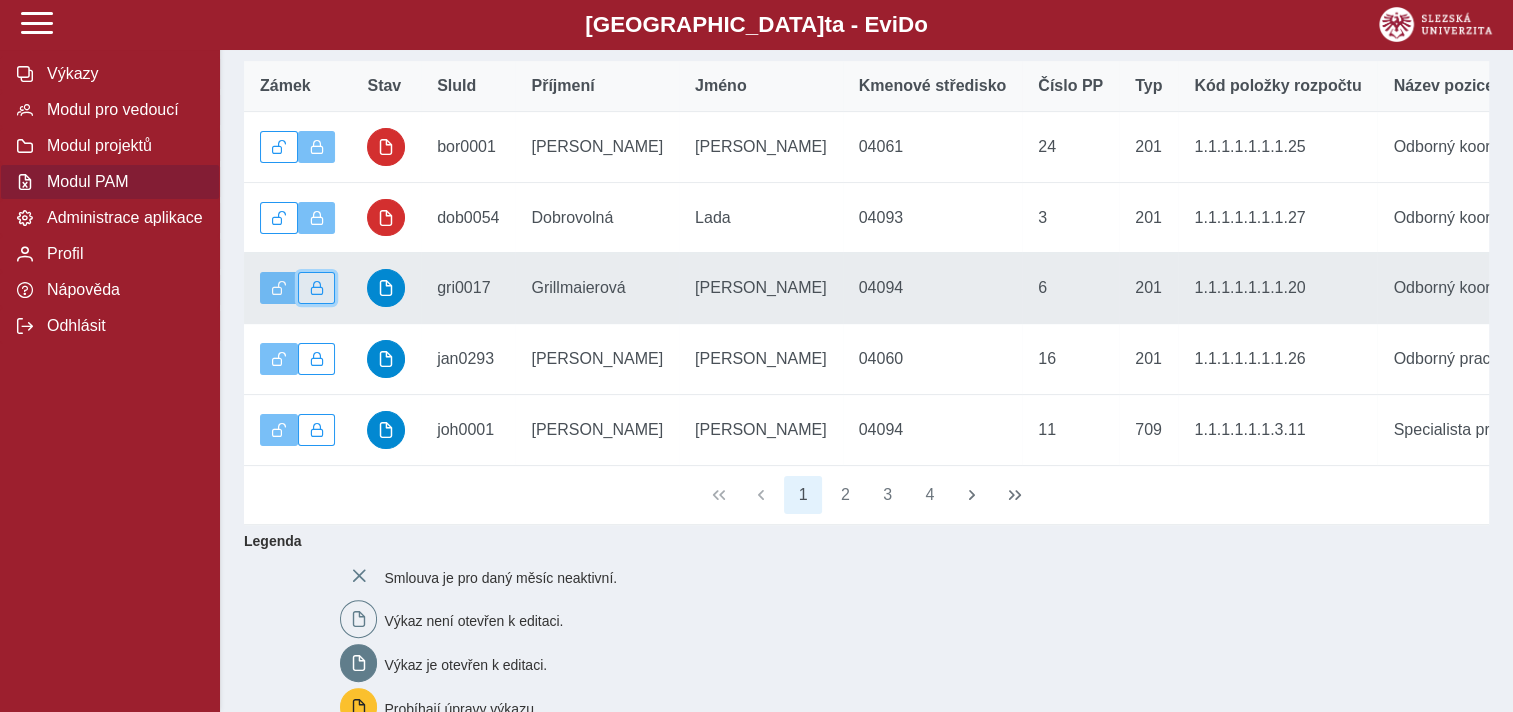 drag, startPoint x: 315, startPoint y: 303, endPoint x: 316, endPoint y: 316, distance: 13.038404 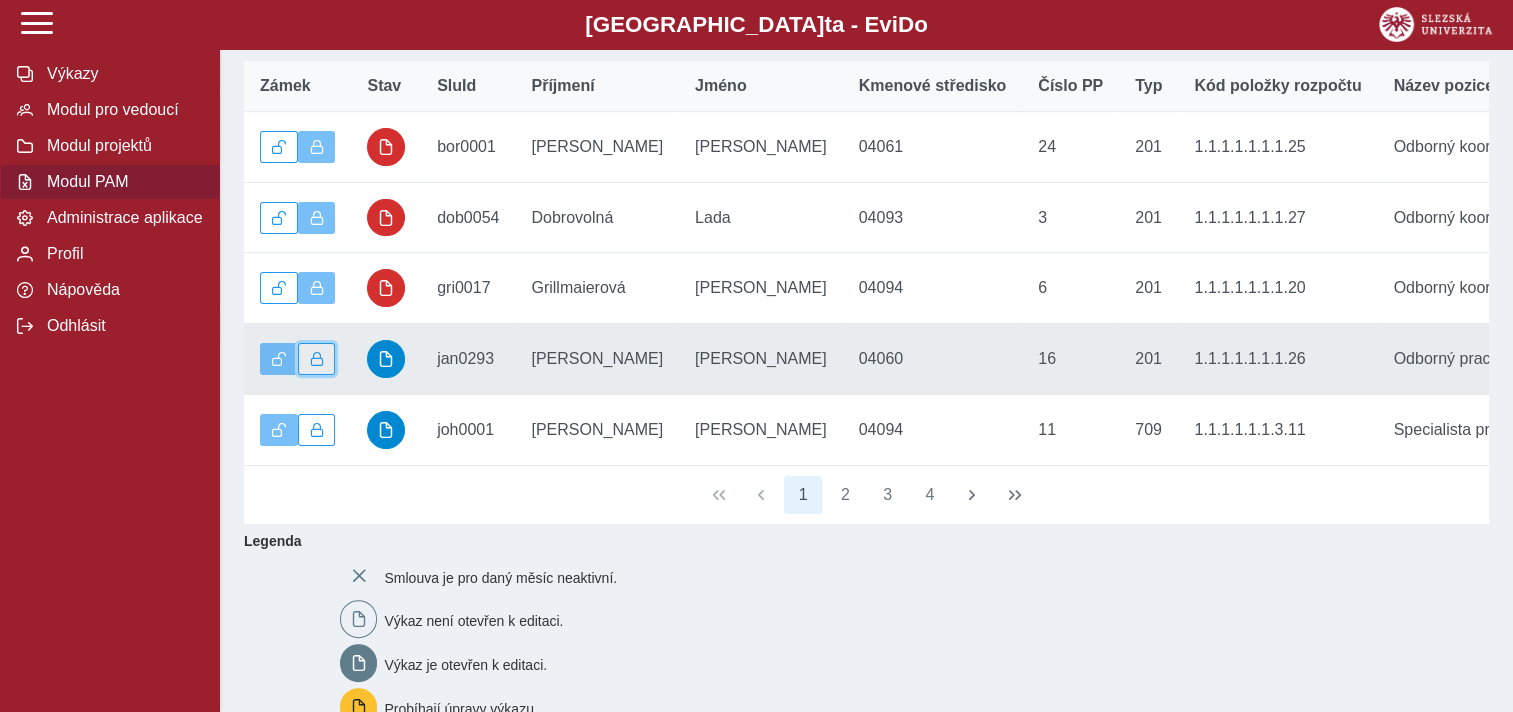 drag, startPoint x: 305, startPoint y: 372, endPoint x: 309, endPoint y: 397, distance: 25.317978 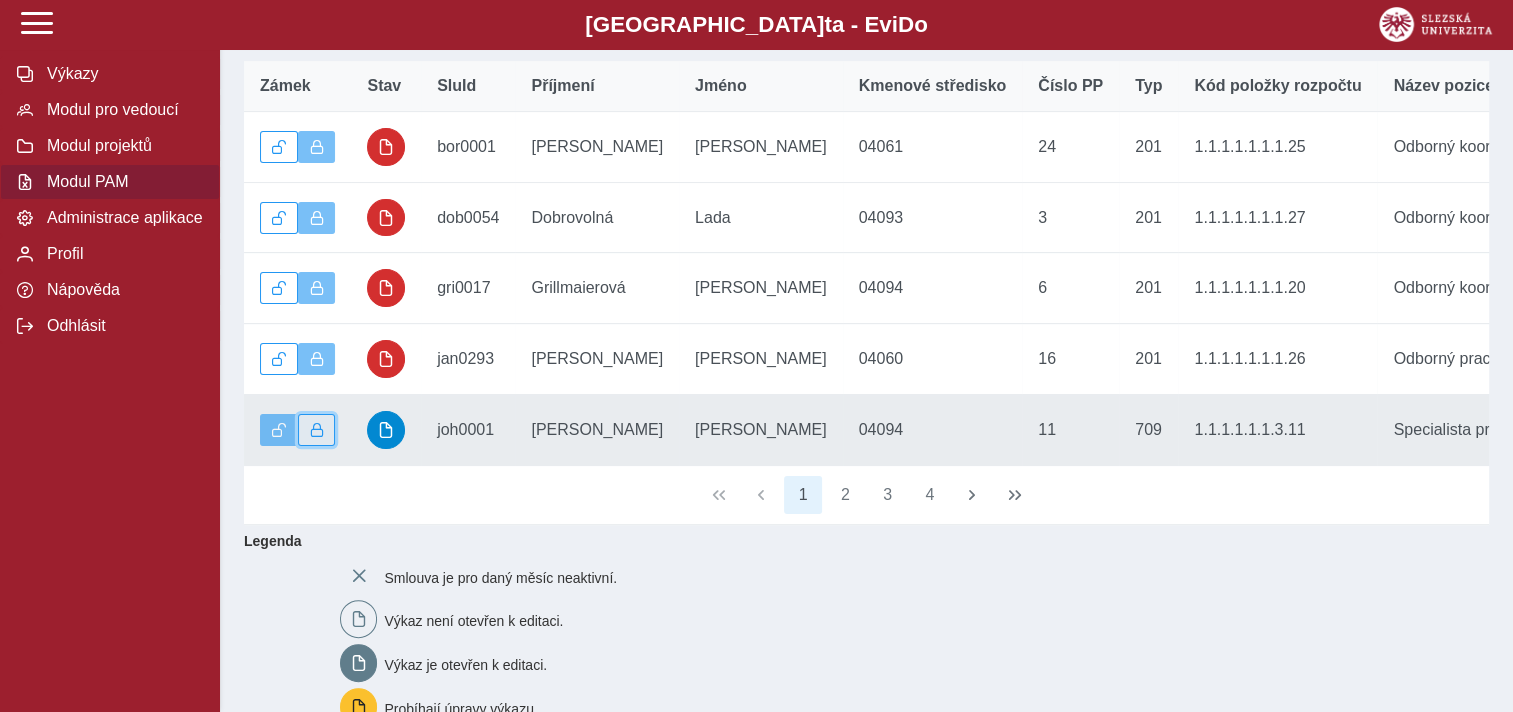 click at bounding box center (317, 430) 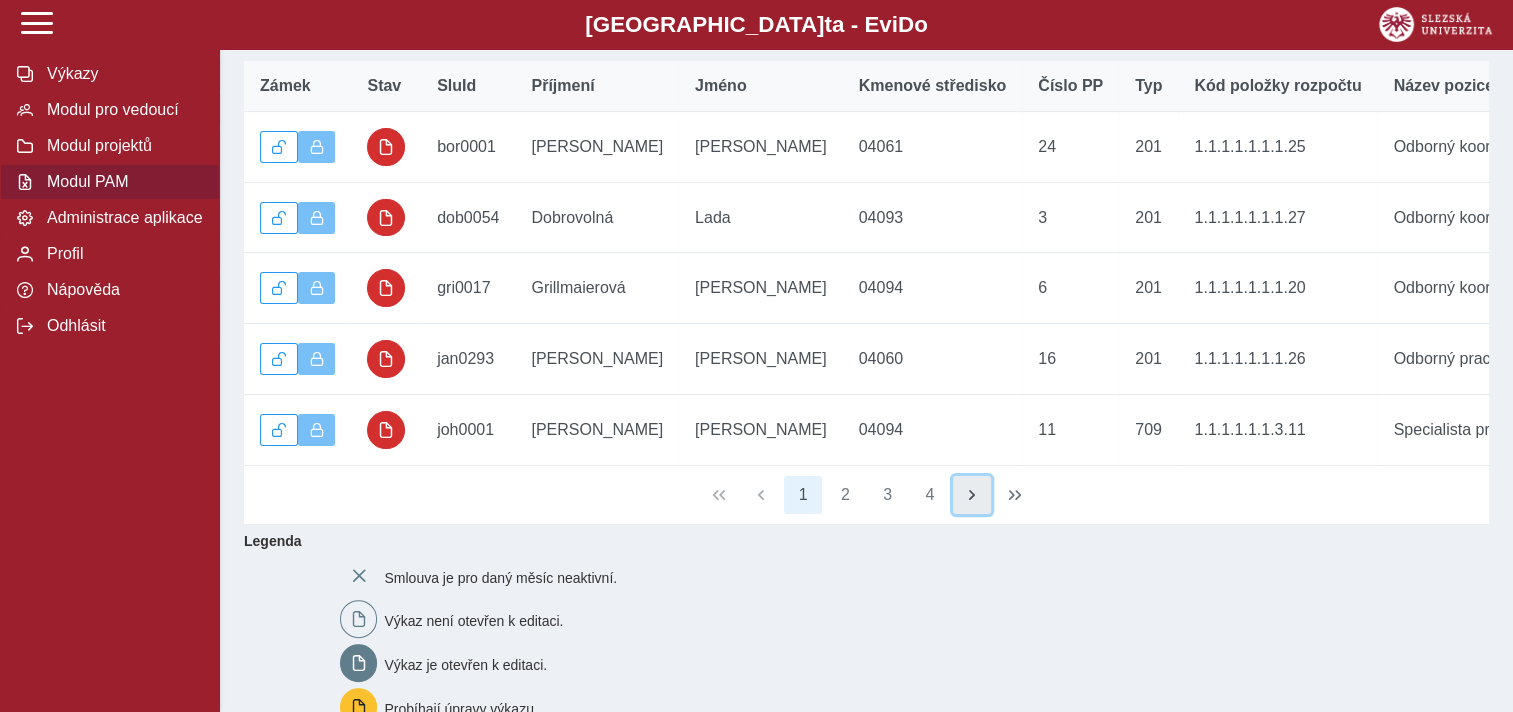 click at bounding box center (972, 495) 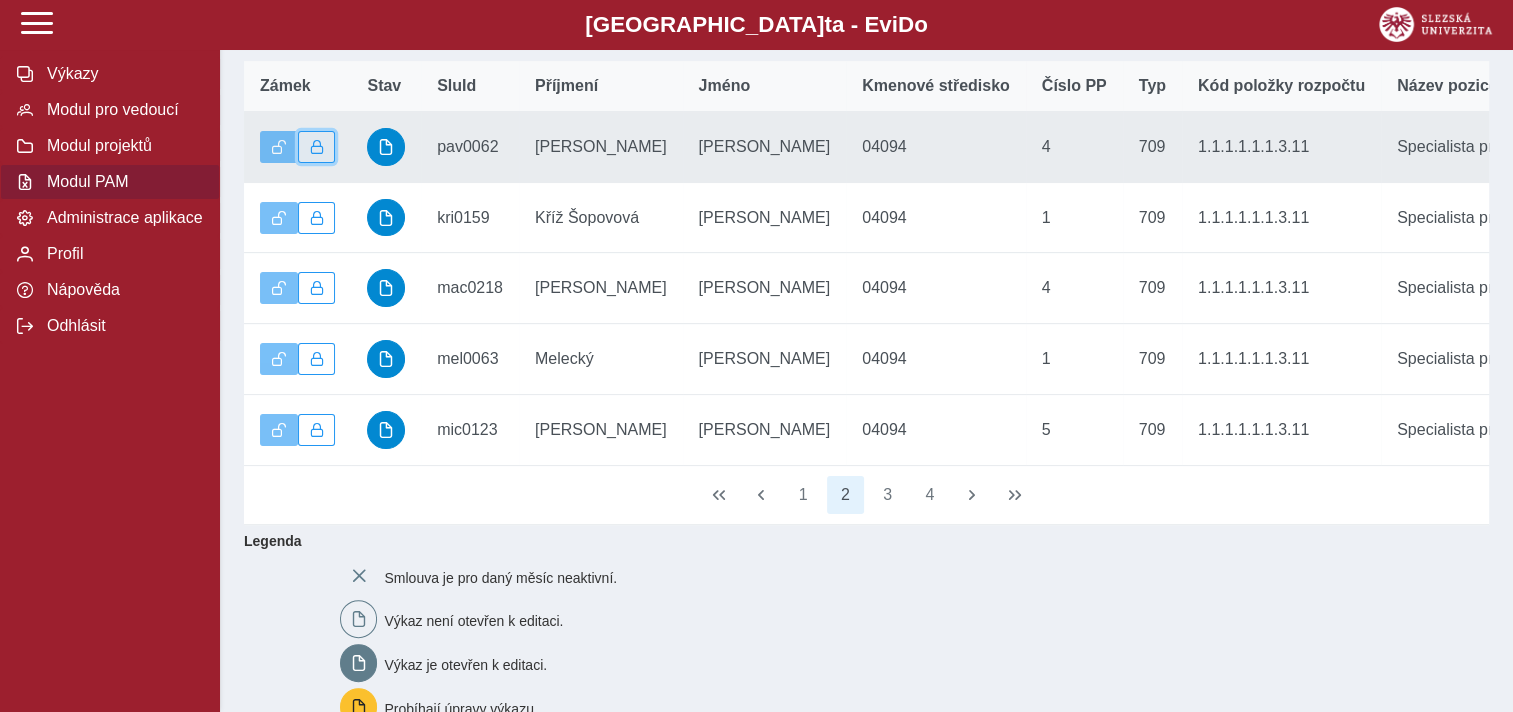 click at bounding box center [317, 147] 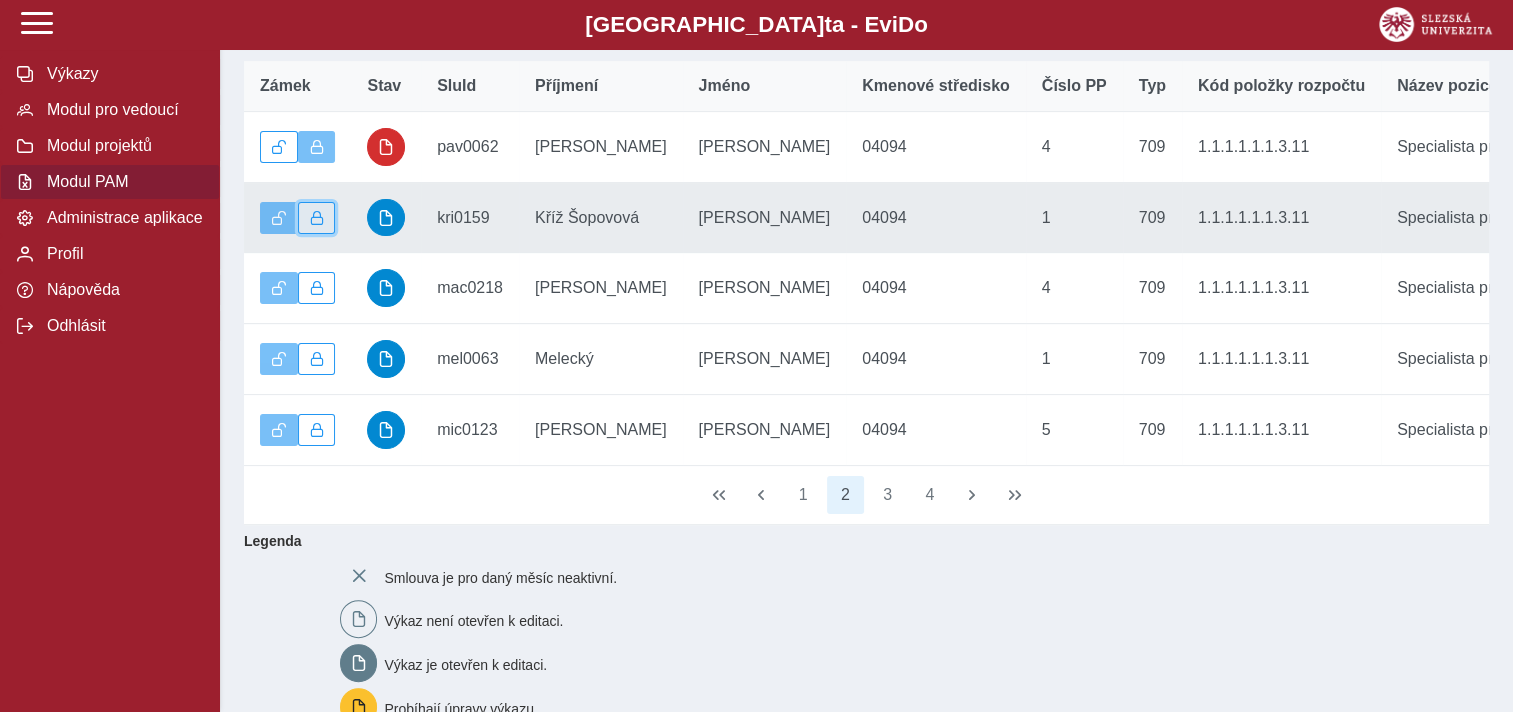 click at bounding box center (317, 218) 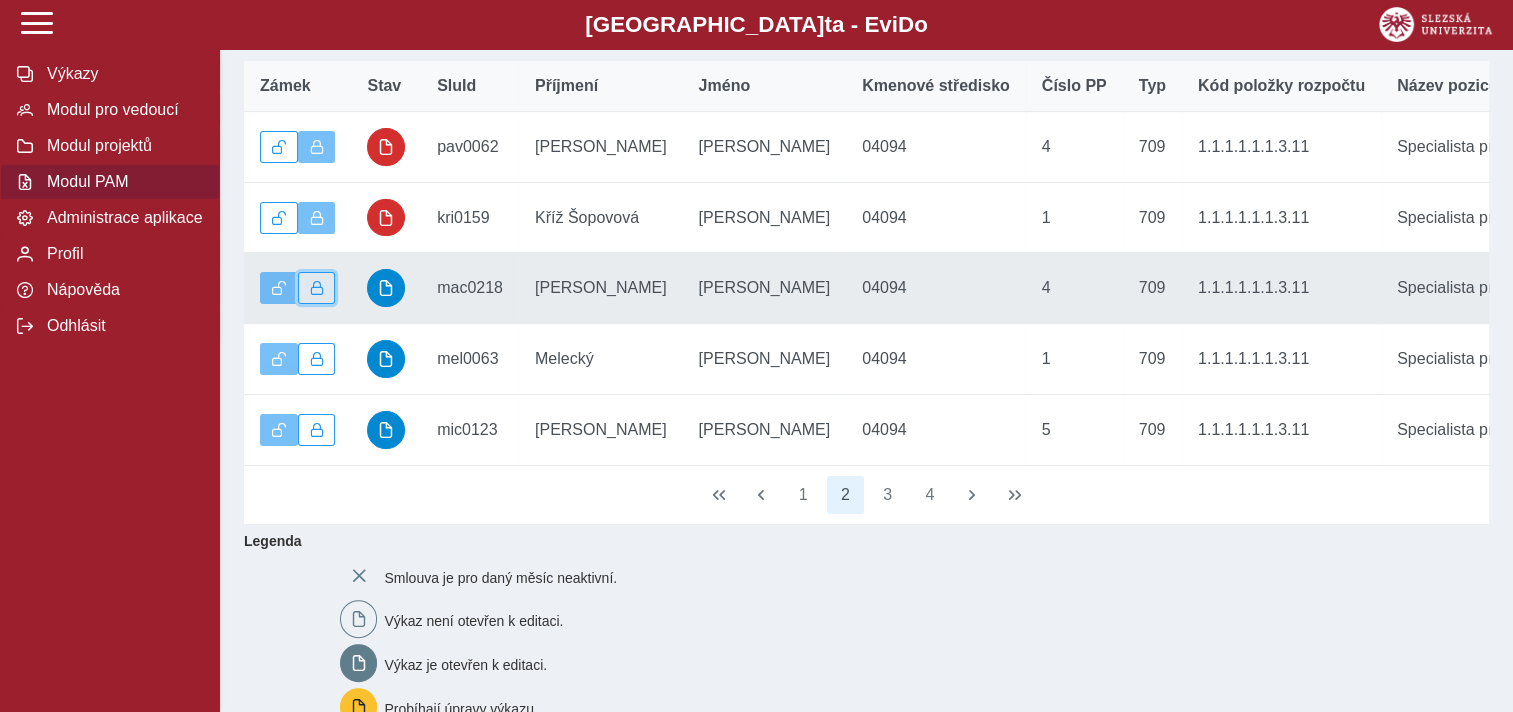 click at bounding box center [317, 288] 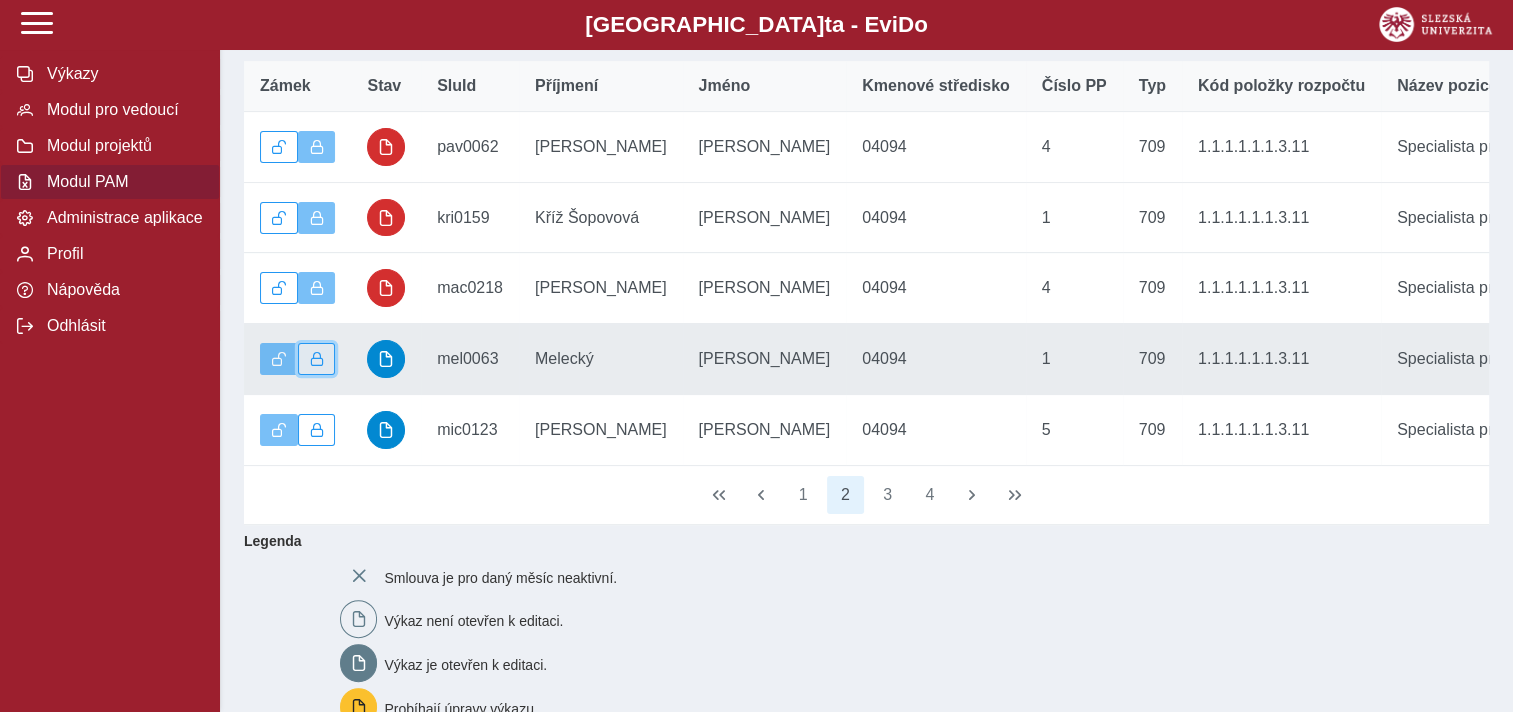 click at bounding box center [317, 359] 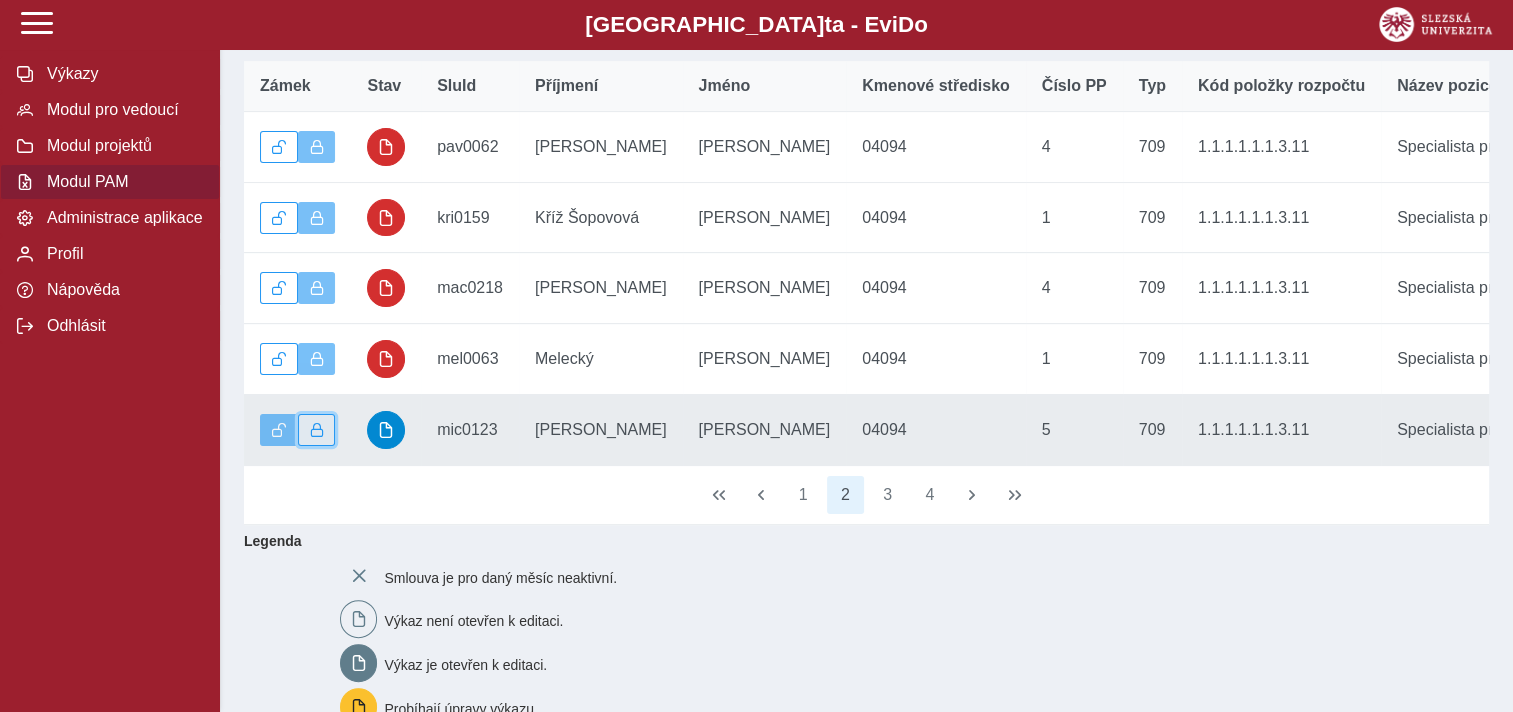 click at bounding box center (317, 430) 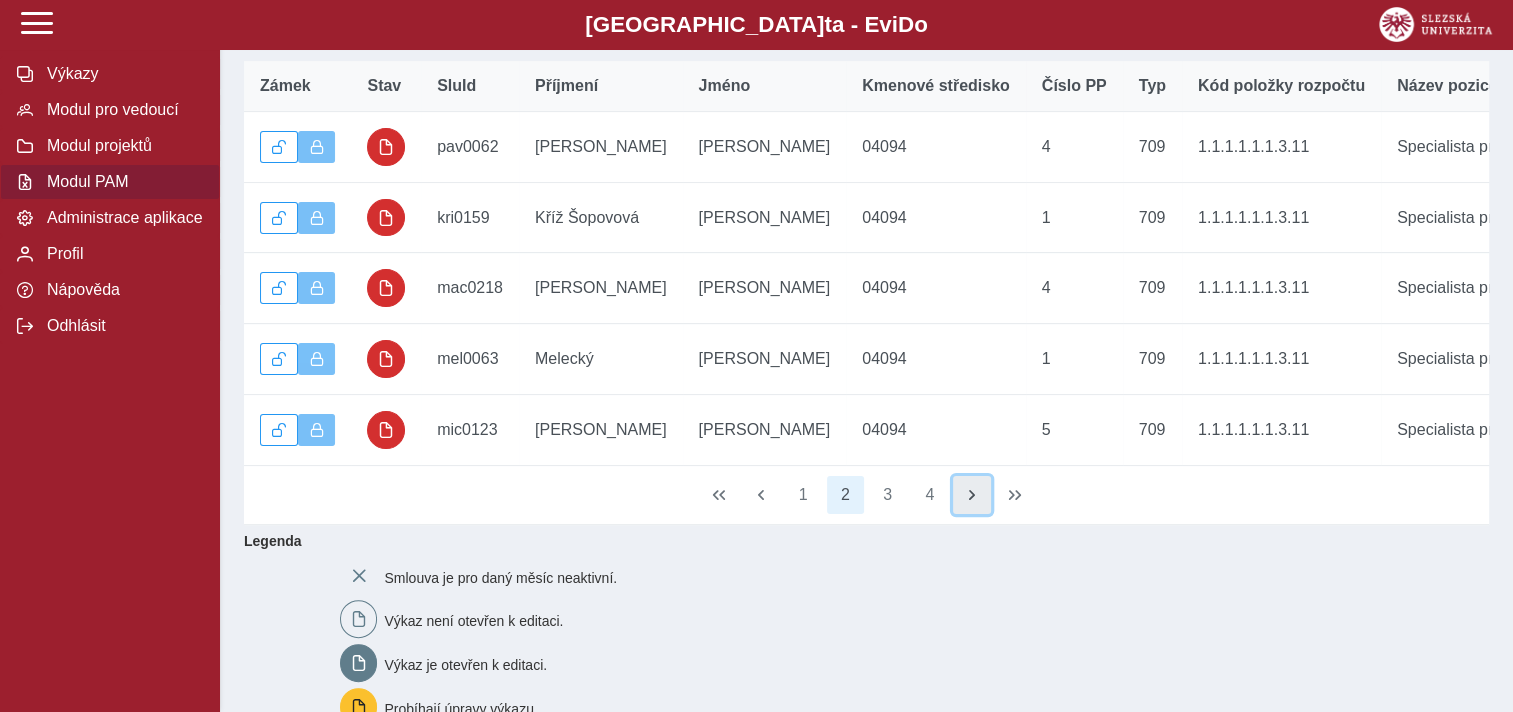 click at bounding box center (972, 495) 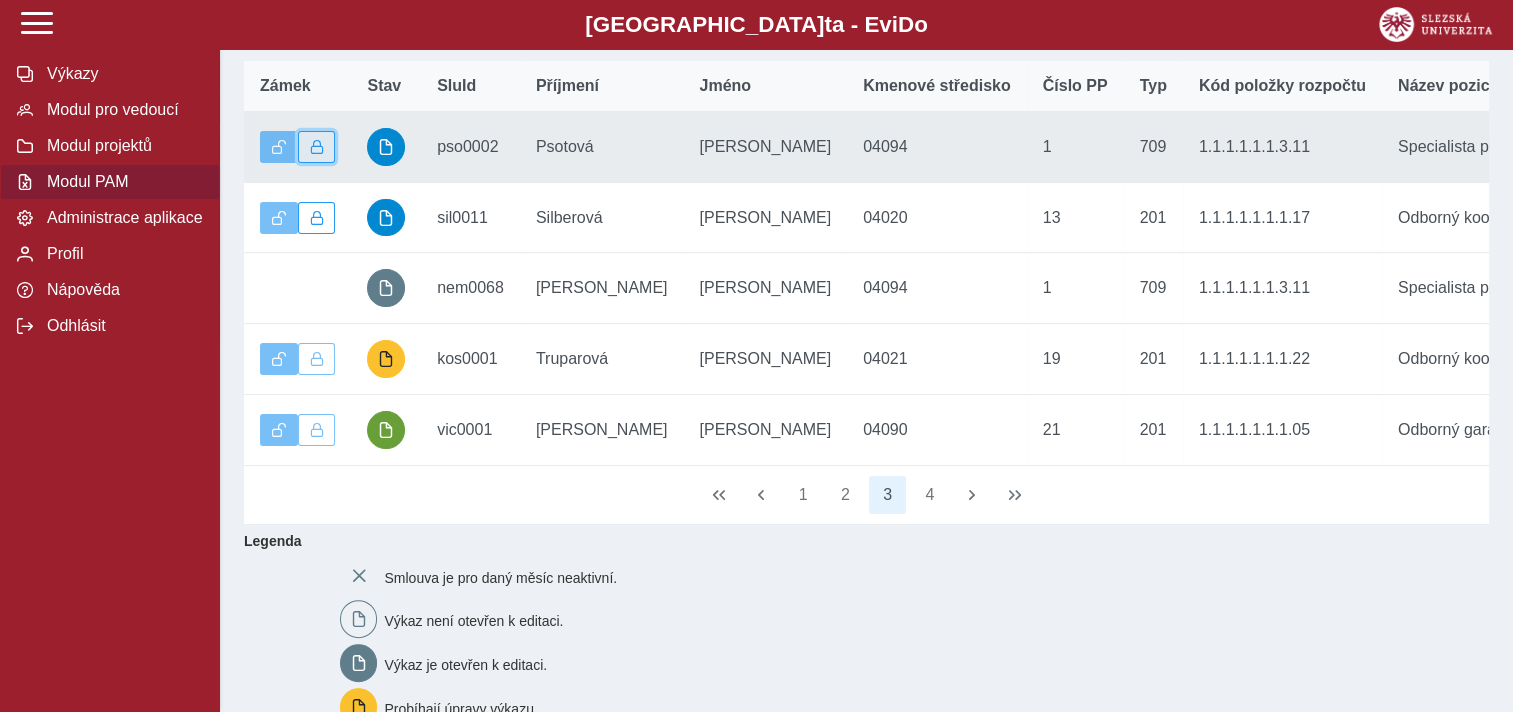 click at bounding box center [317, 147] 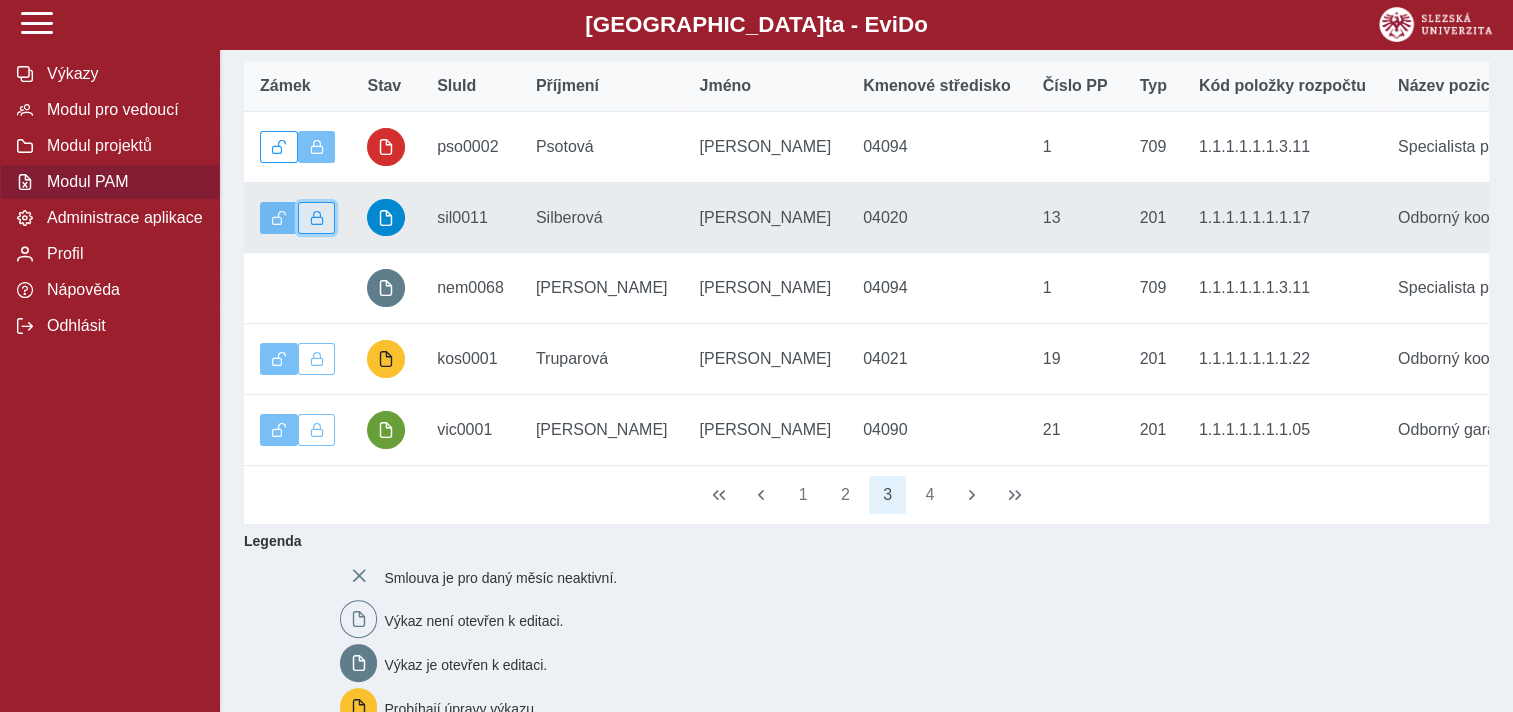 click at bounding box center [317, 218] 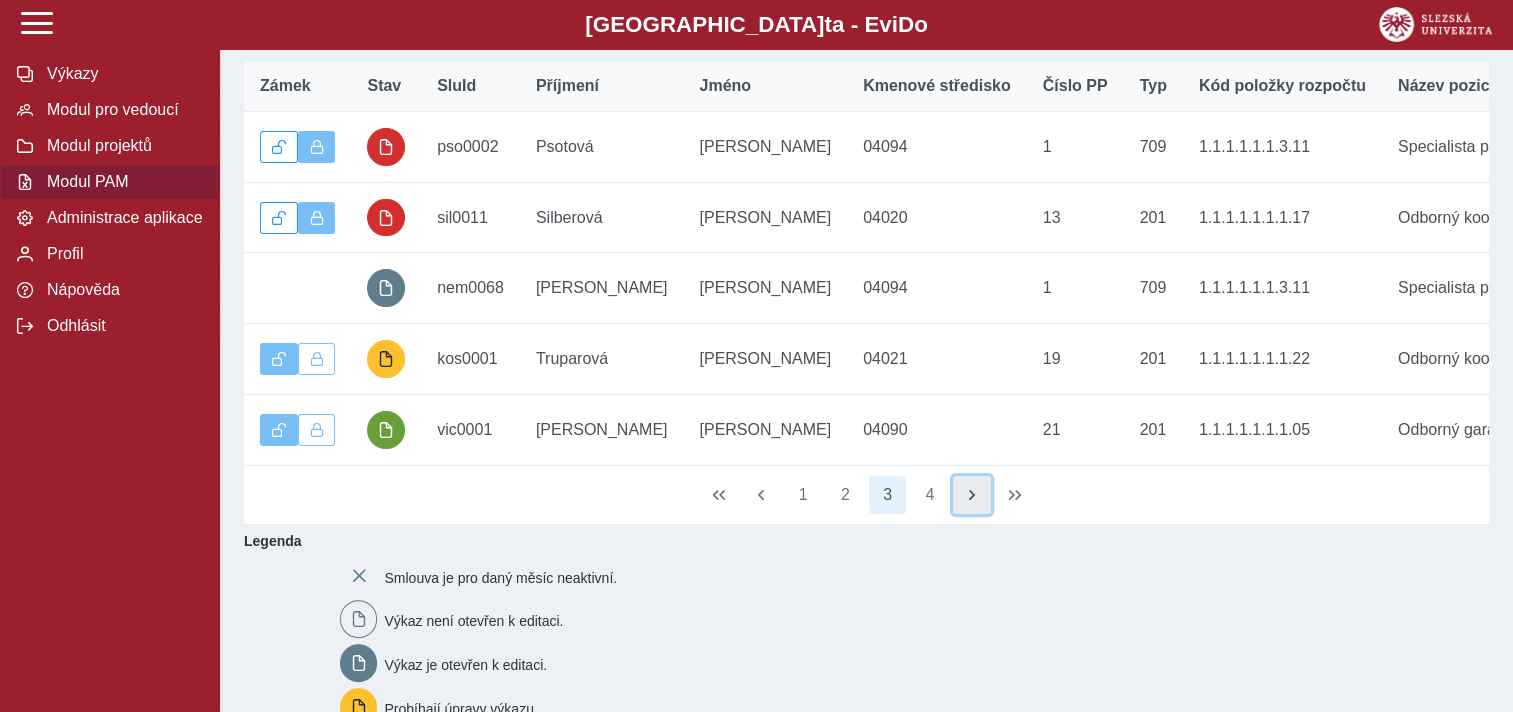 click at bounding box center [972, 495] 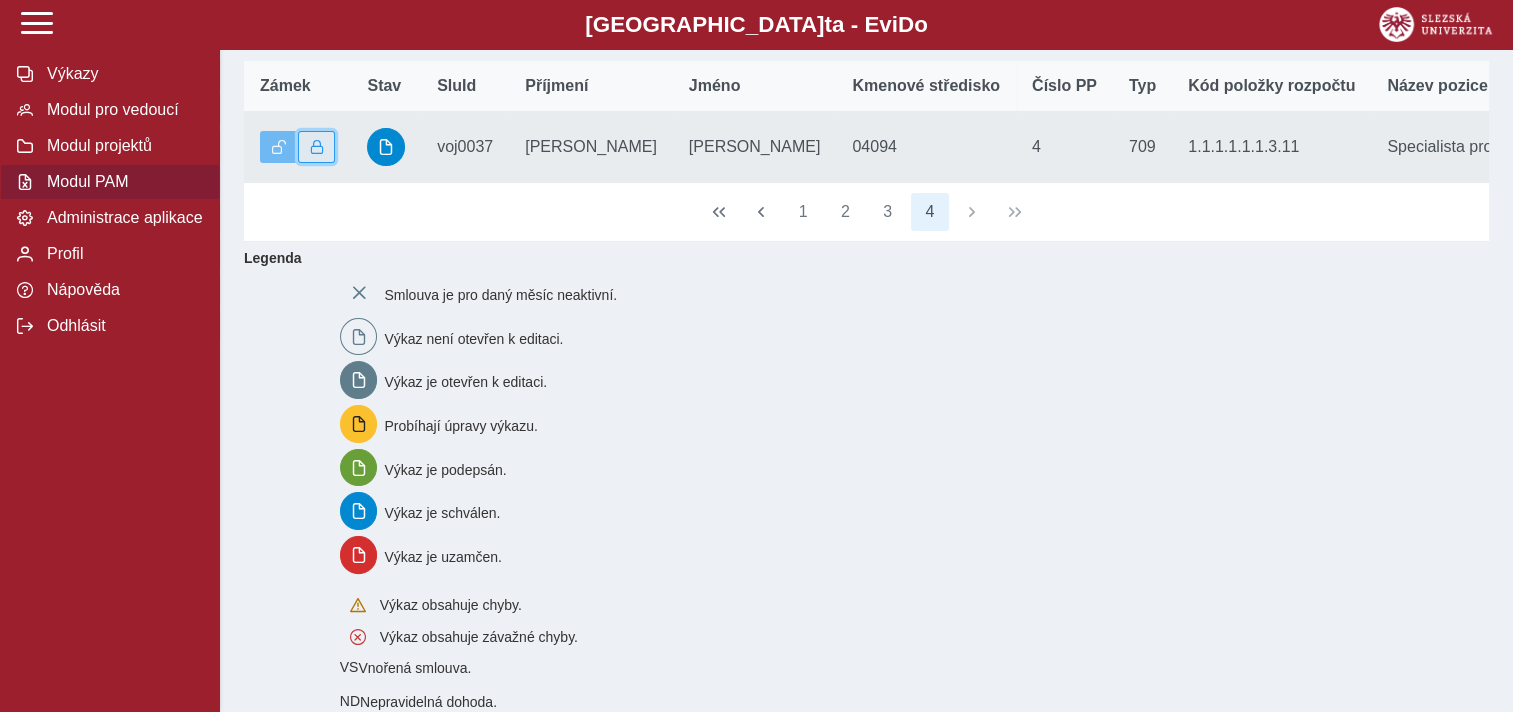 click at bounding box center (317, 147) 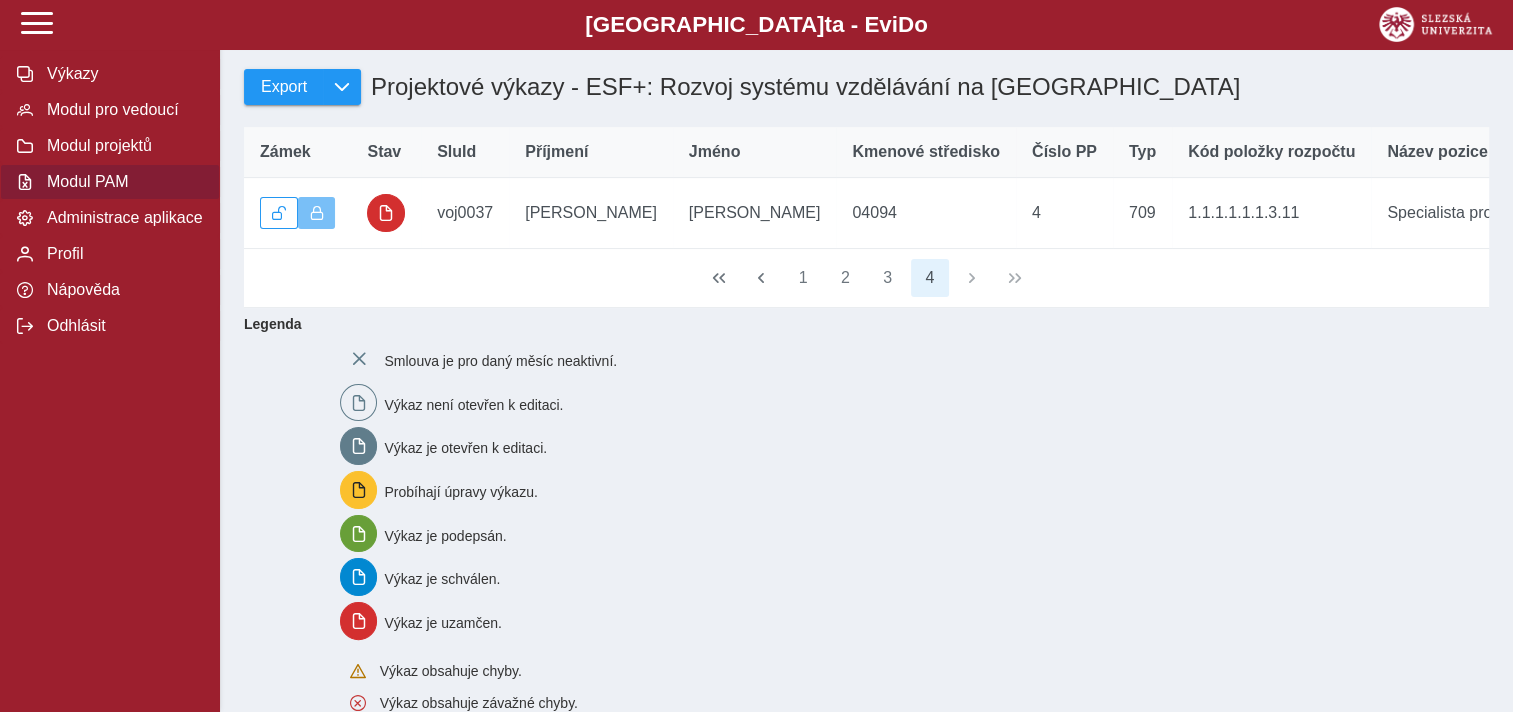 scroll, scrollTop: 300, scrollLeft: 0, axis: vertical 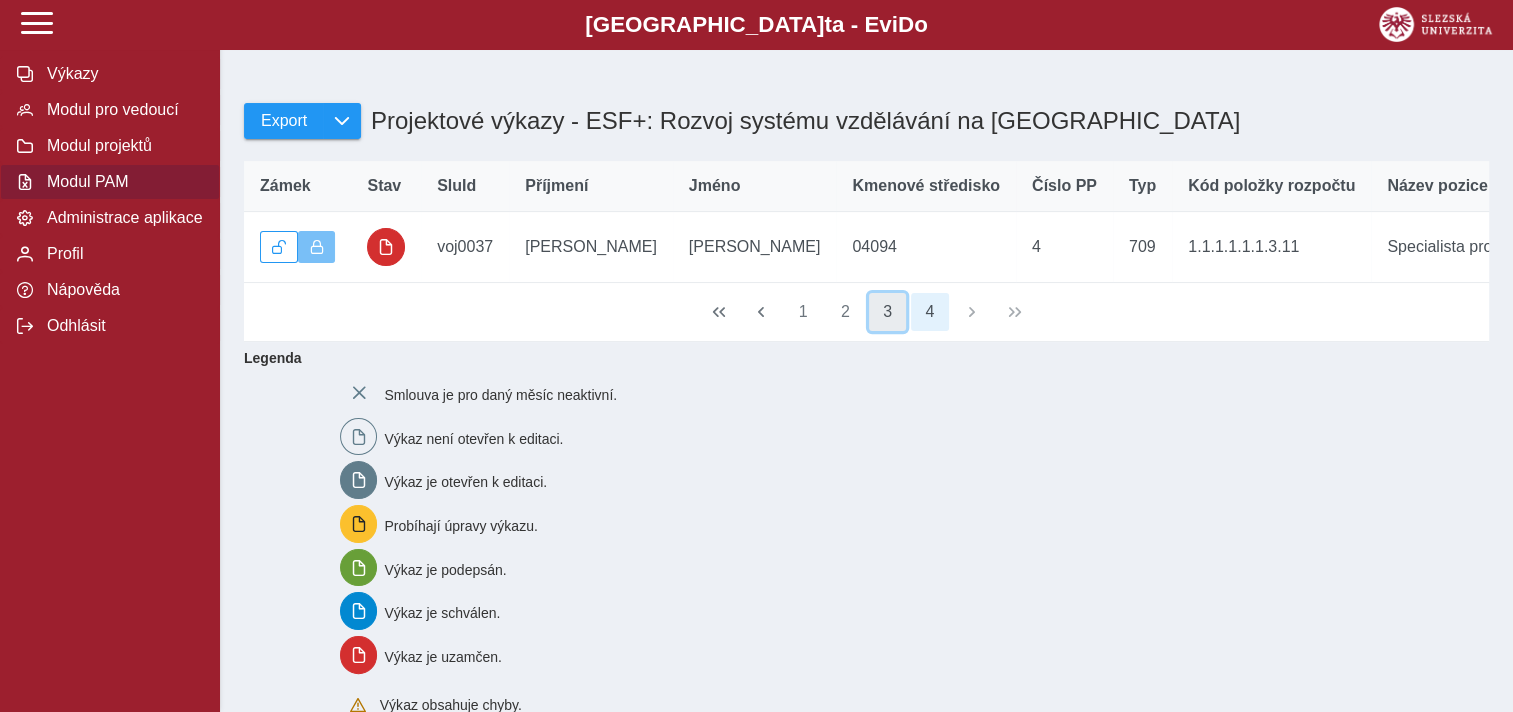 click on "3" at bounding box center (888, 312) 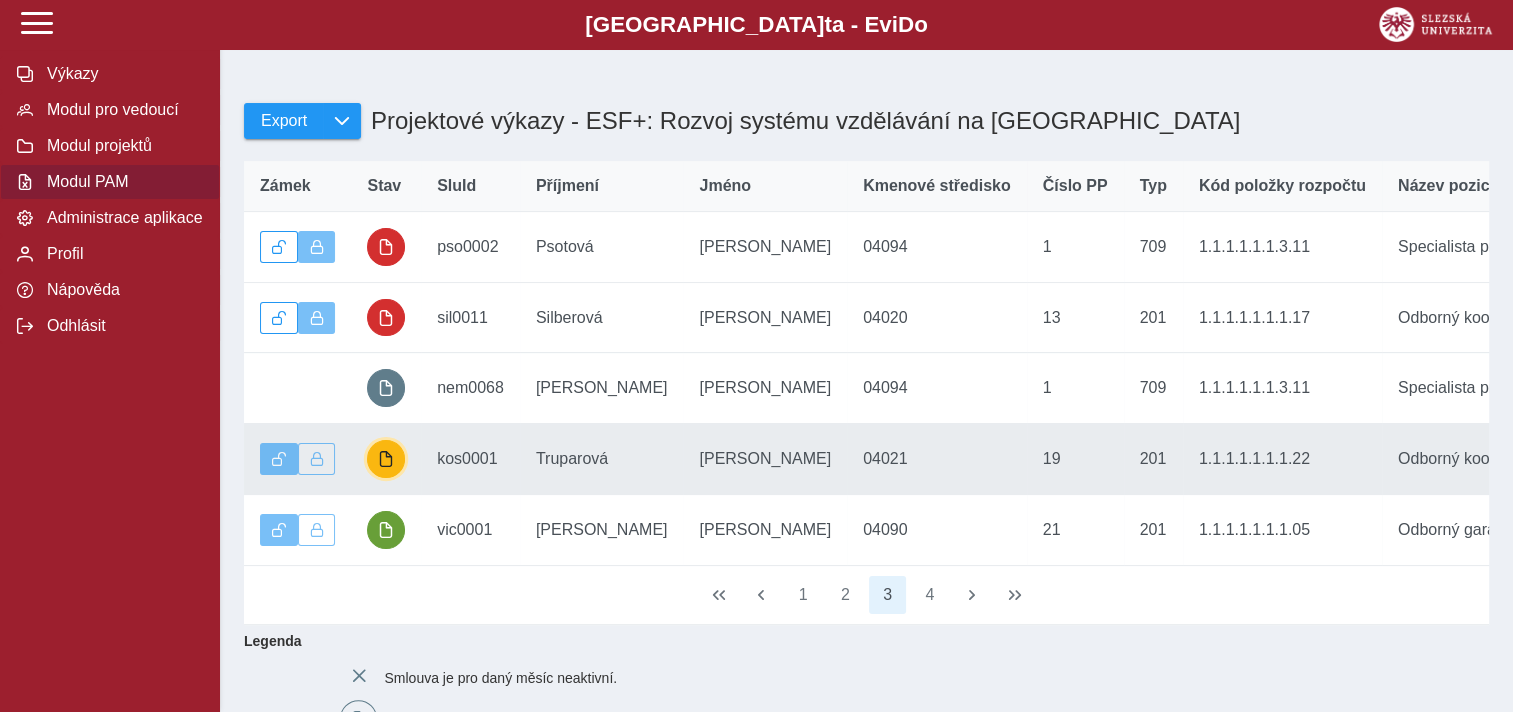 click at bounding box center (386, 459) 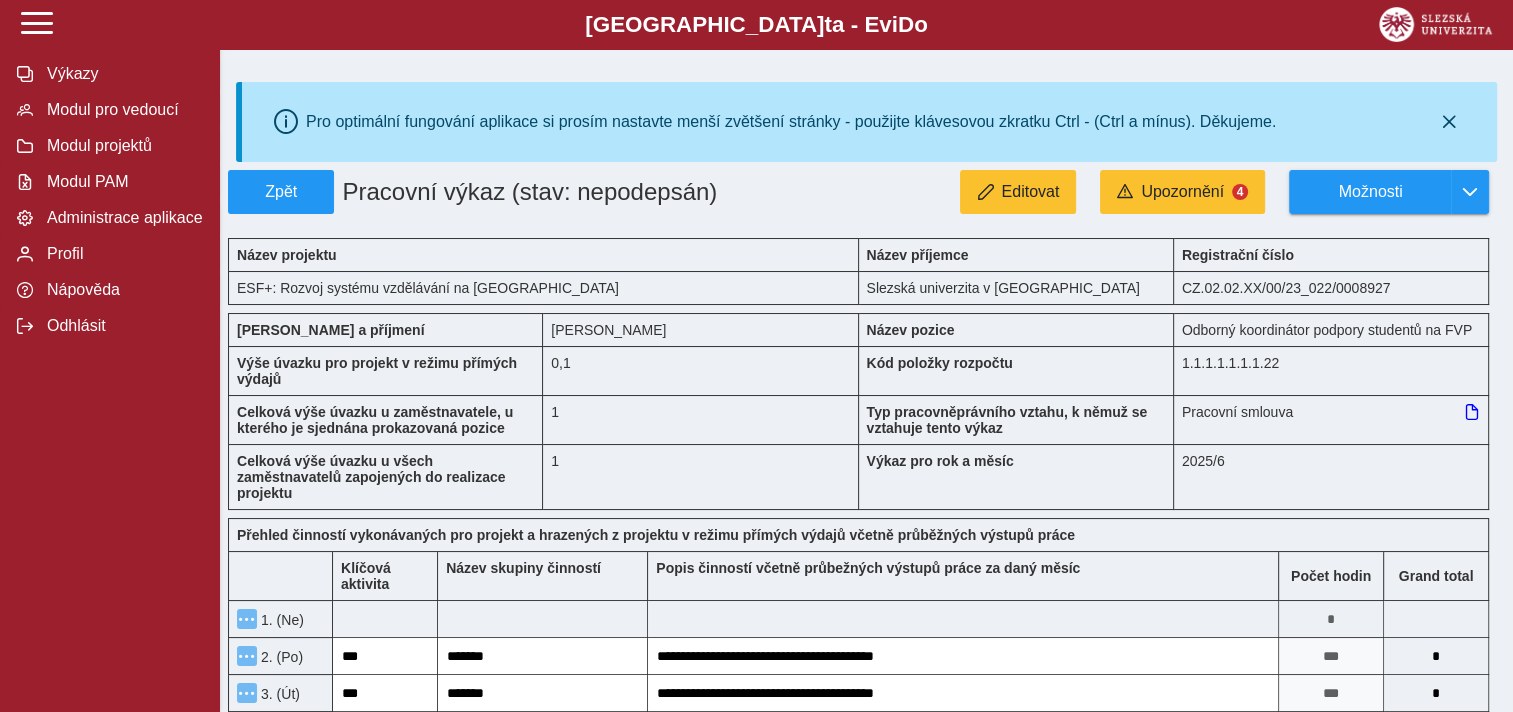 scroll, scrollTop: 0, scrollLeft: 0, axis: both 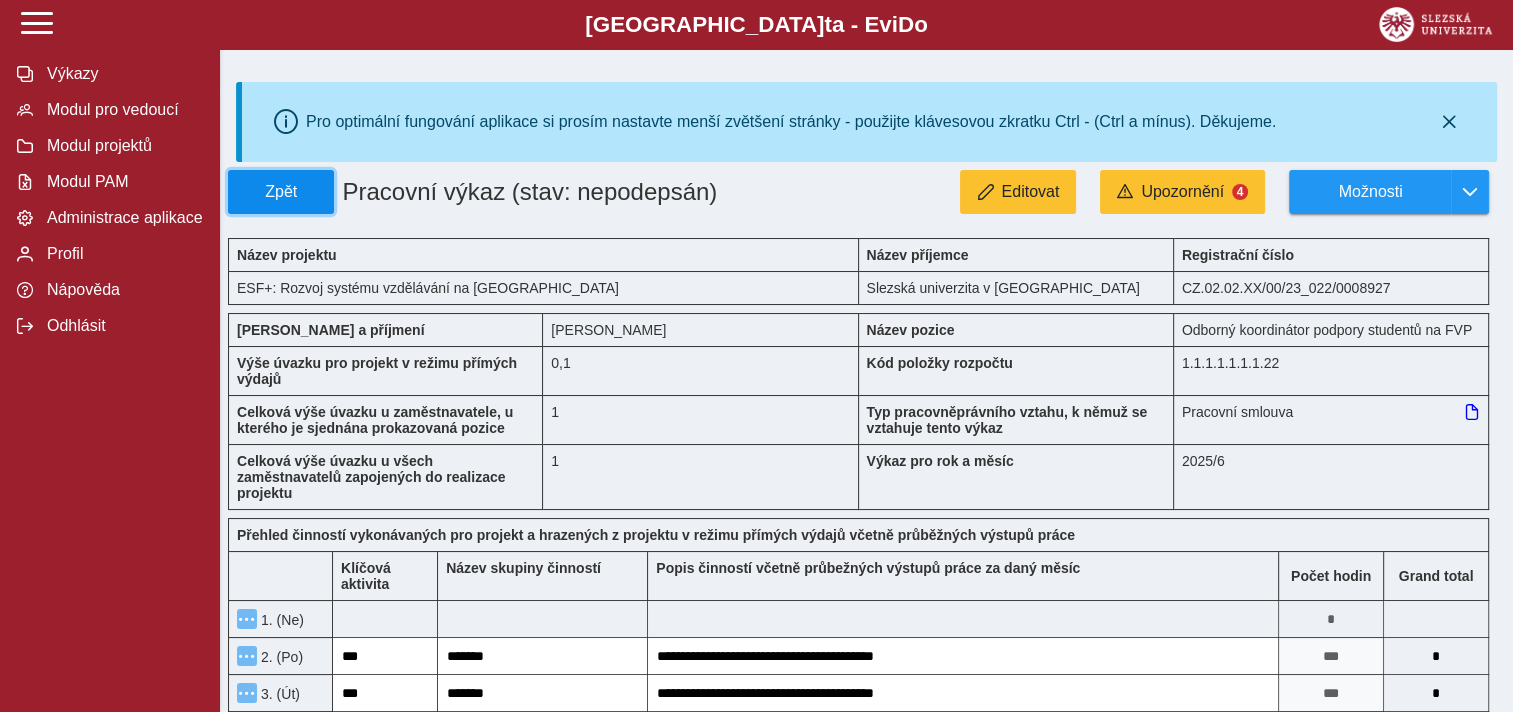 click on "Zpět" at bounding box center (281, 192) 